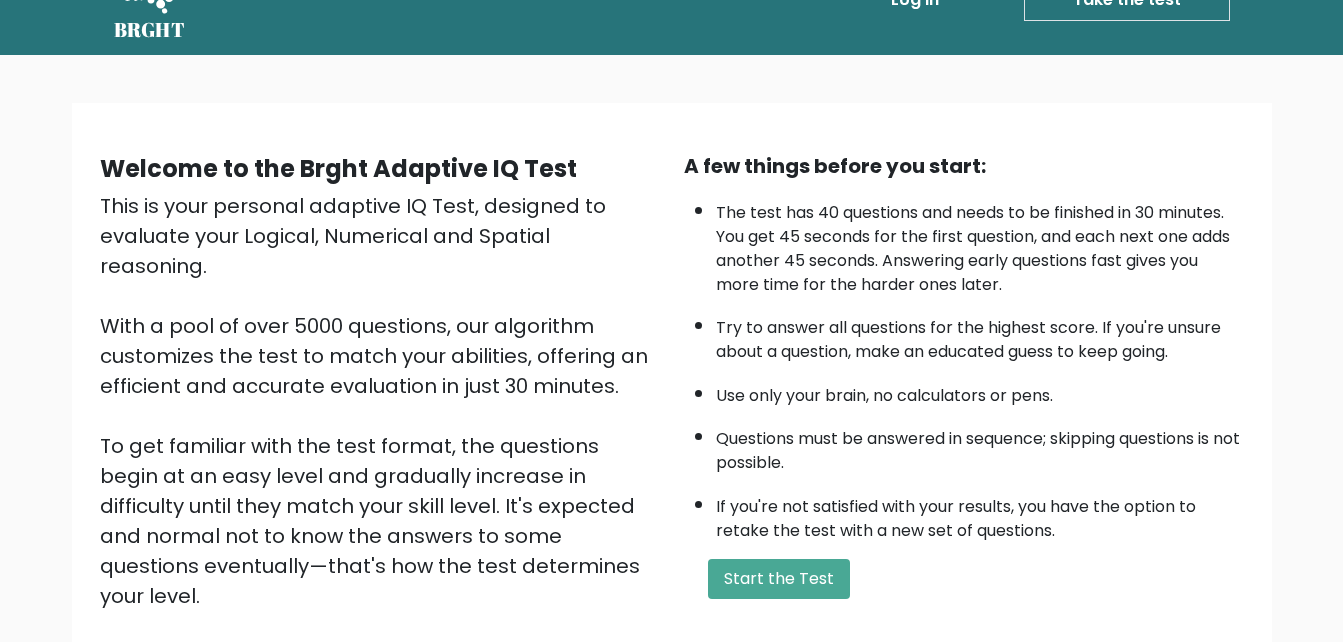 scroll, scrollTop: 100, scrollLeft: 0, axis: vertical 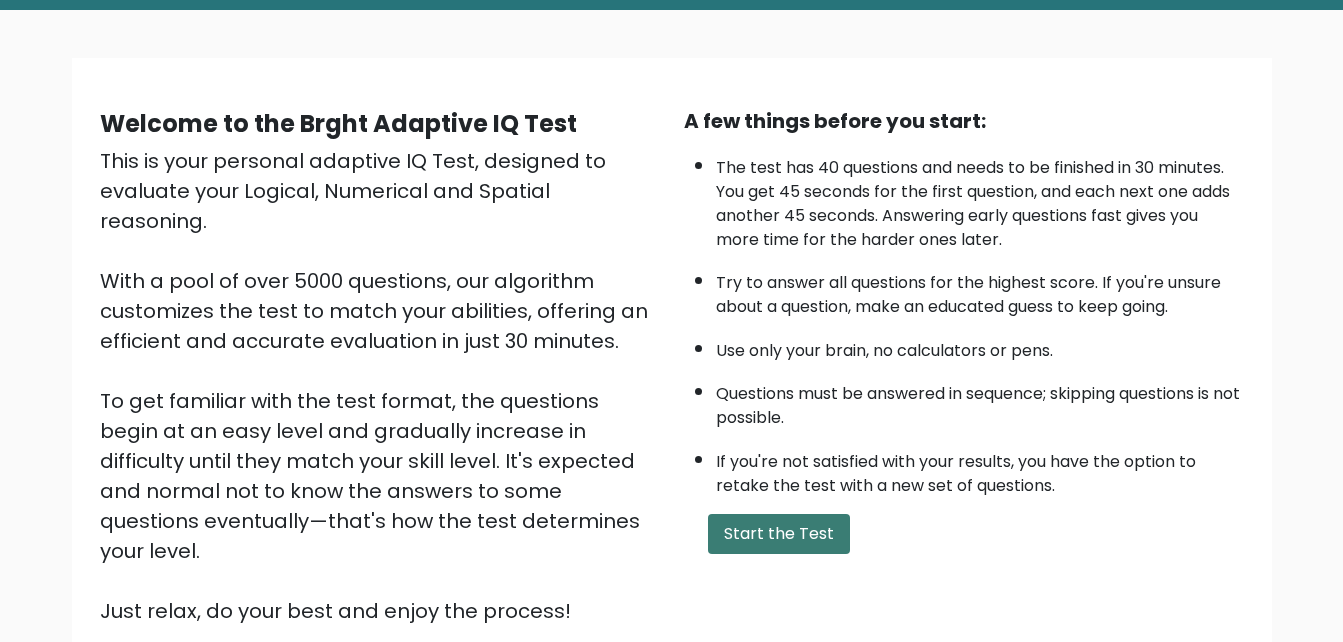 click on "Start the Test" at bounding box center [779, 534] 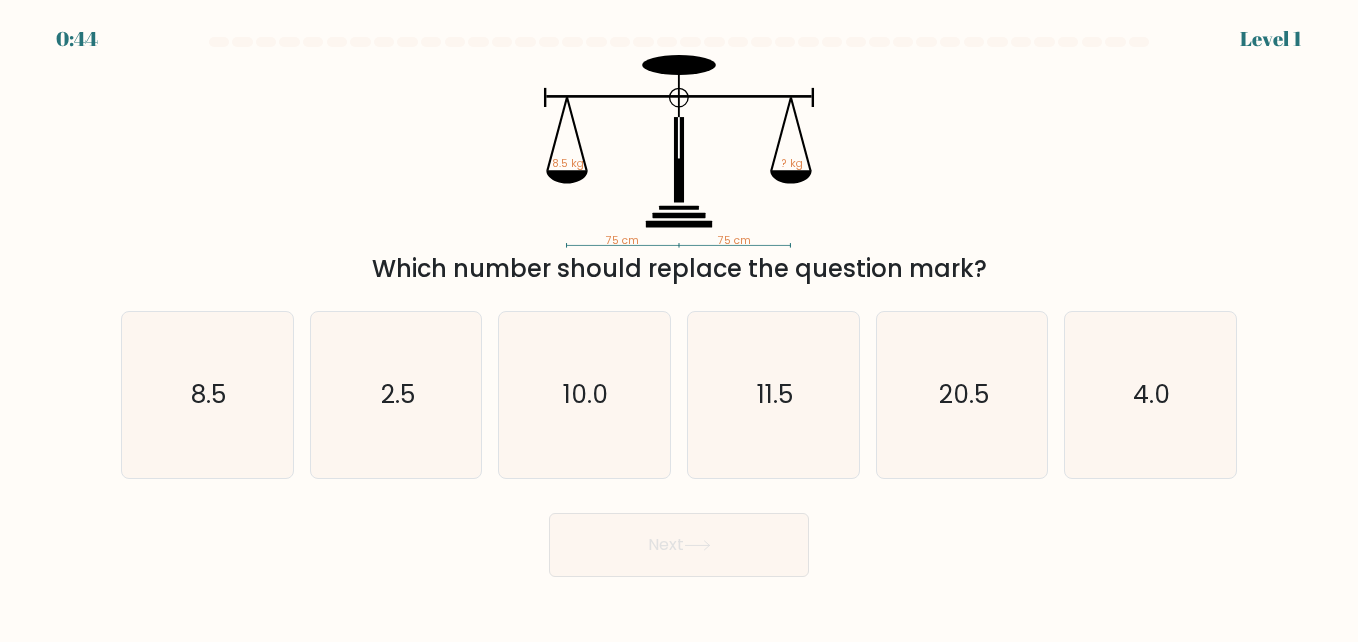 scroll, scrollTop: 0, scrollLeft: 0, axis: both 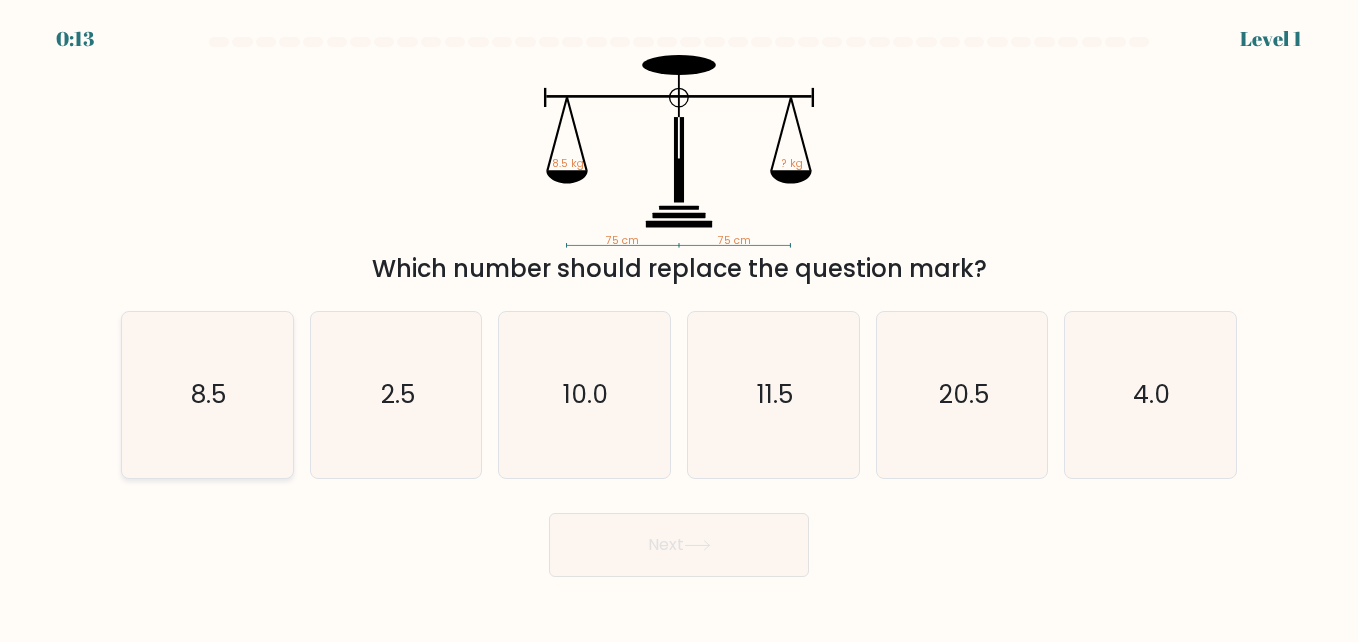 click on "8.5" 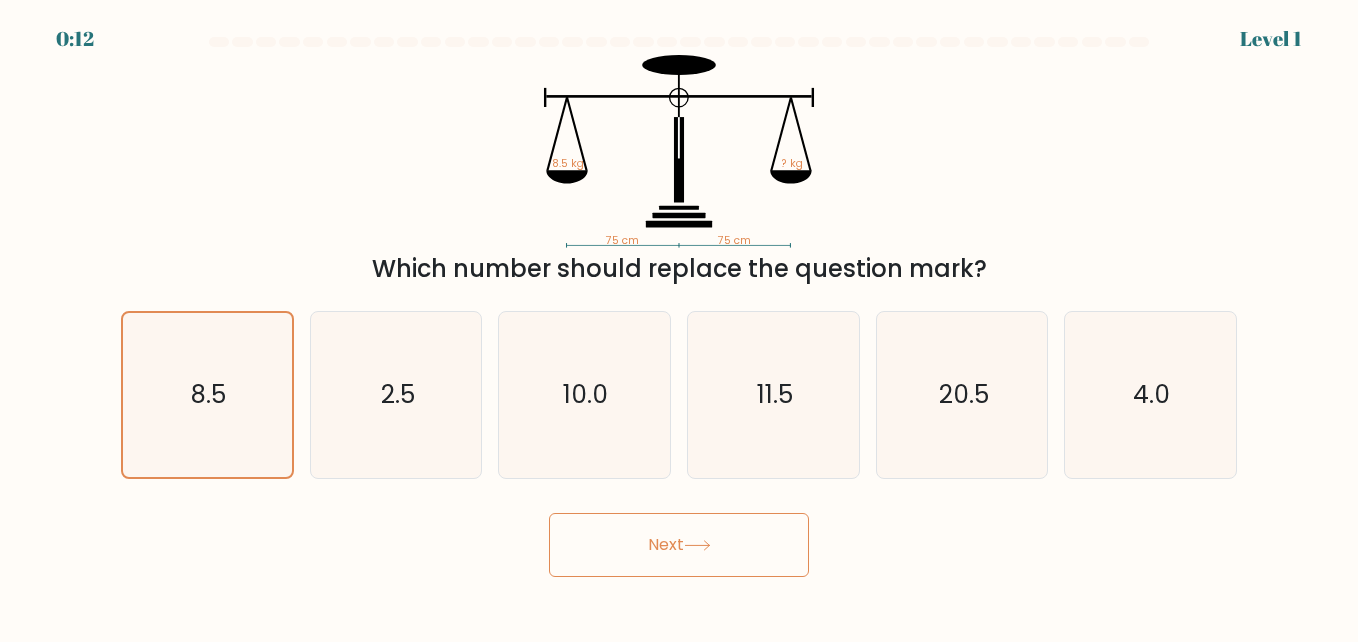 click on "Next" at bounding box center [679, 545] 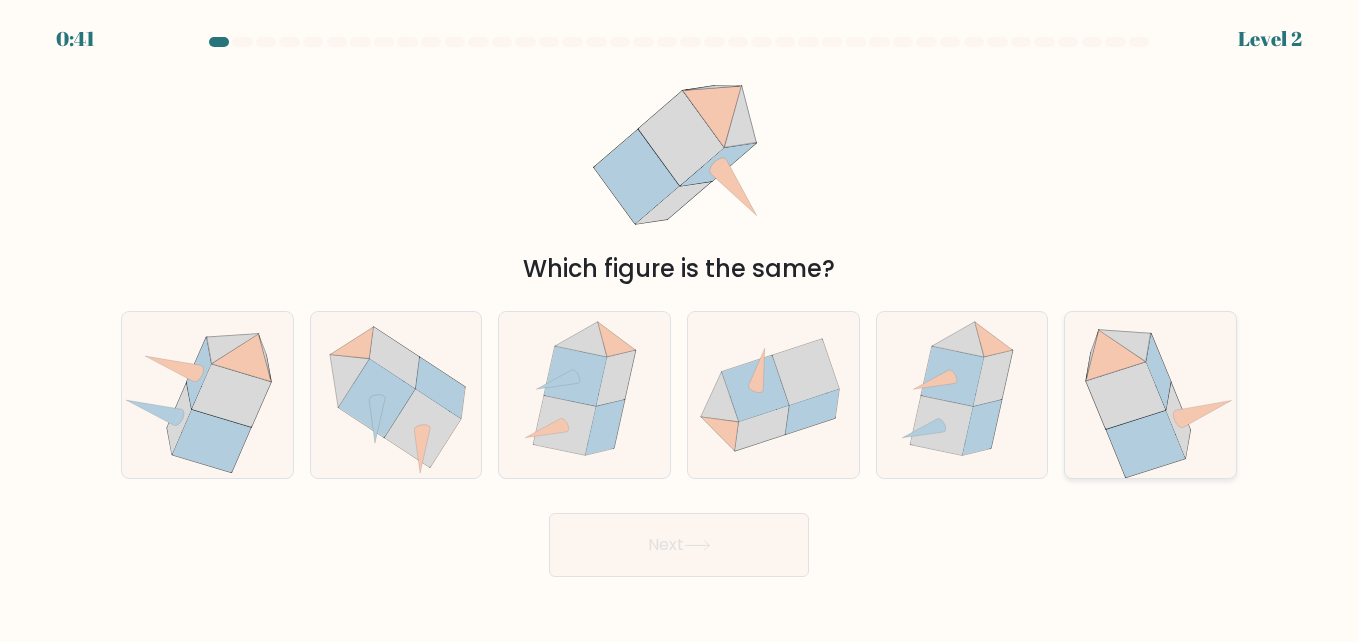 click 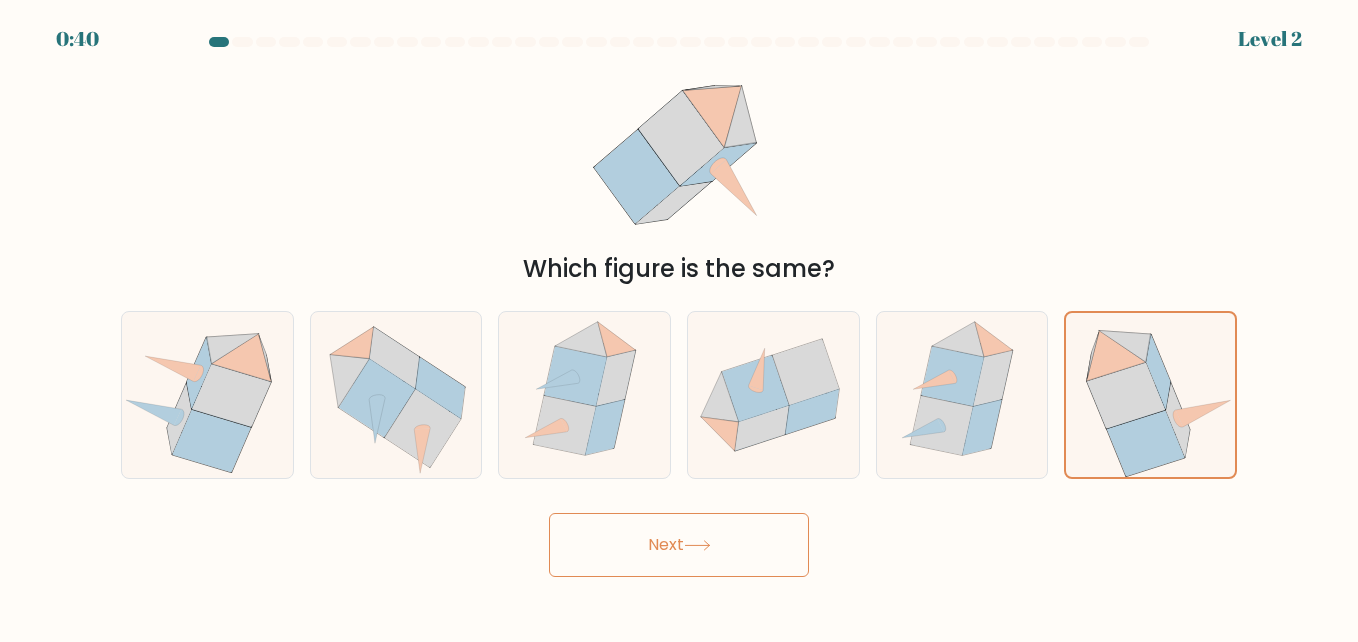 click on "Next" at bounding box center (679, 545) 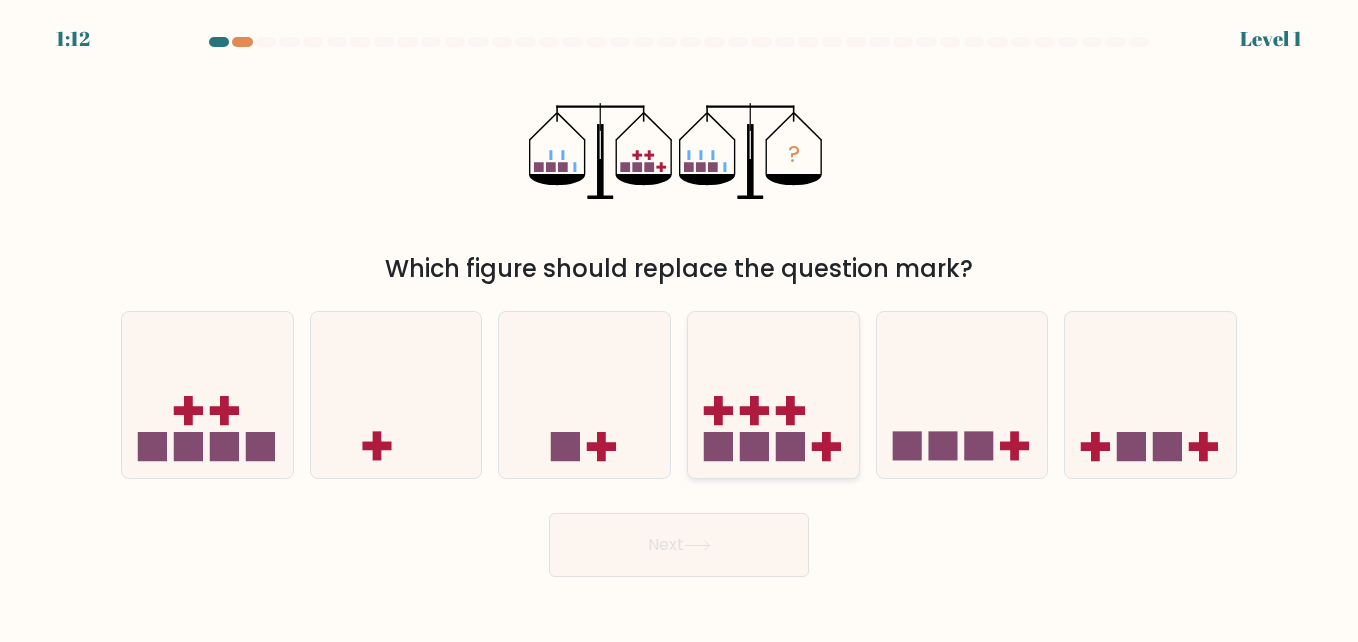 click 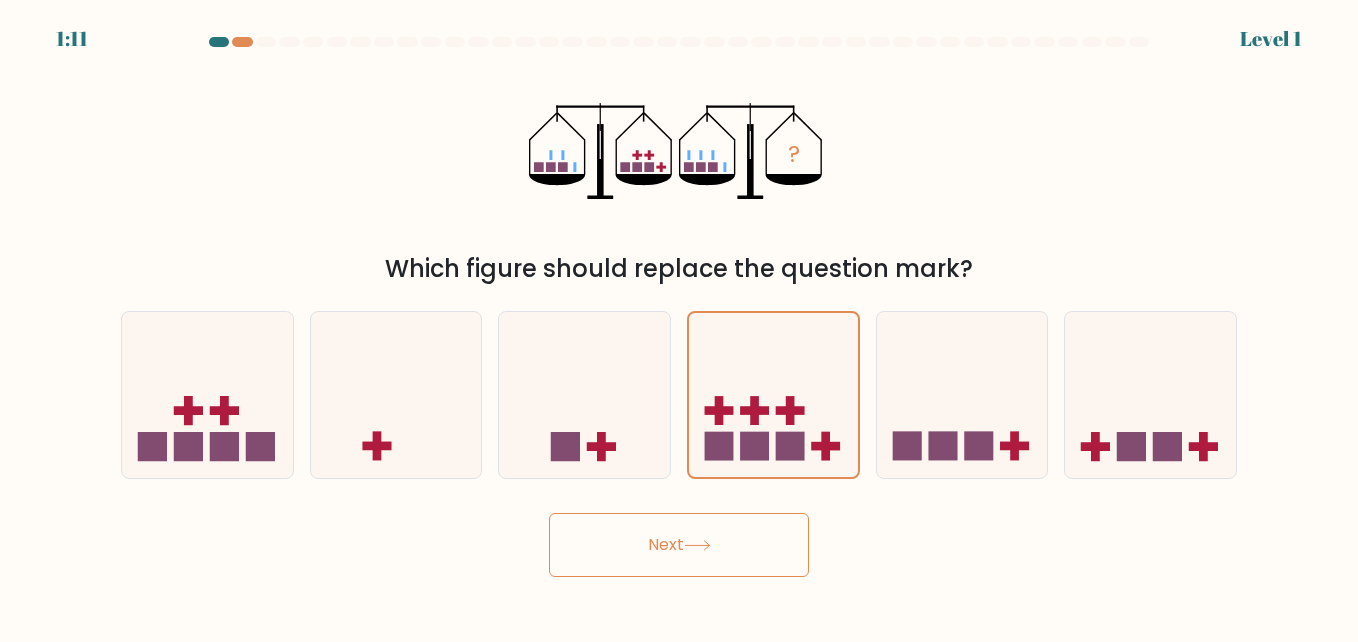 click on "Next" at bounding box center [679, 545] 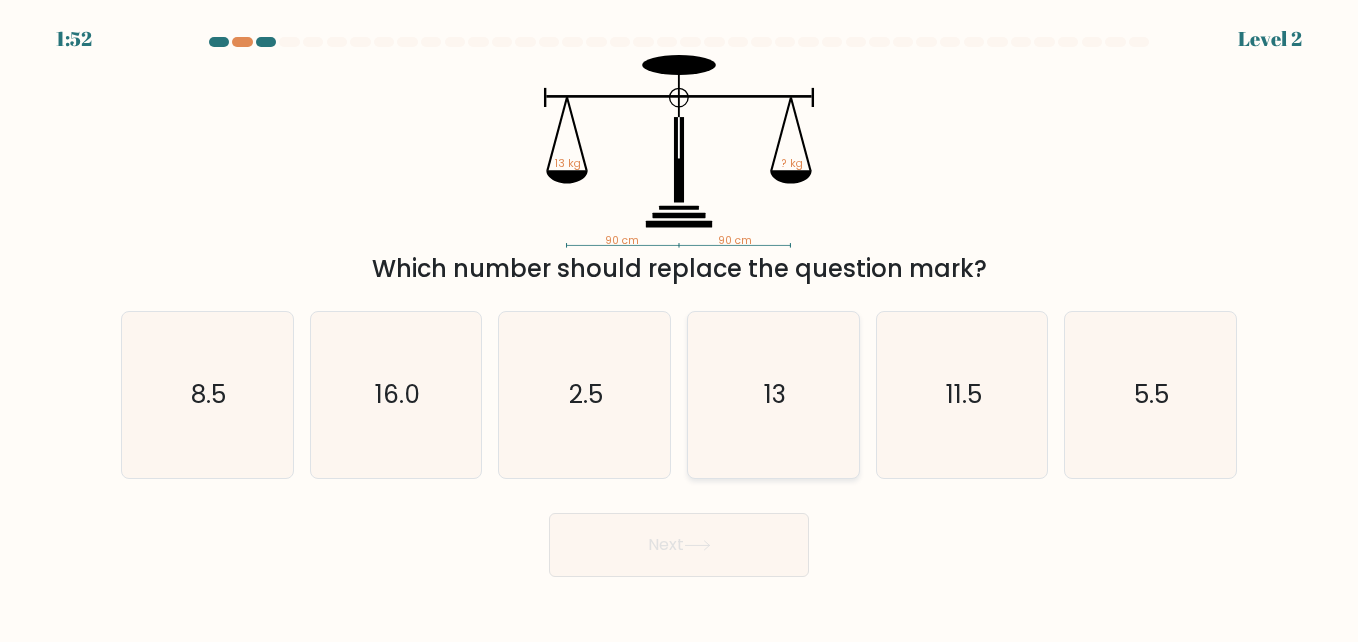 click on "13" 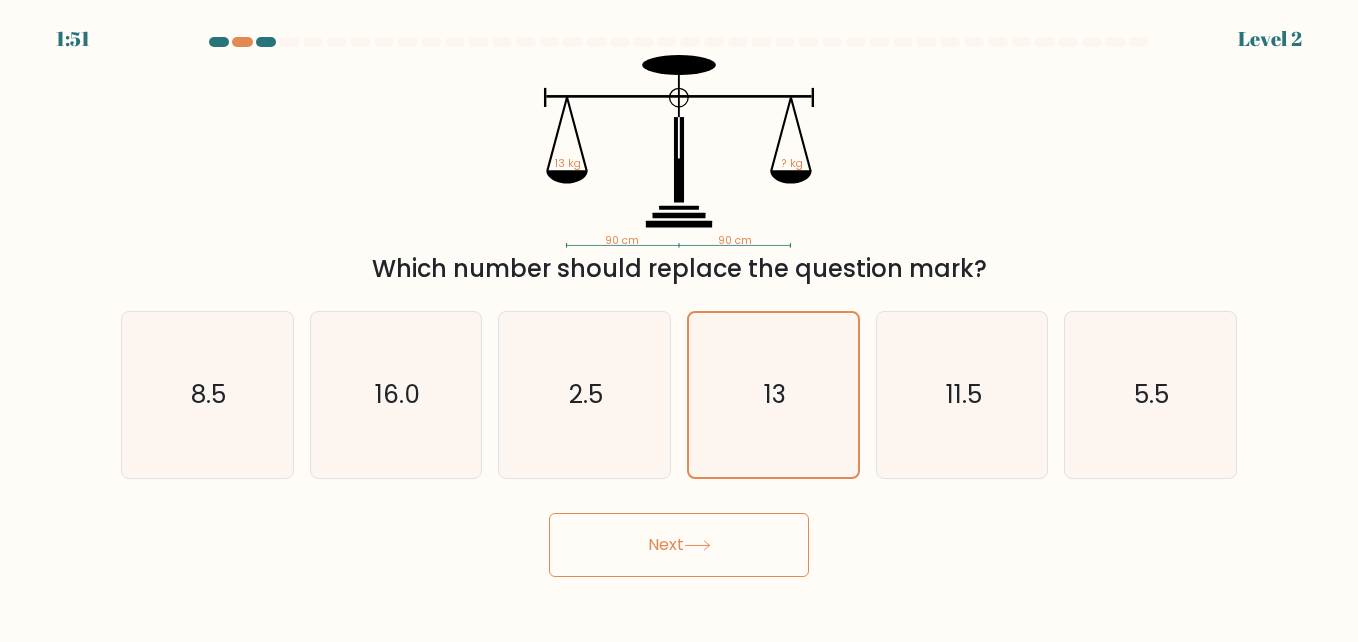 click 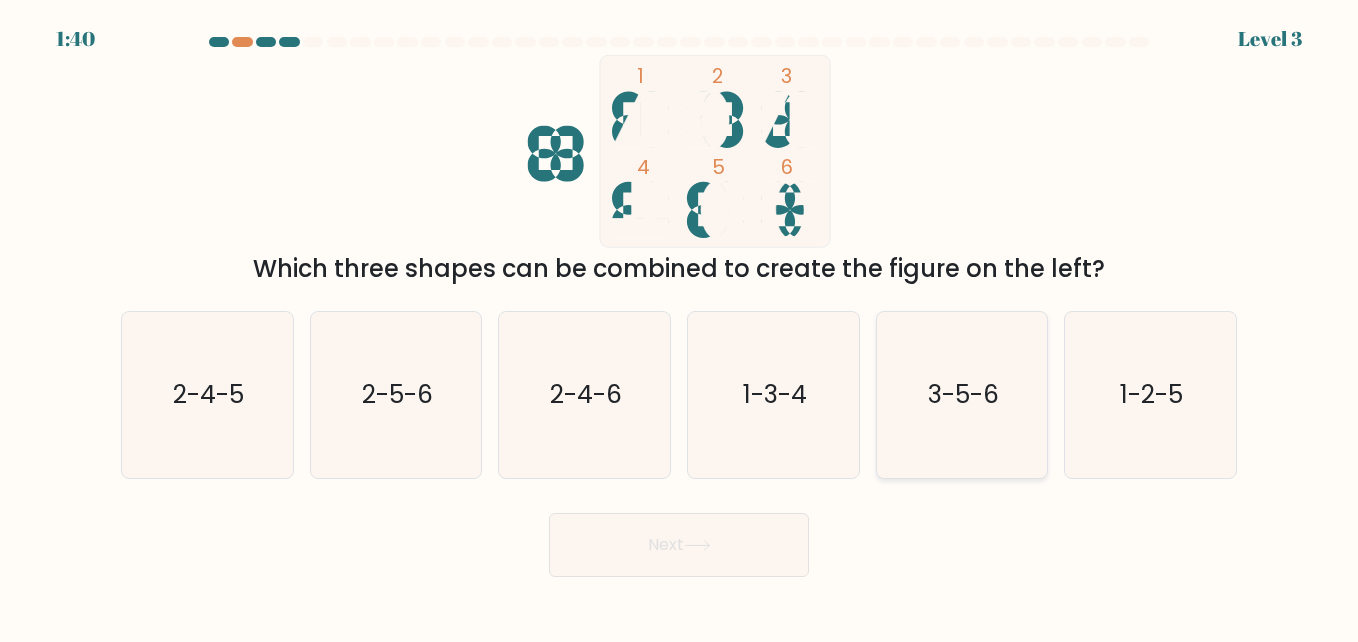 click on "3-5-6" 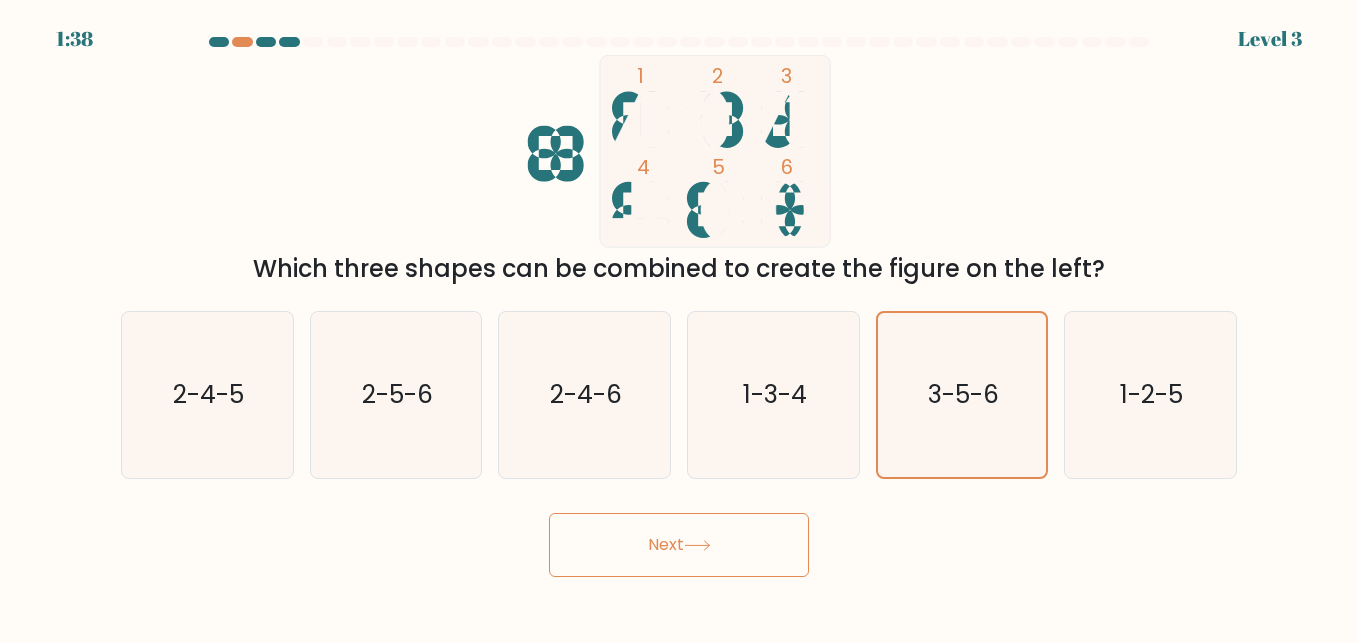 click on "Next" at bounding box center (679, 545) 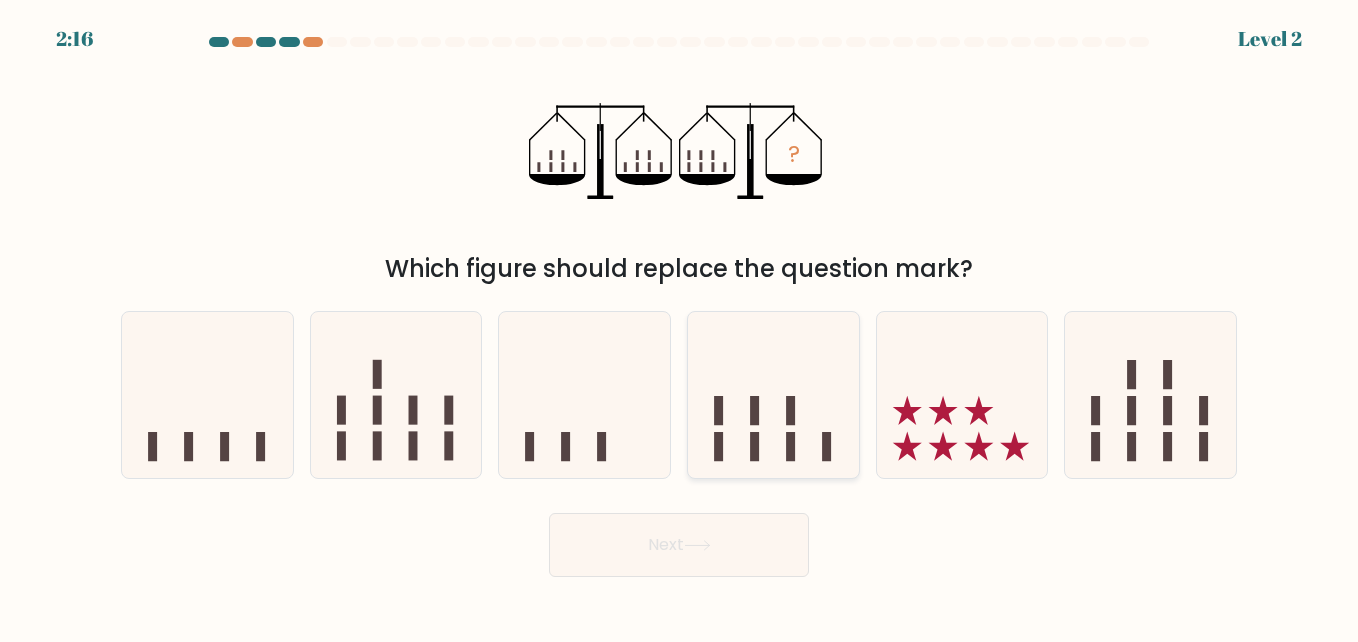 click 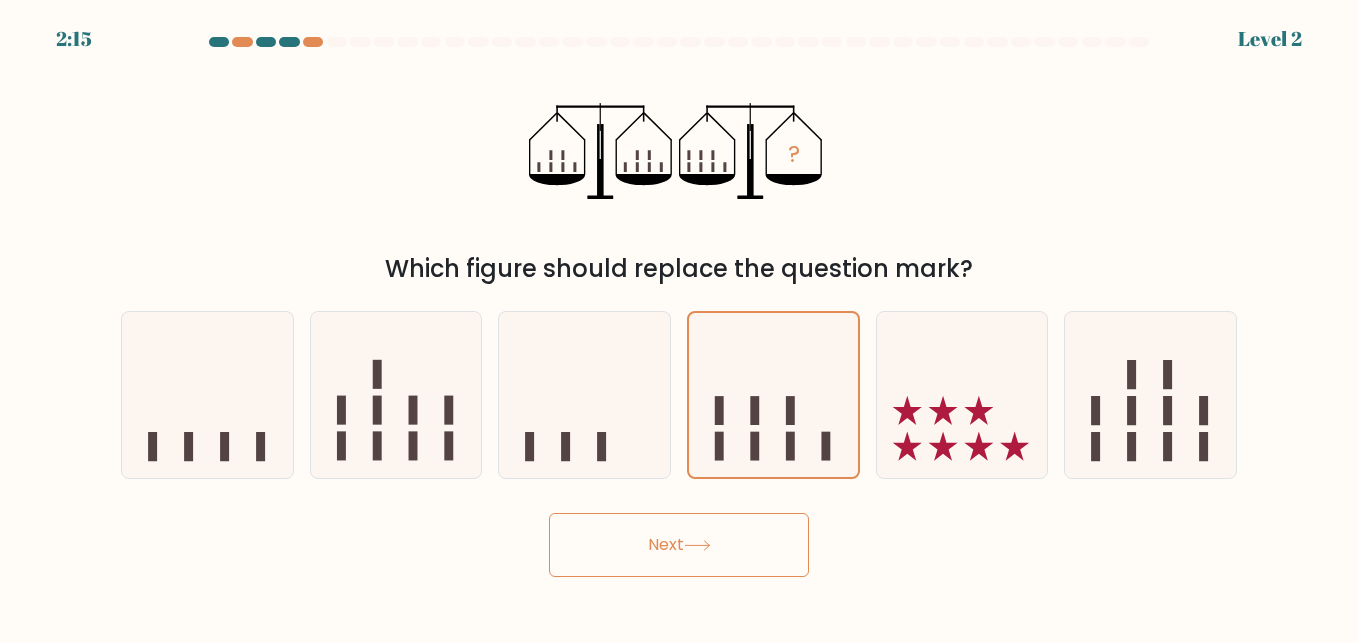 click on "Next" at bounding box center (679, 545) 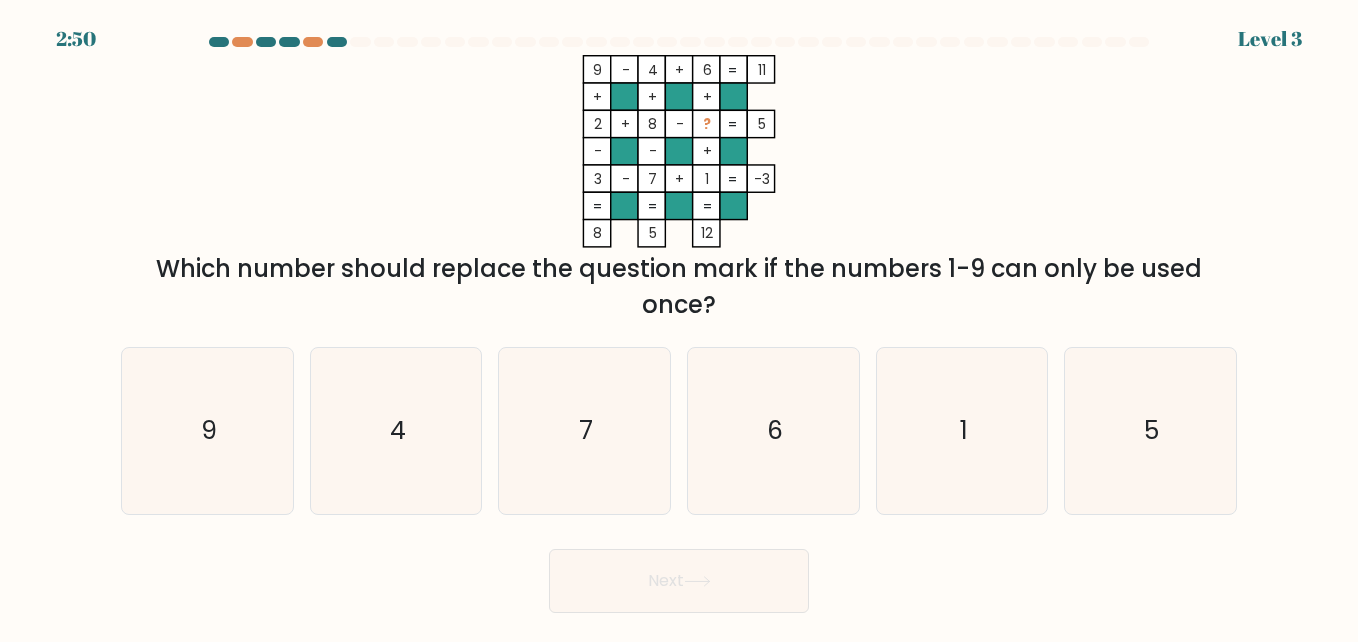 click at bounding box center [679, 325] 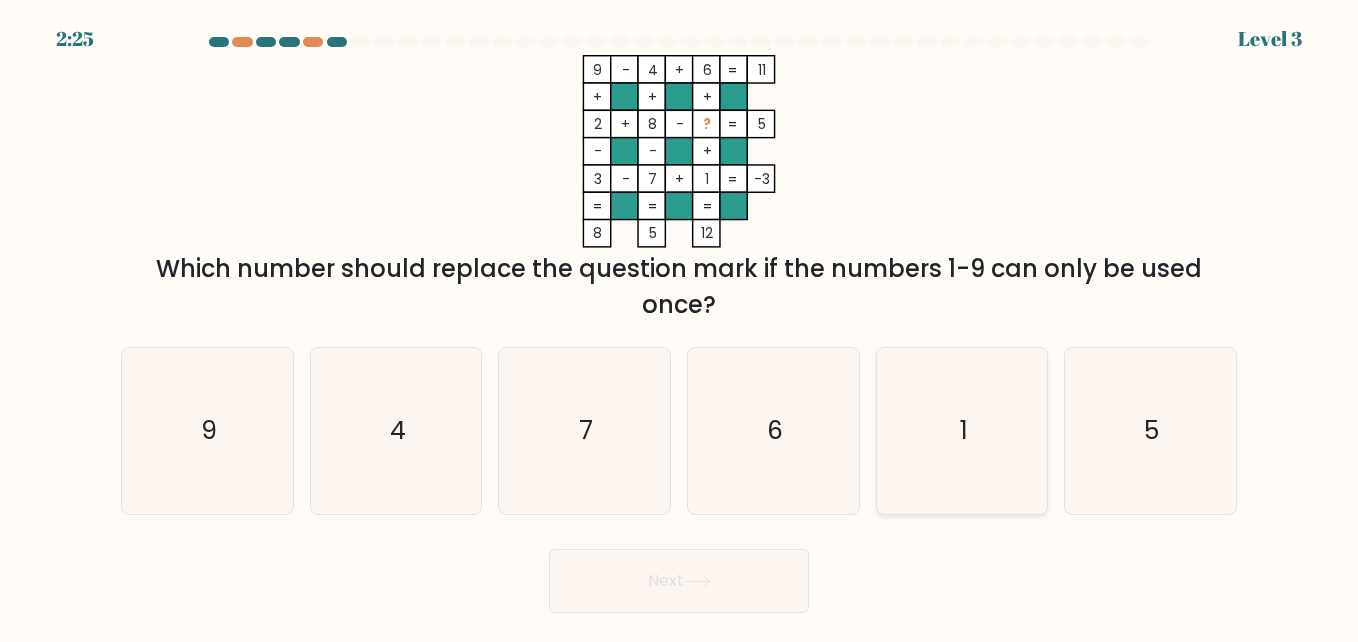 click on "1" 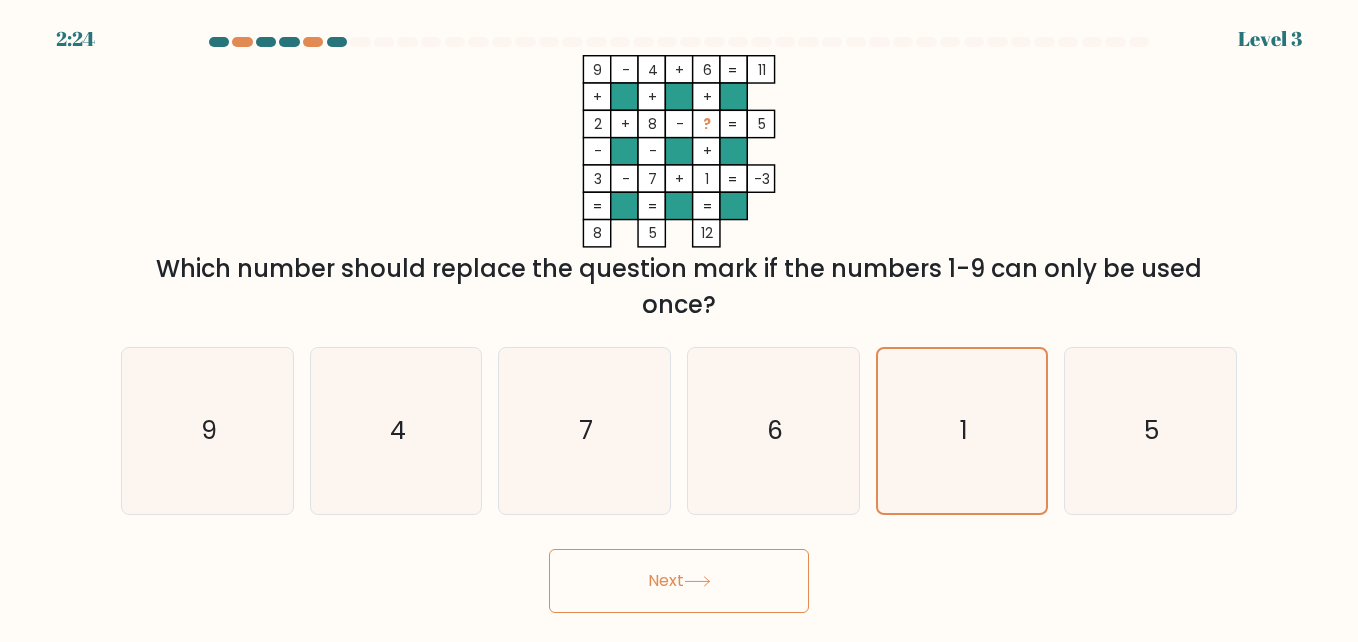click on "Next" at bounding box center (679, 581) 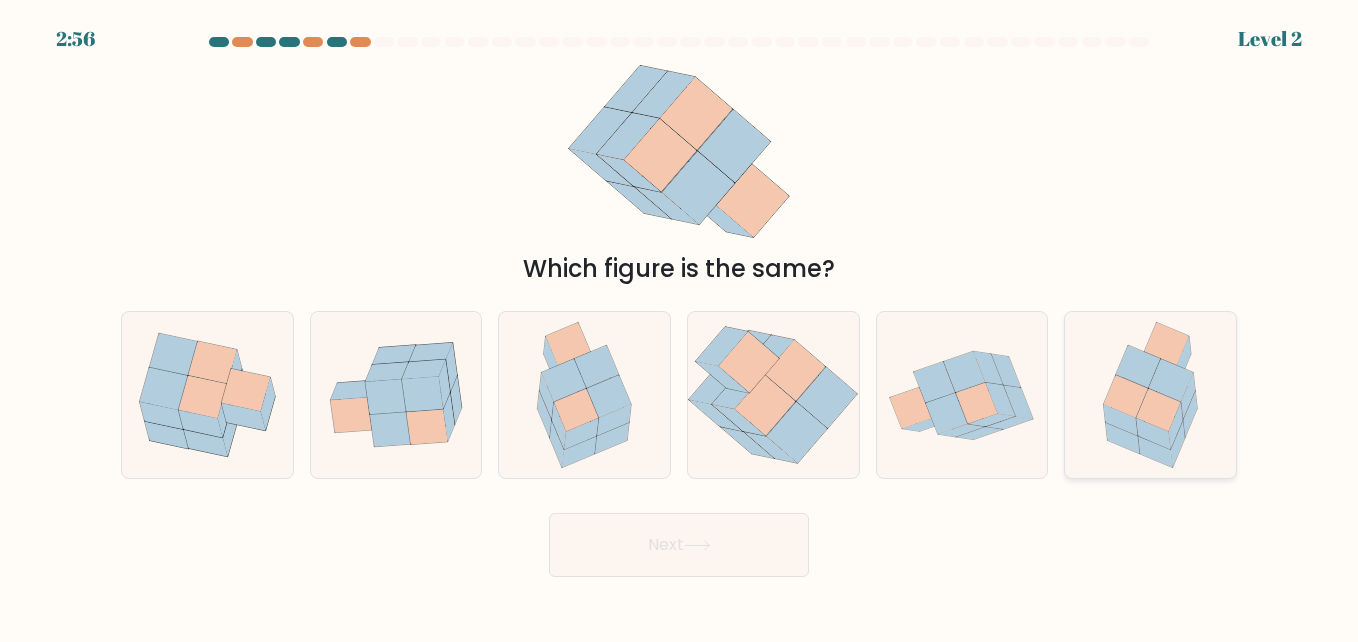 click 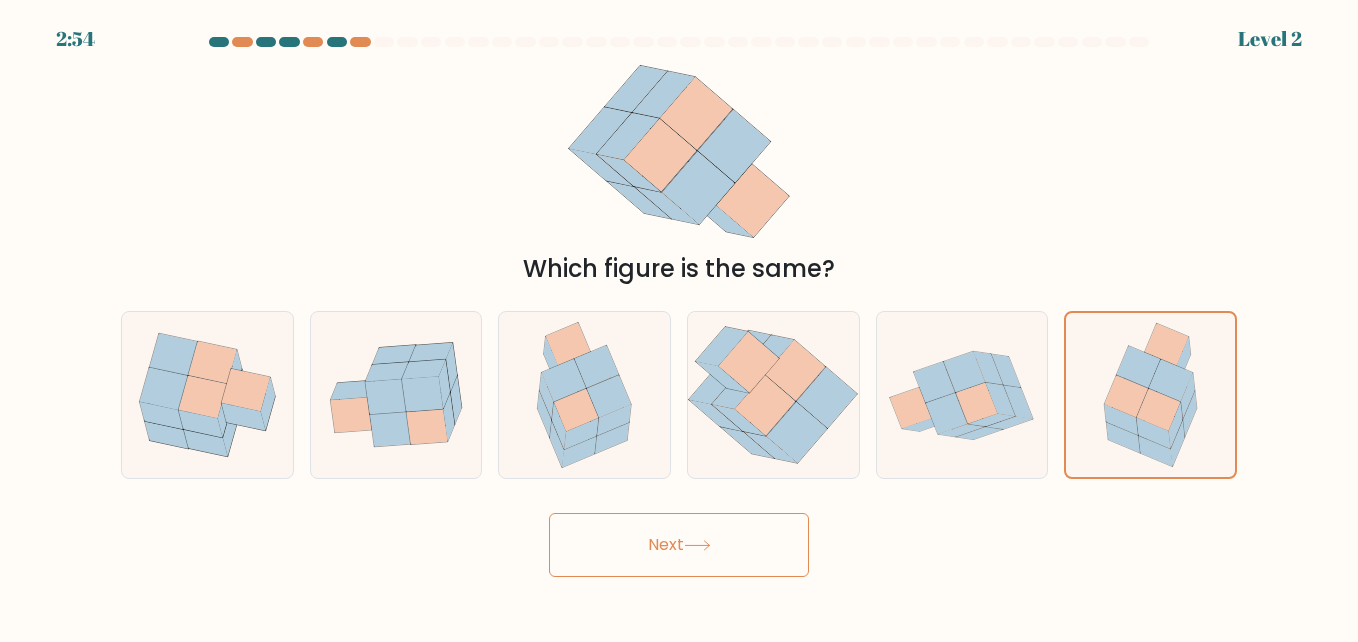 click 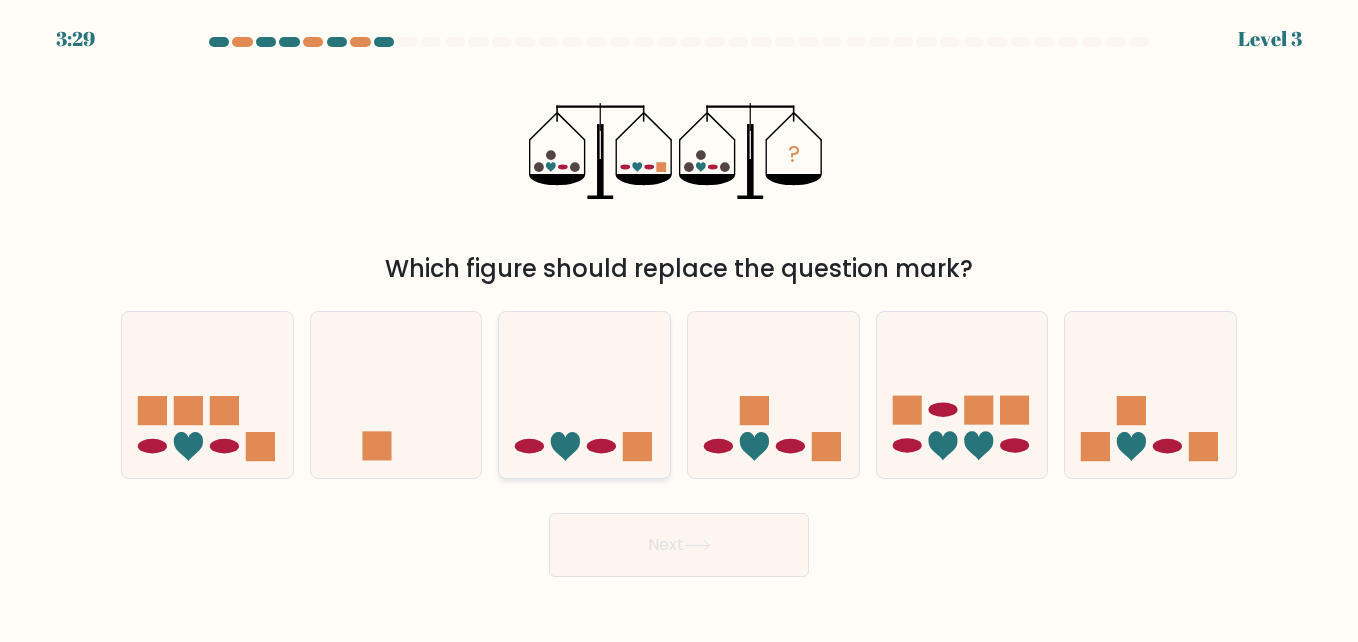 click 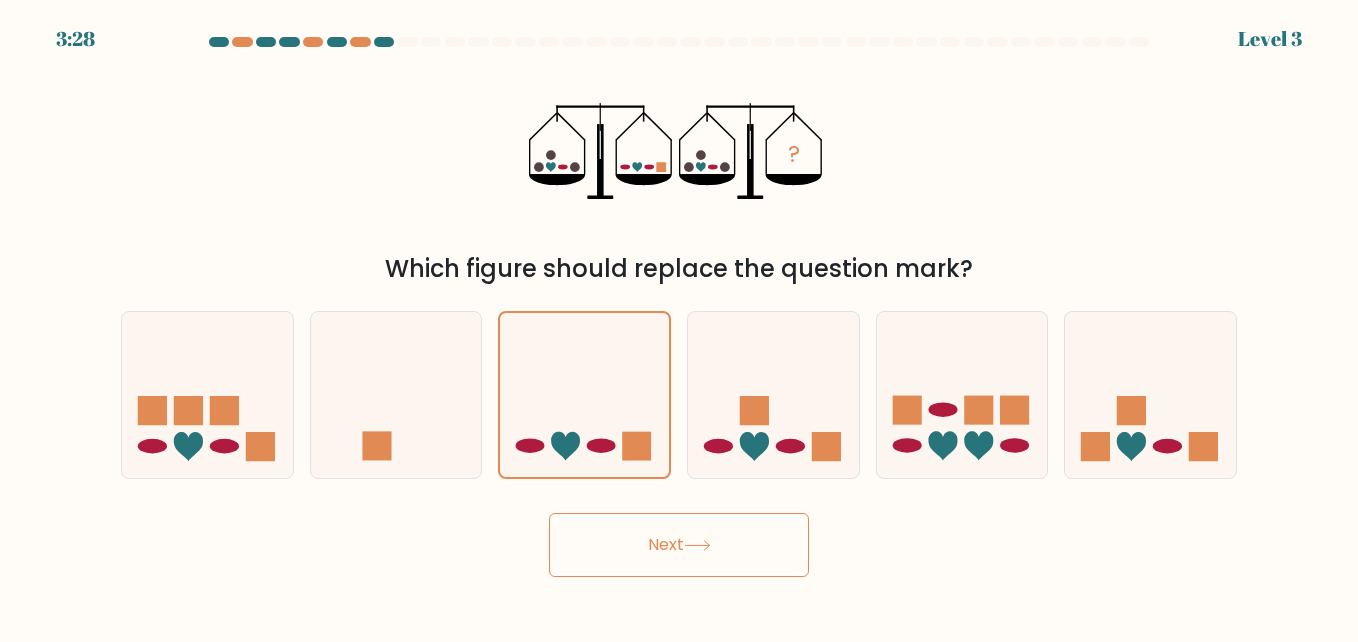 click on "Next" at bounding box center (679, 545) 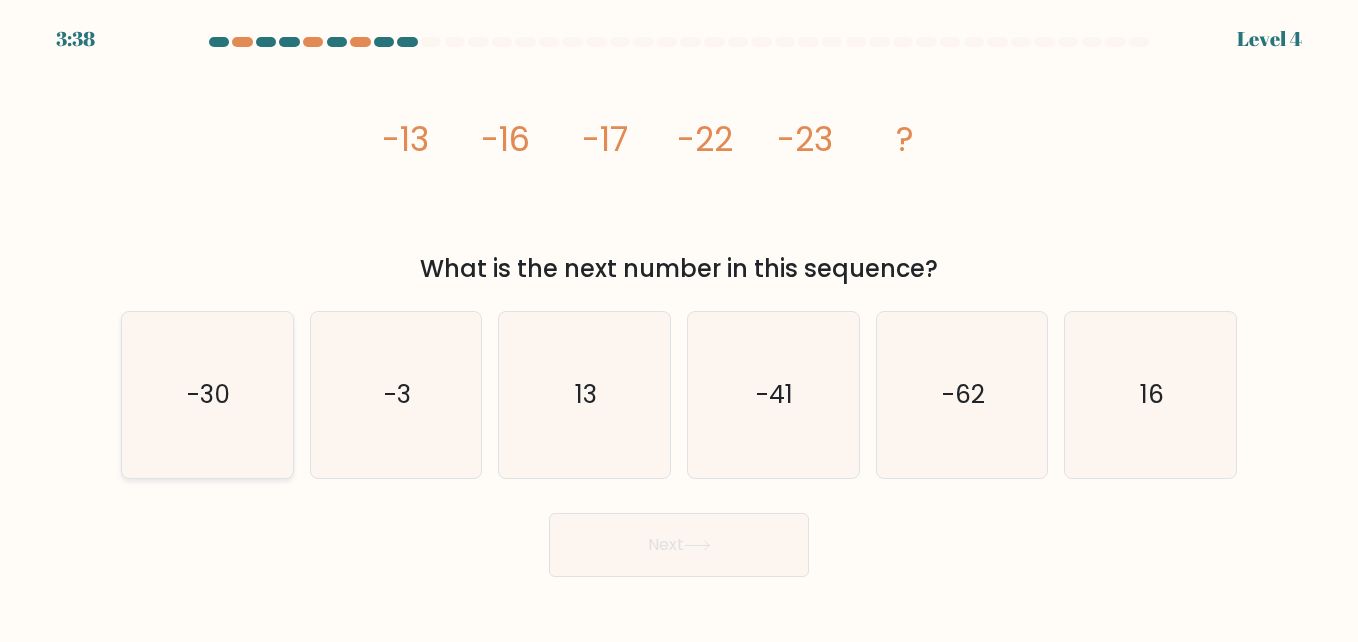 click on "-30" 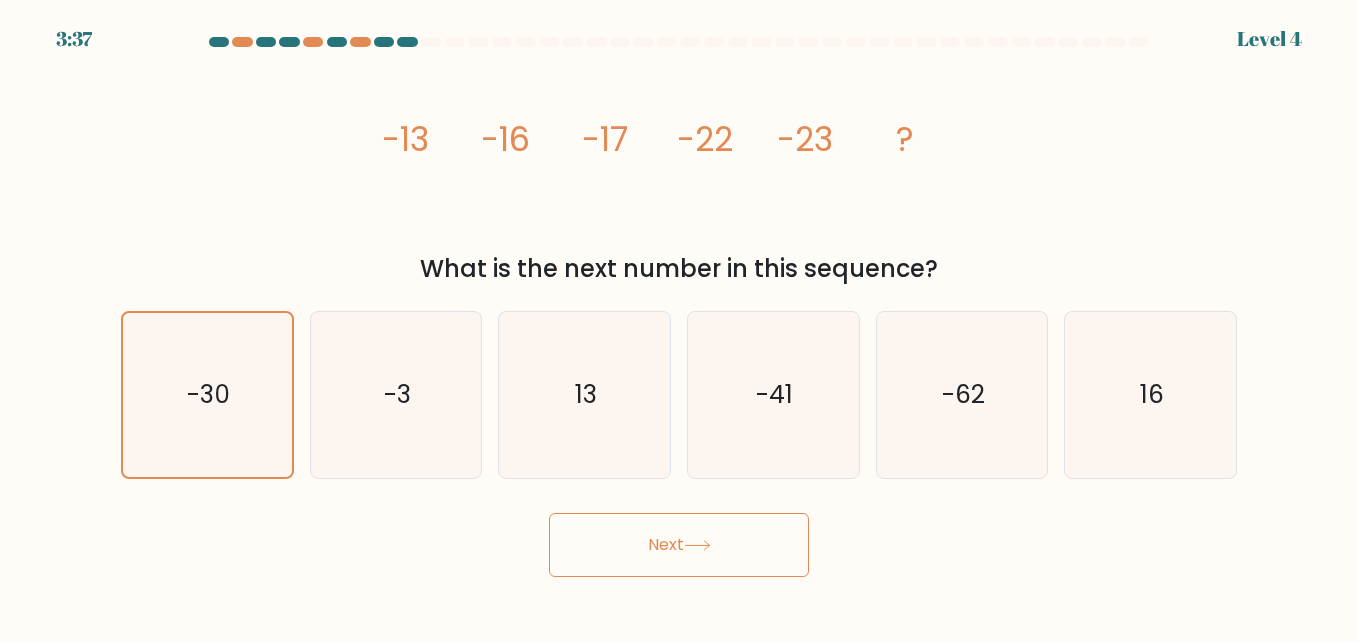 click on "Next" at bounding box center (679, 545) 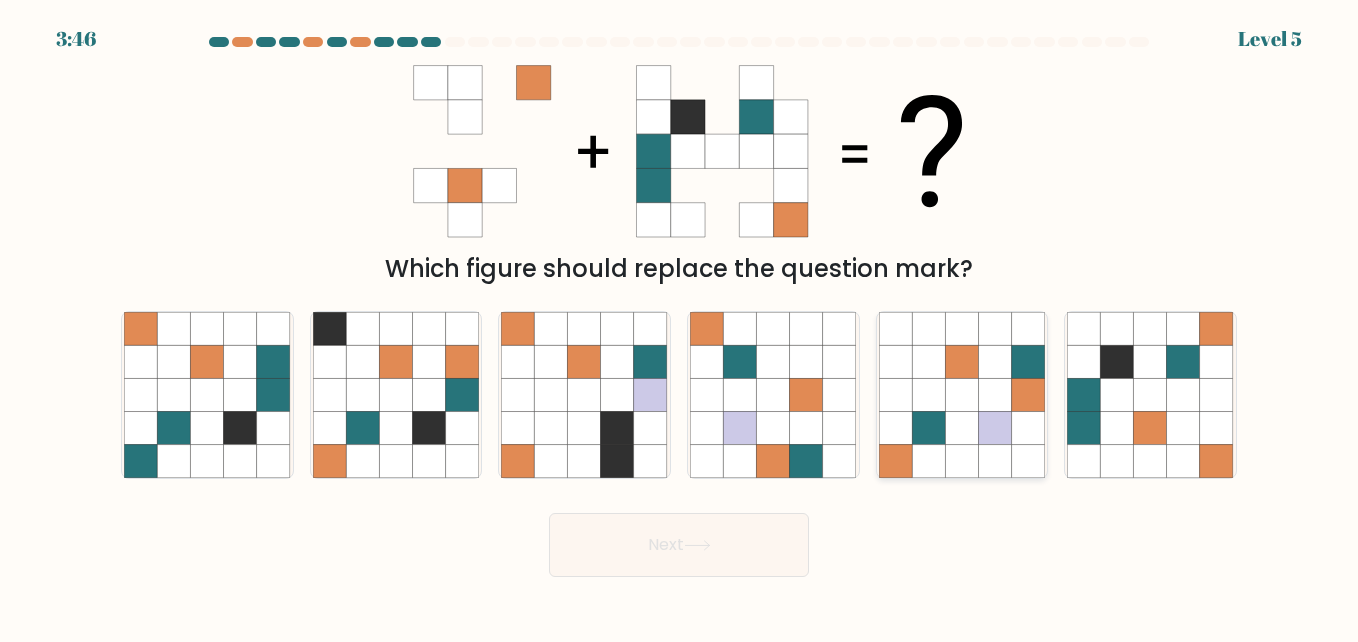 click 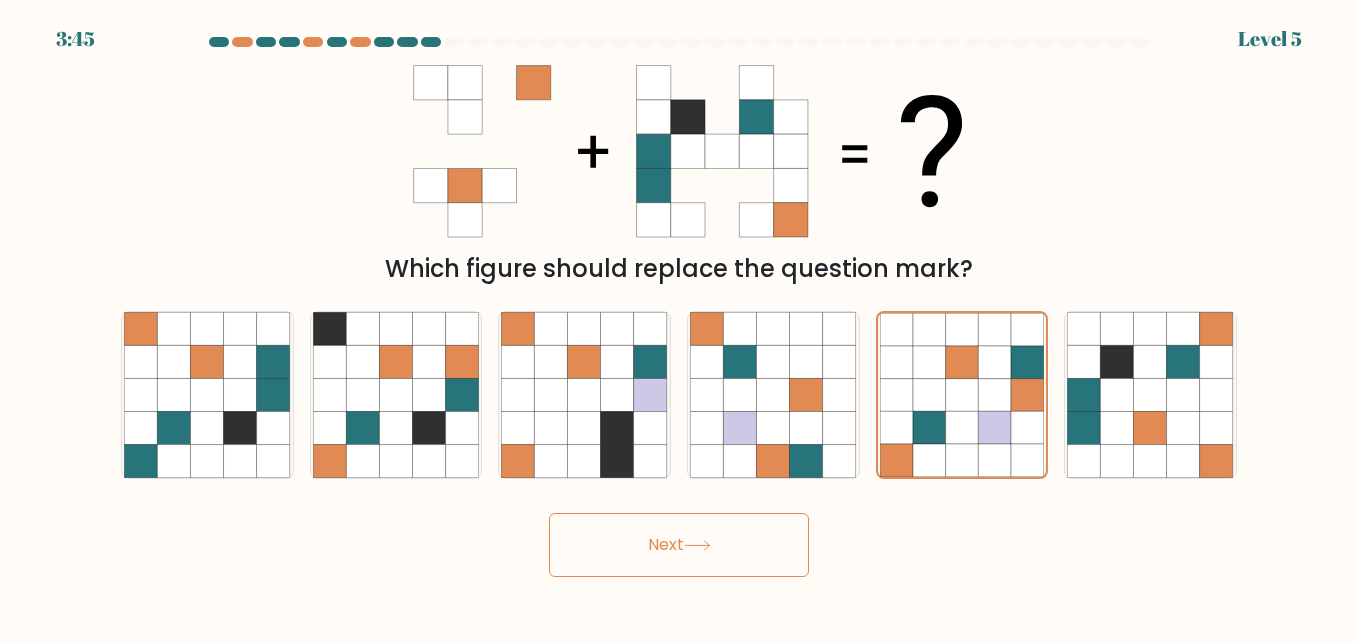 click 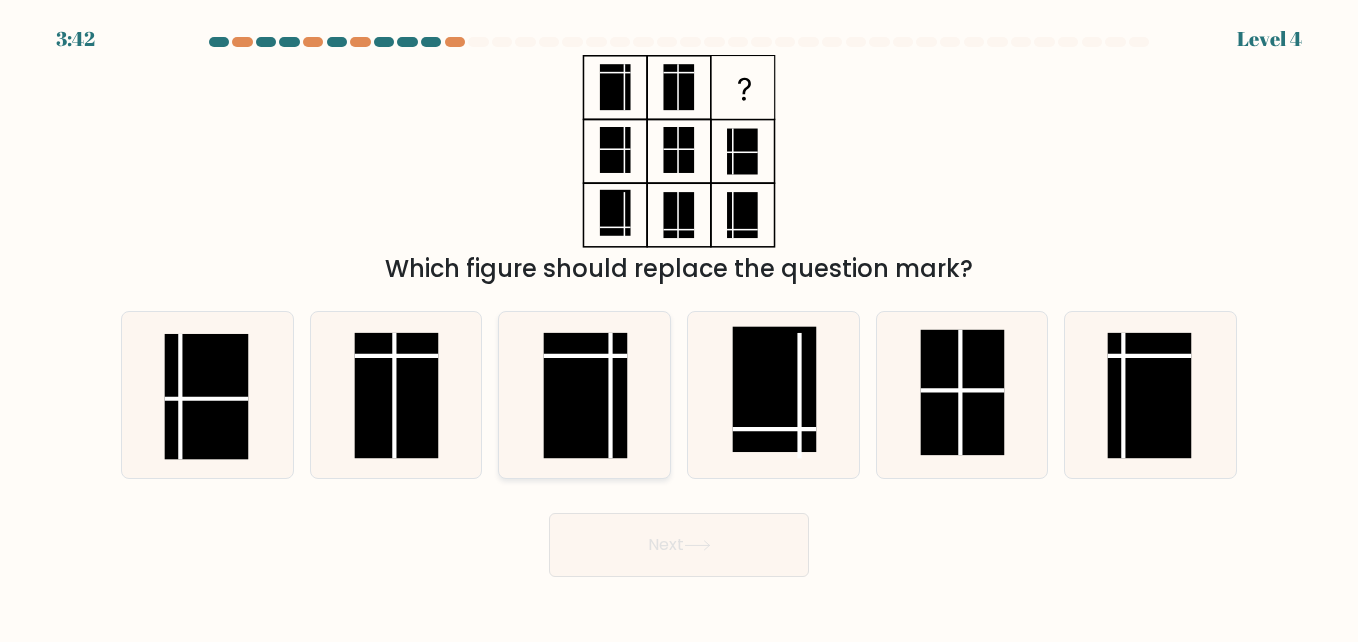 click 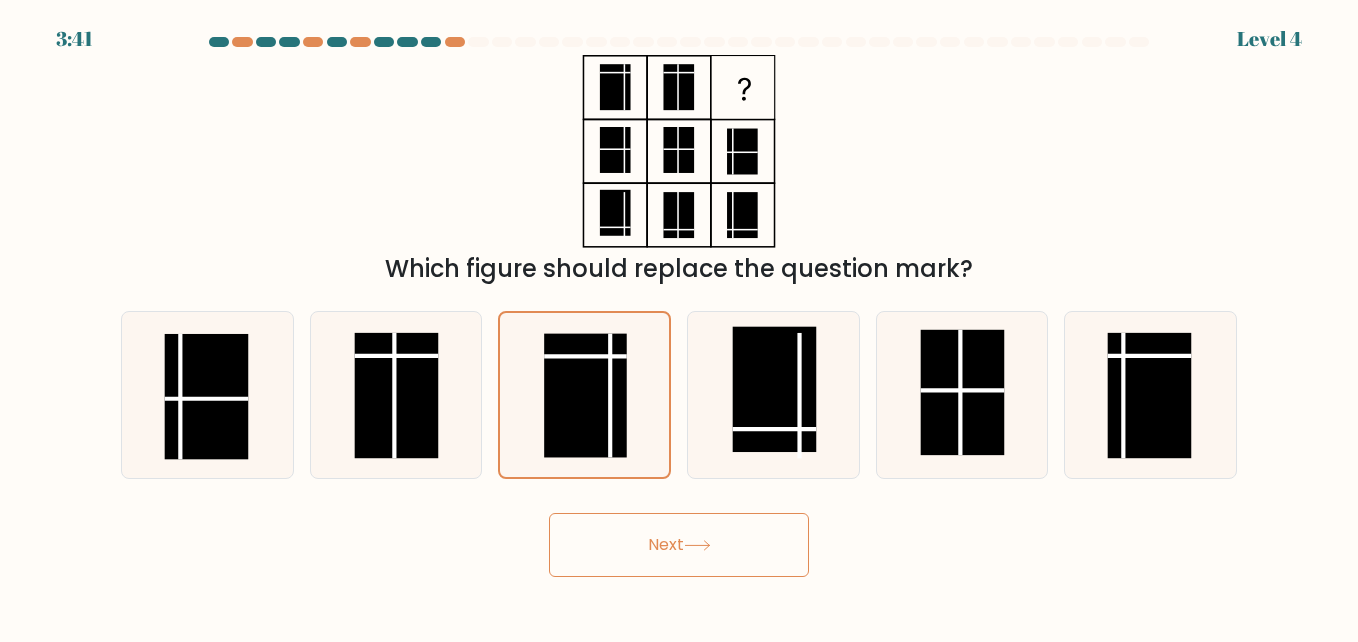 click on "Next" at bounding box center (679, 545) 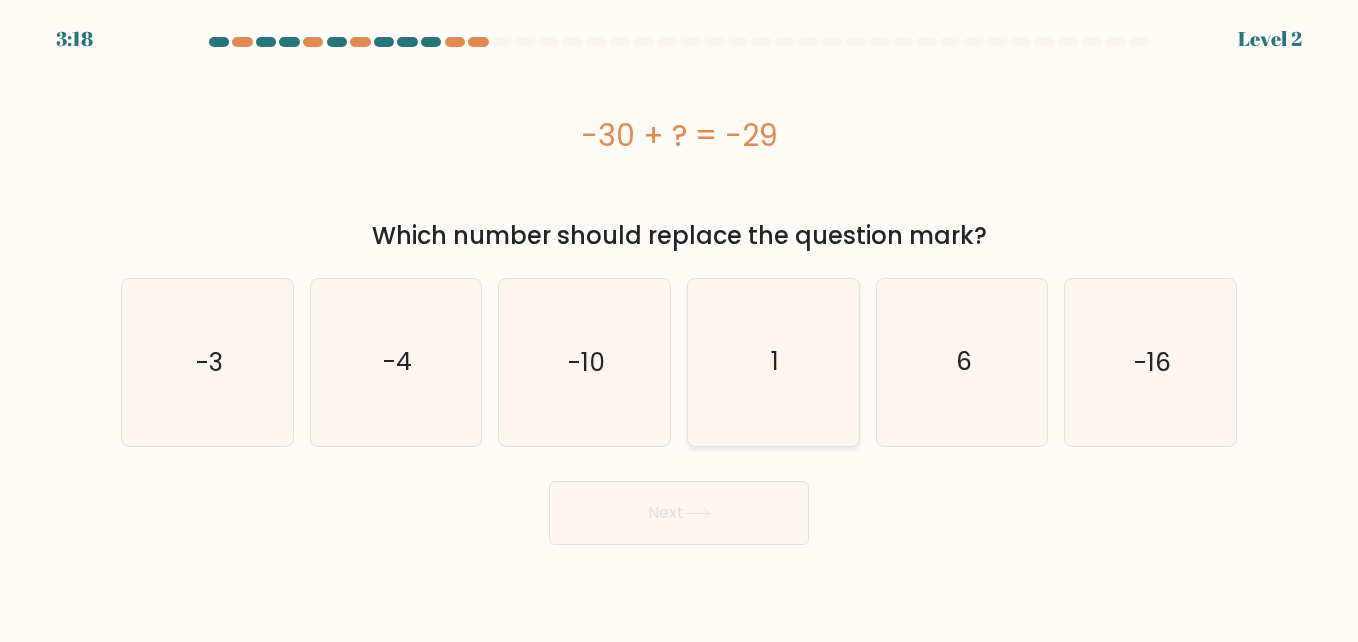 click on "1" 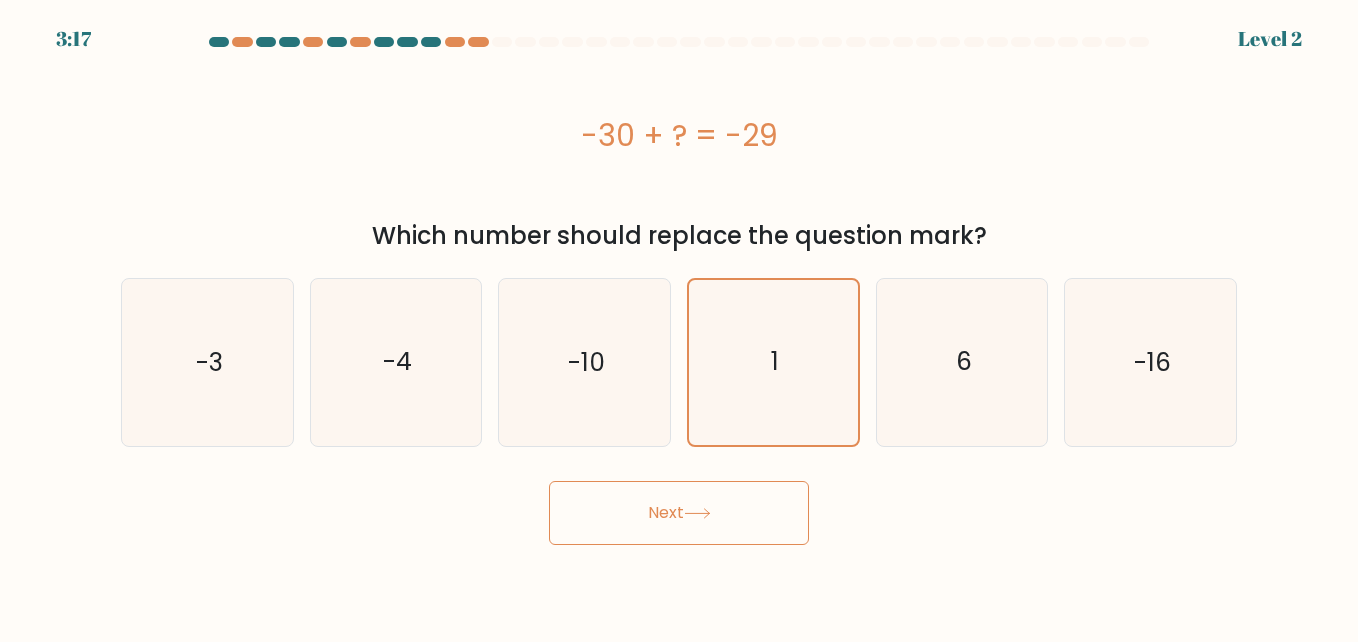 click on "Next" at bounding box center (679, 513) 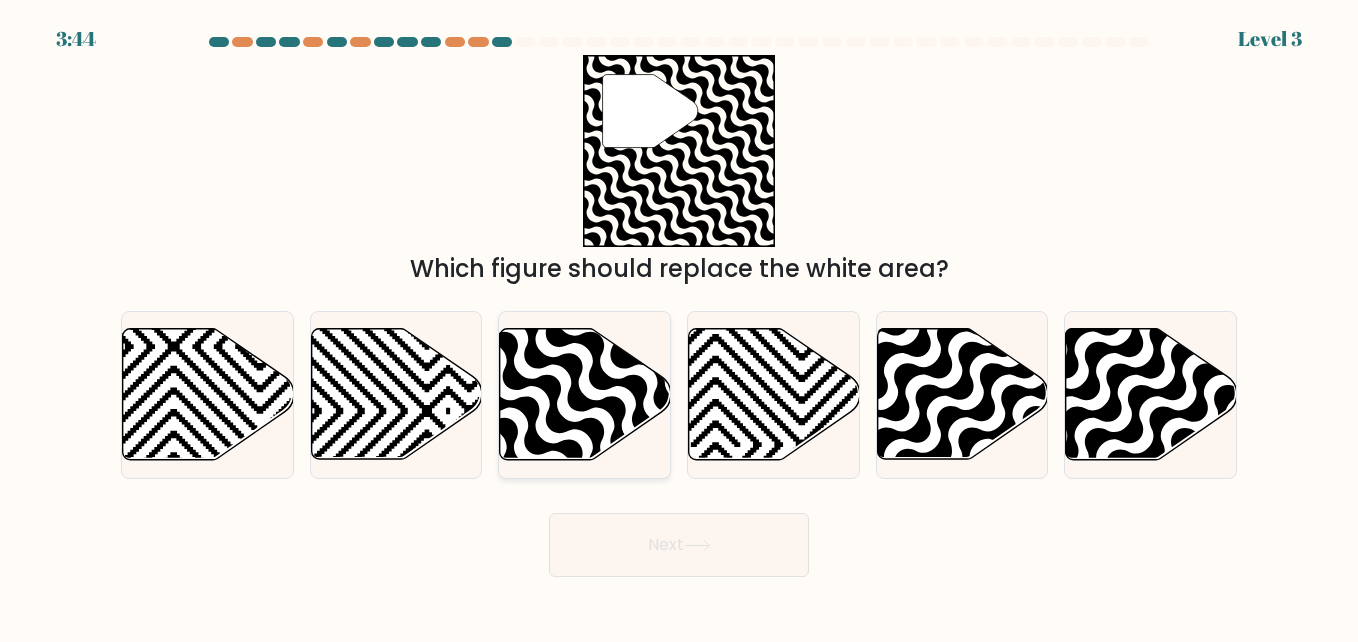 click 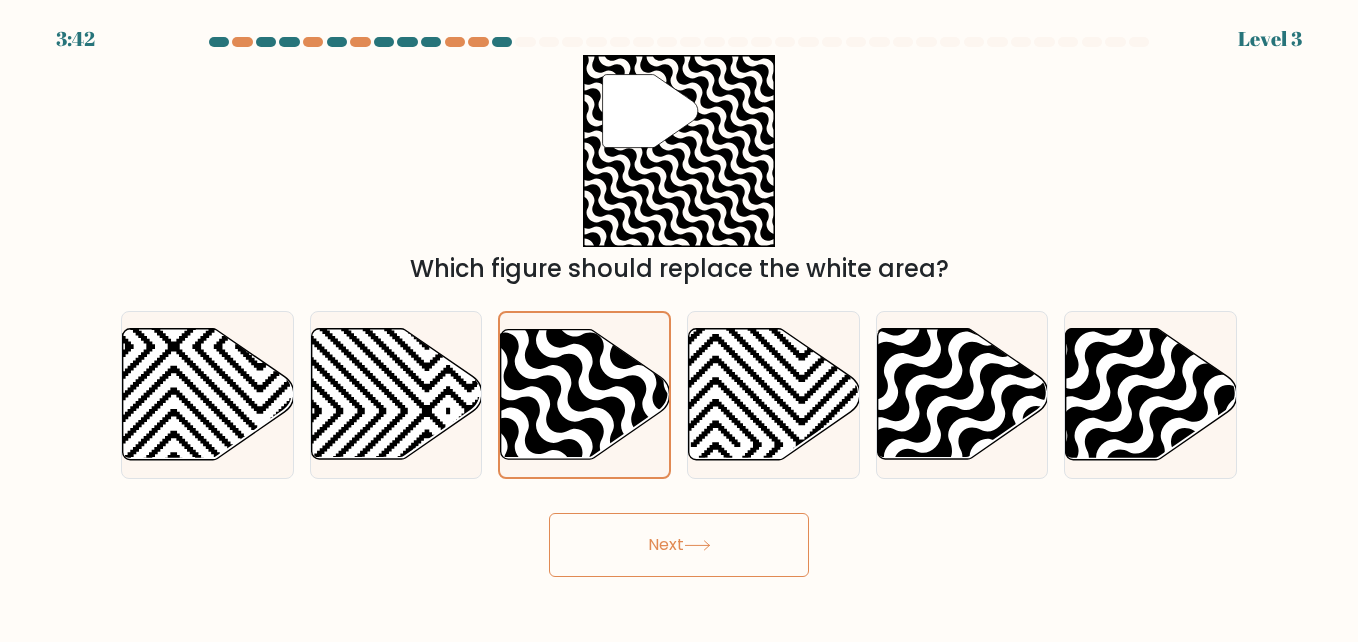 click on "Next" at bounding box center (679, 545) 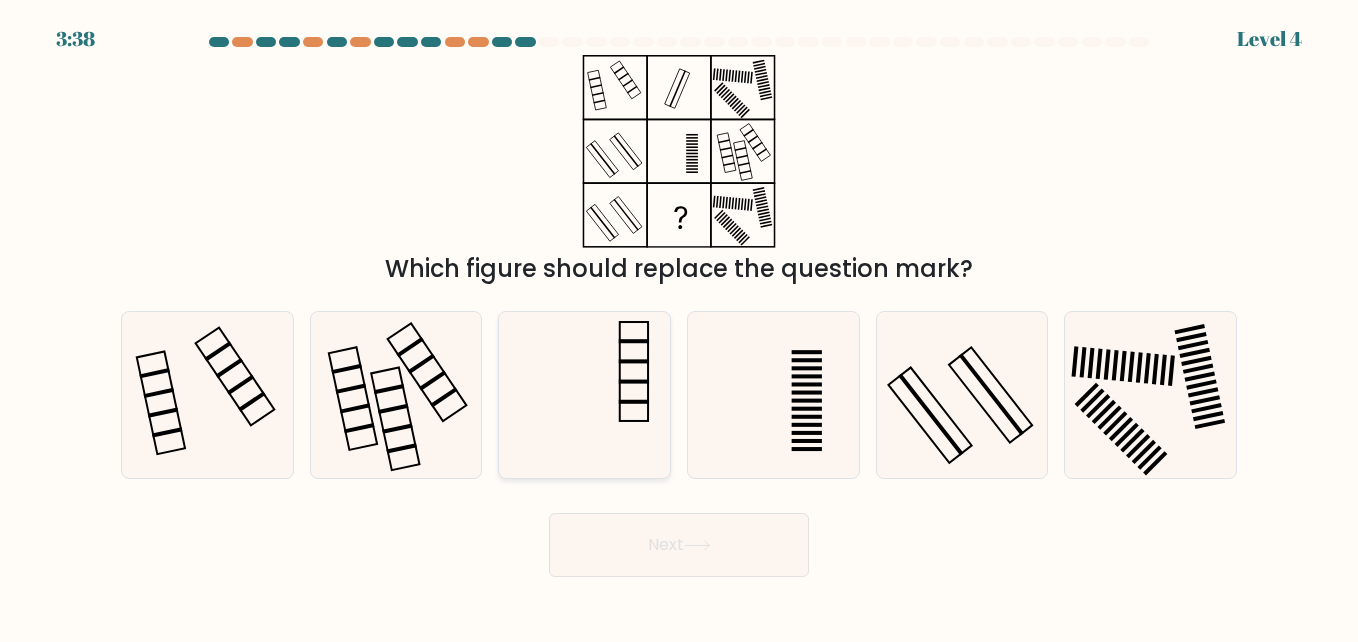 click 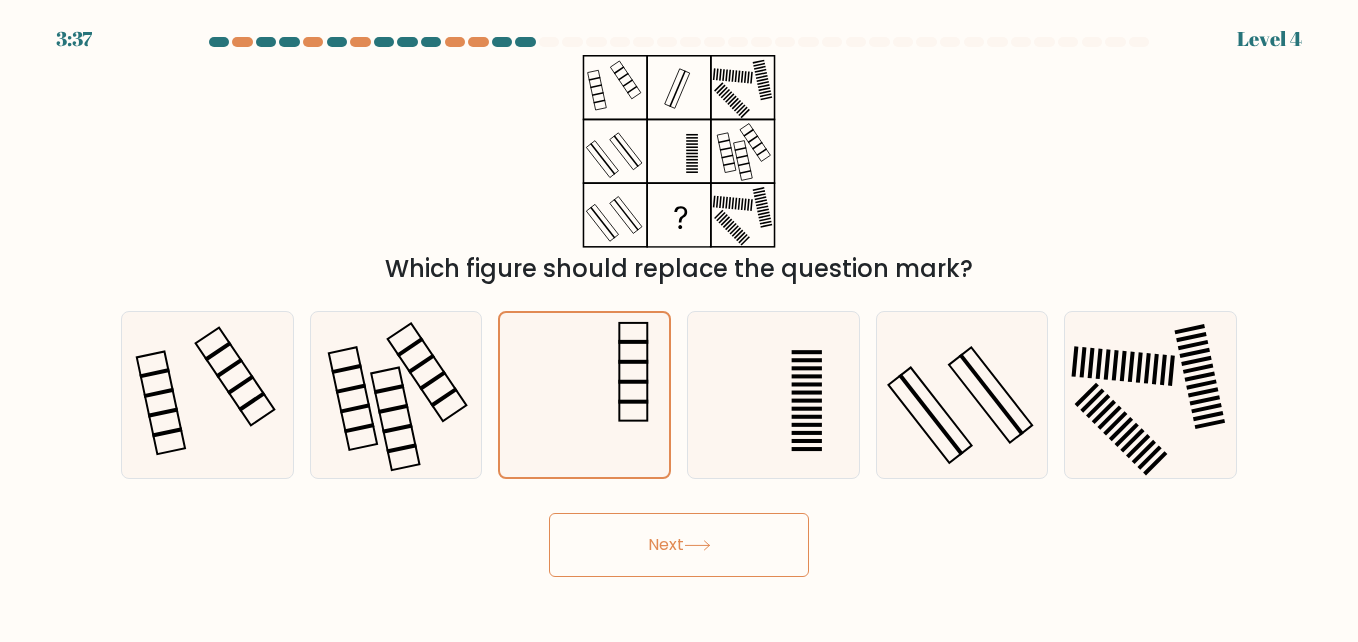 click on "Next" at bounding box center [679, 545] 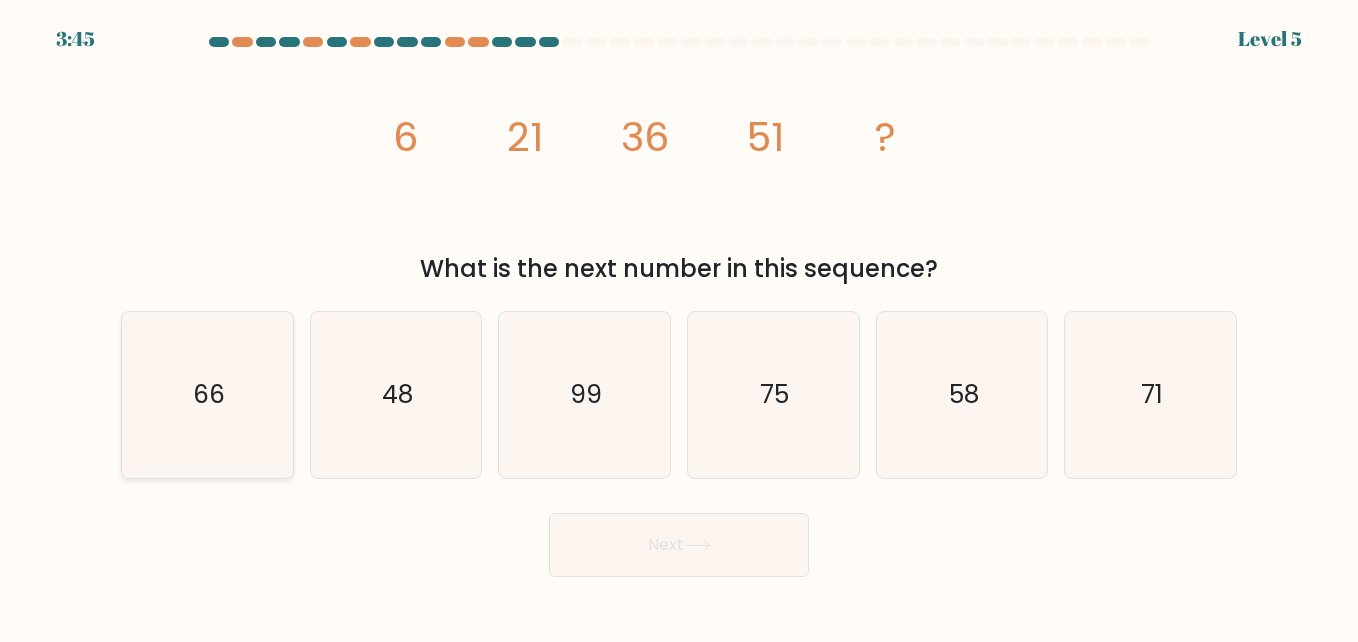 click on "66" 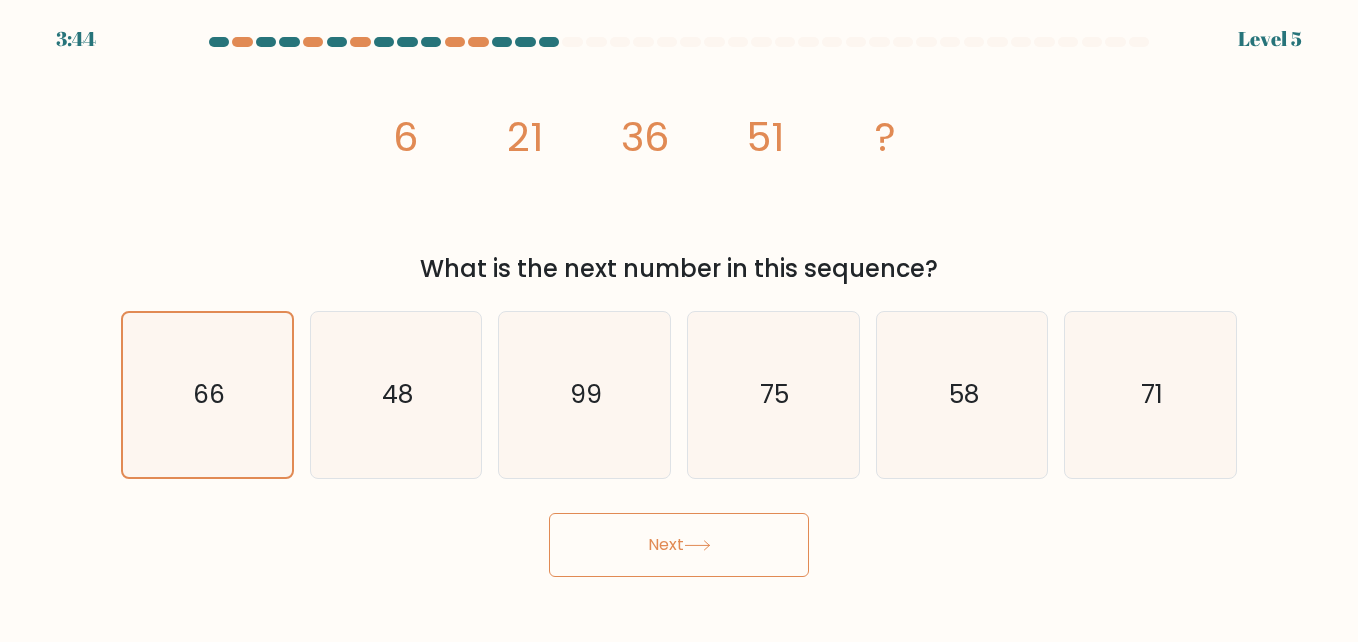 click on "Next" at bounding box center [679, 545] 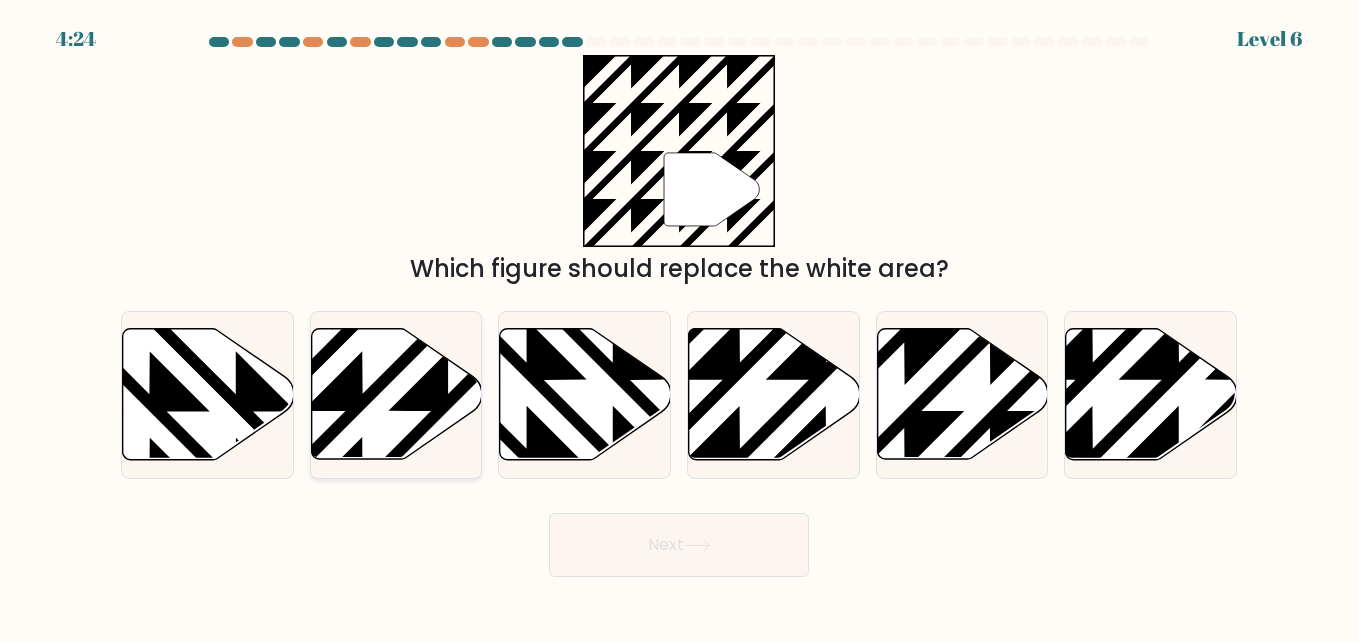 click 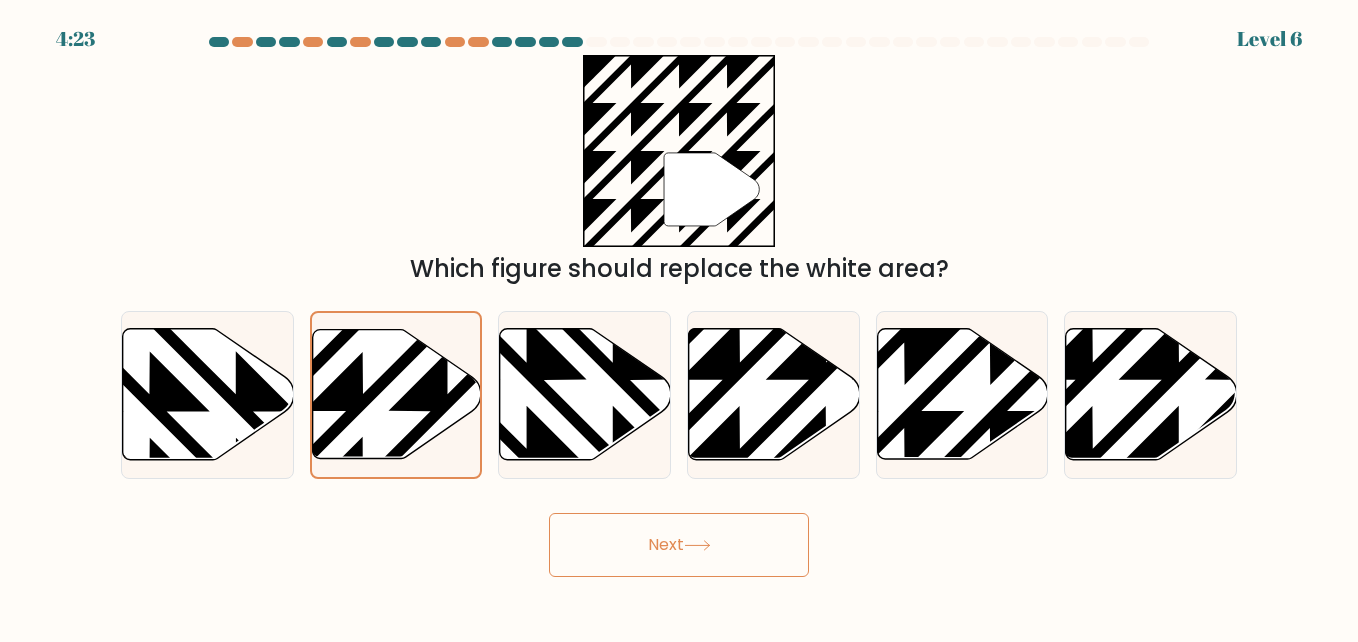 click on "Next" at bounding box center (679, 545) 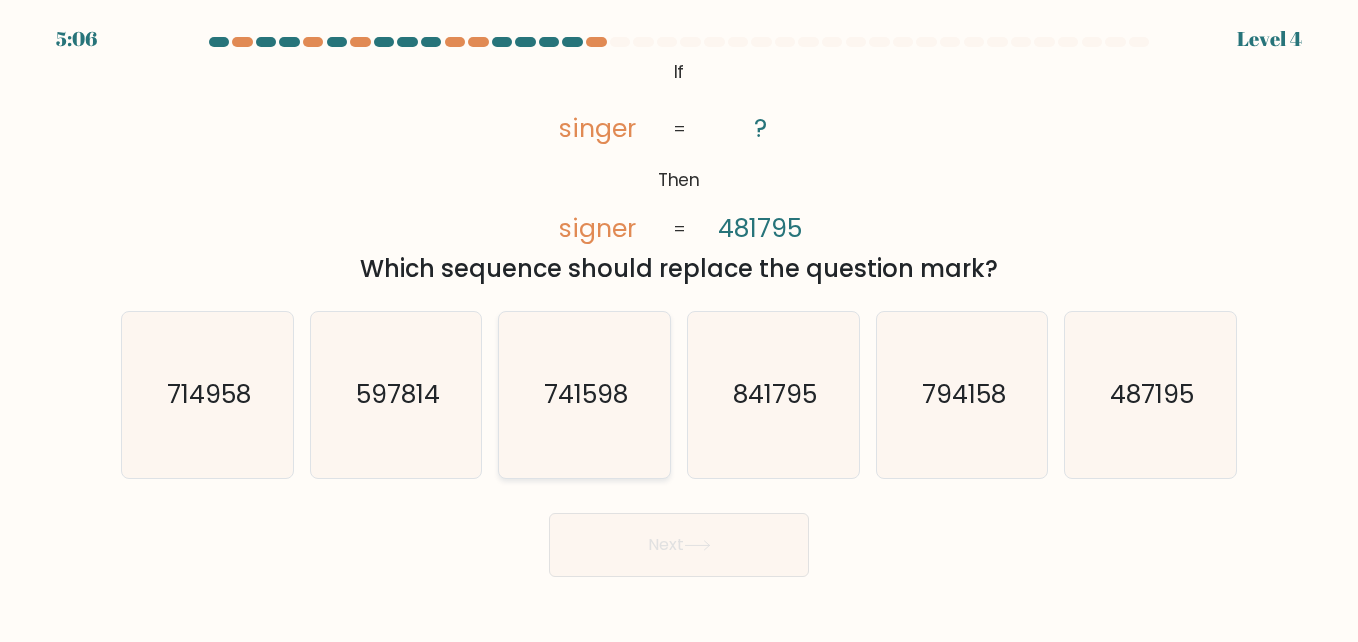 click on "741598" 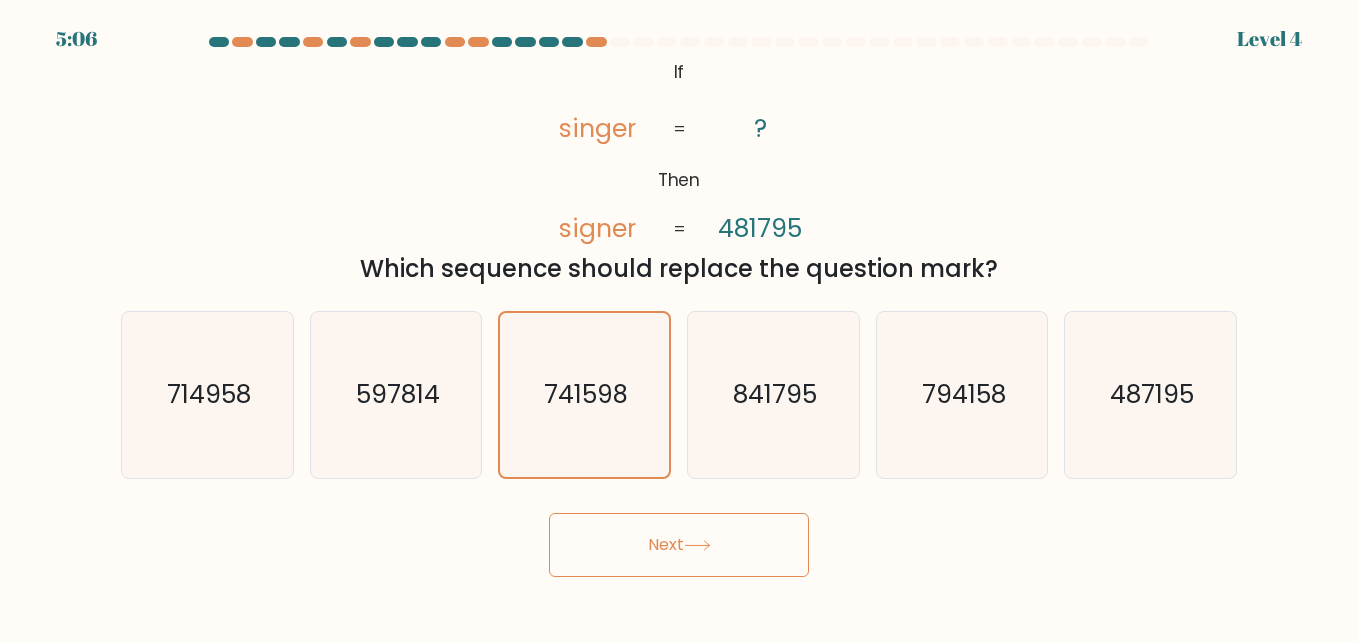 click on "Next" at bounding box center (679, 545) 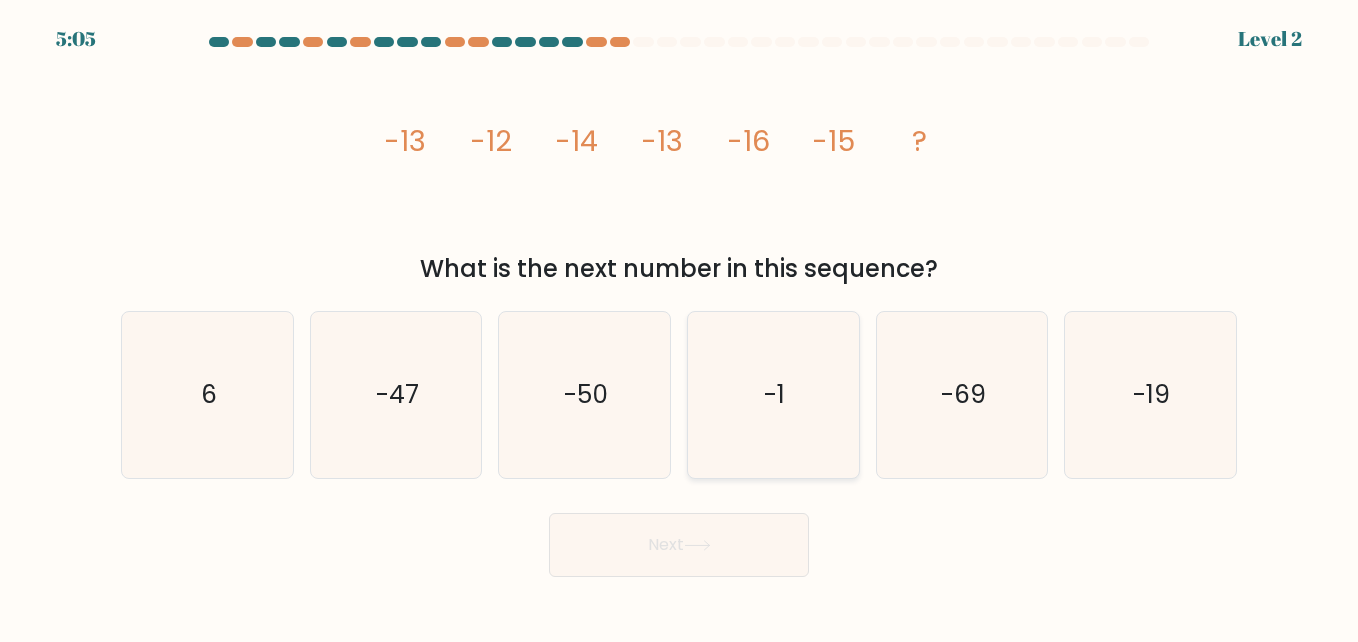 click on "-1" 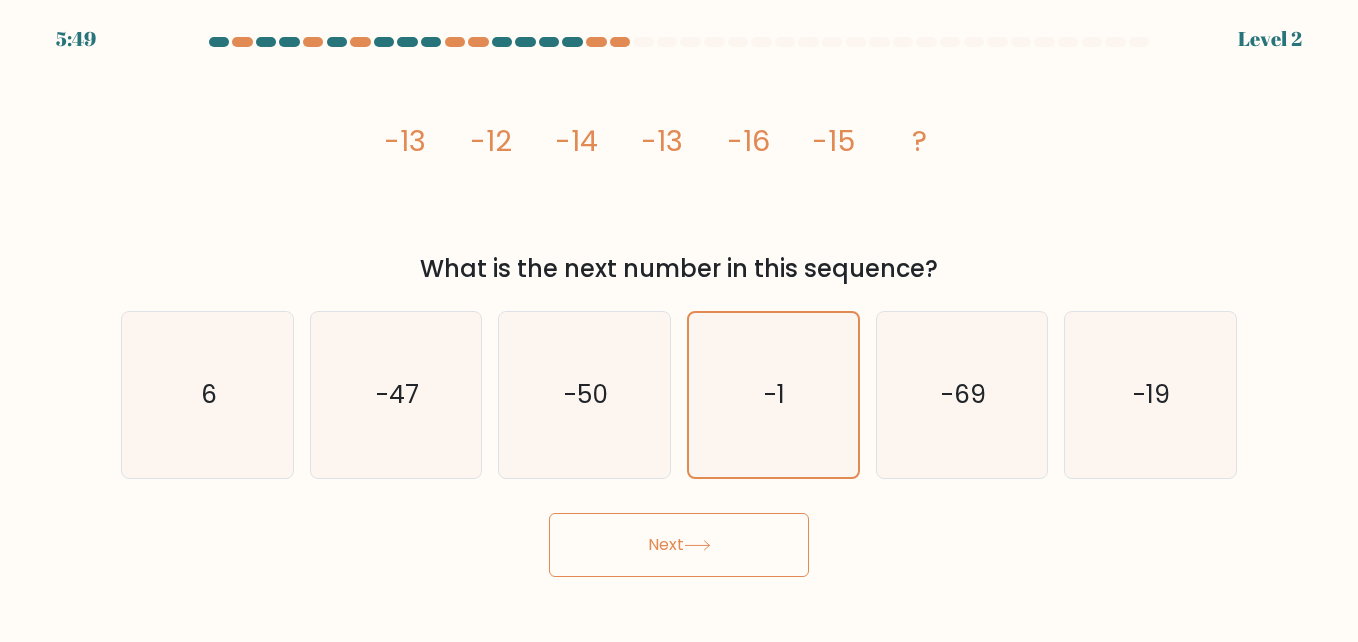 click on "Next" at bounding box center [679, 545] 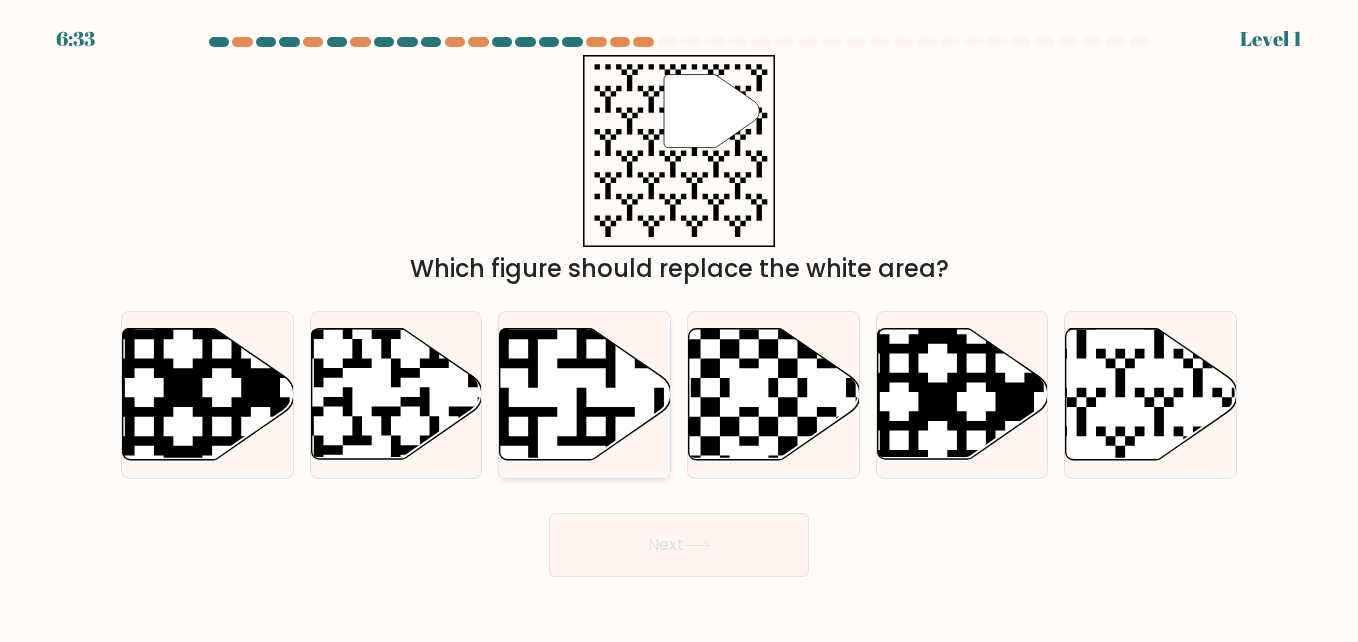 click 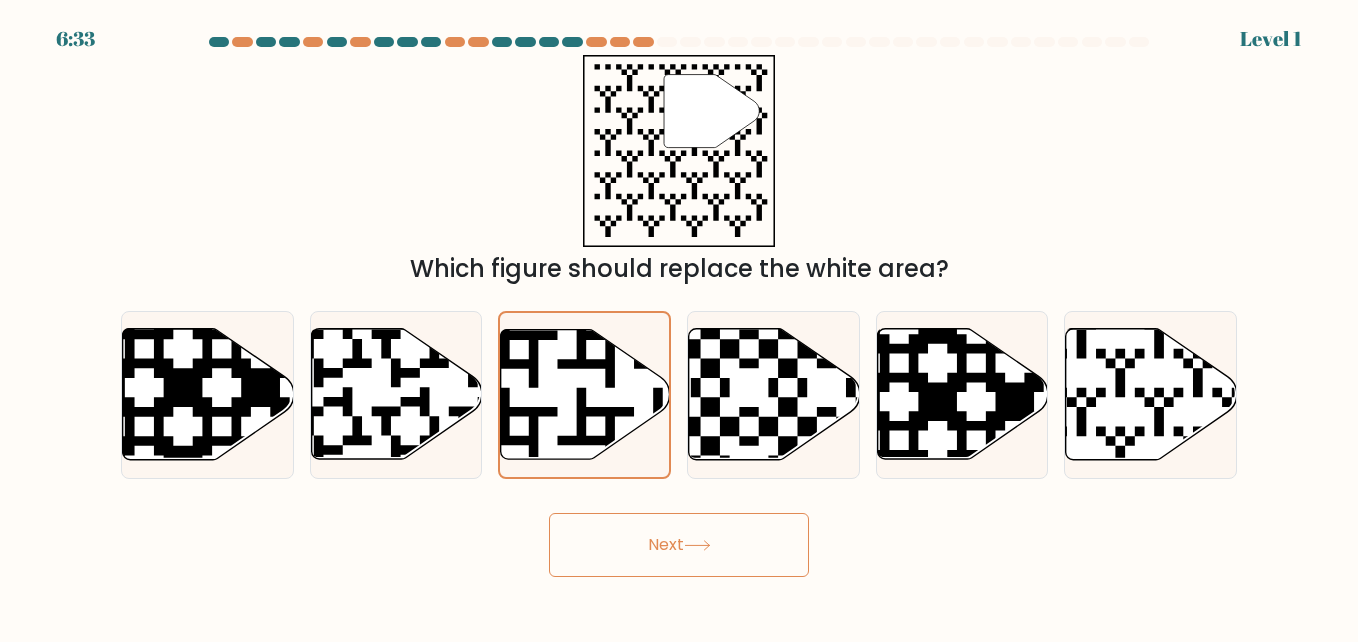 click on "Next" at bounding box center [679, 545] 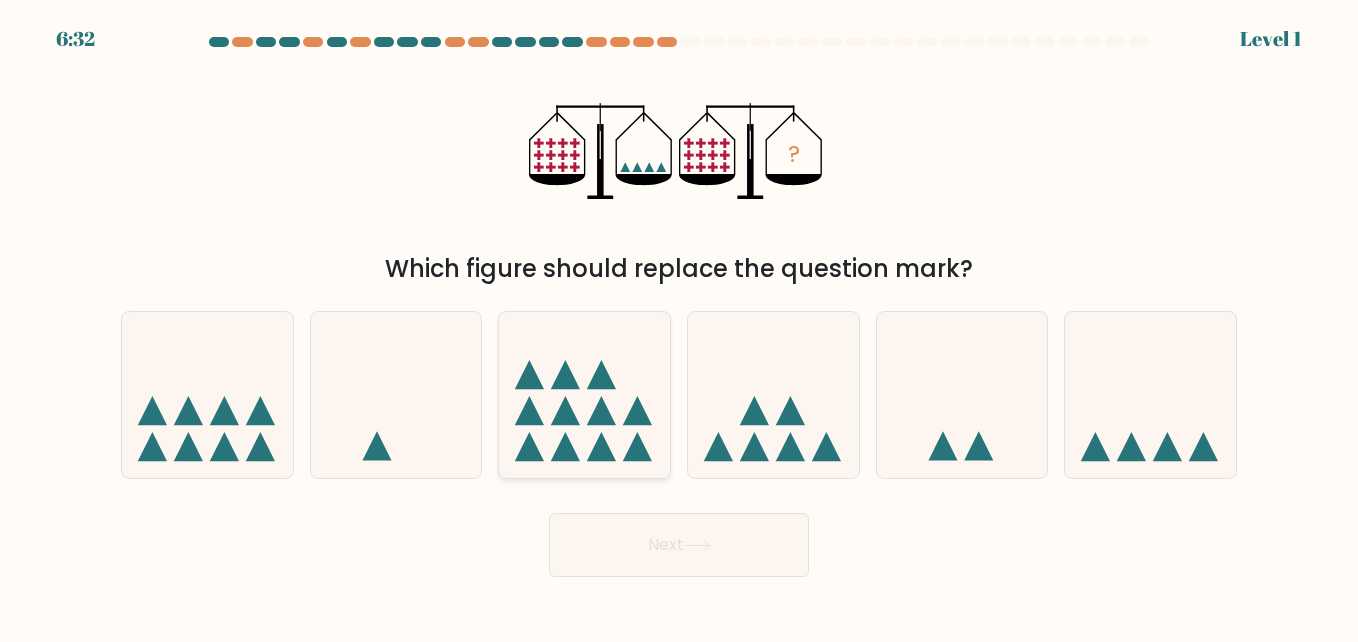 click 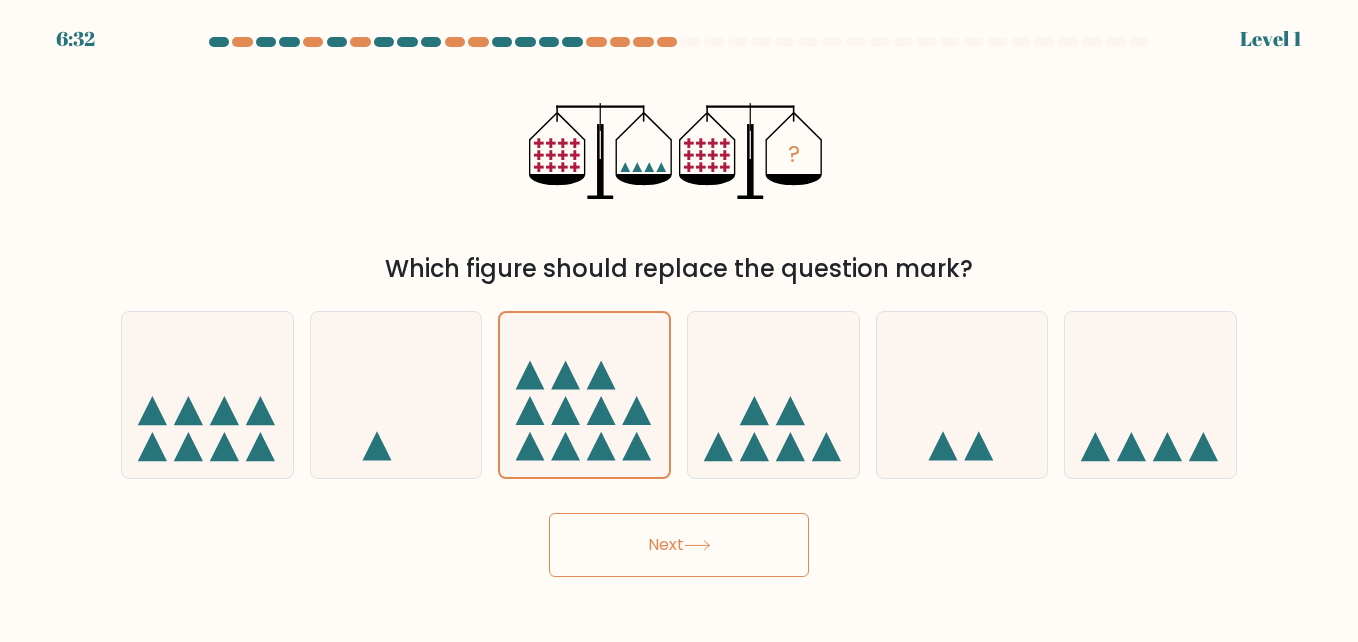 click on "Next" at bounding box center (679, 545) 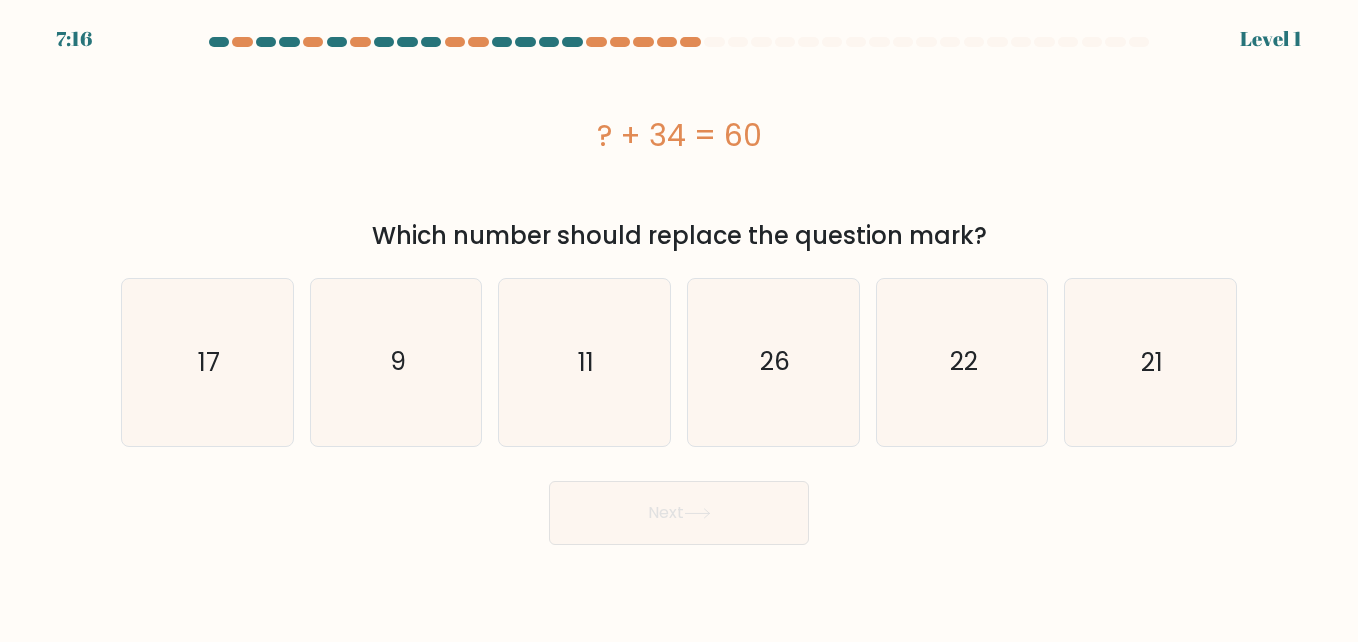 click on "7:16
Level 1
a." at bounding box center (679, 321) 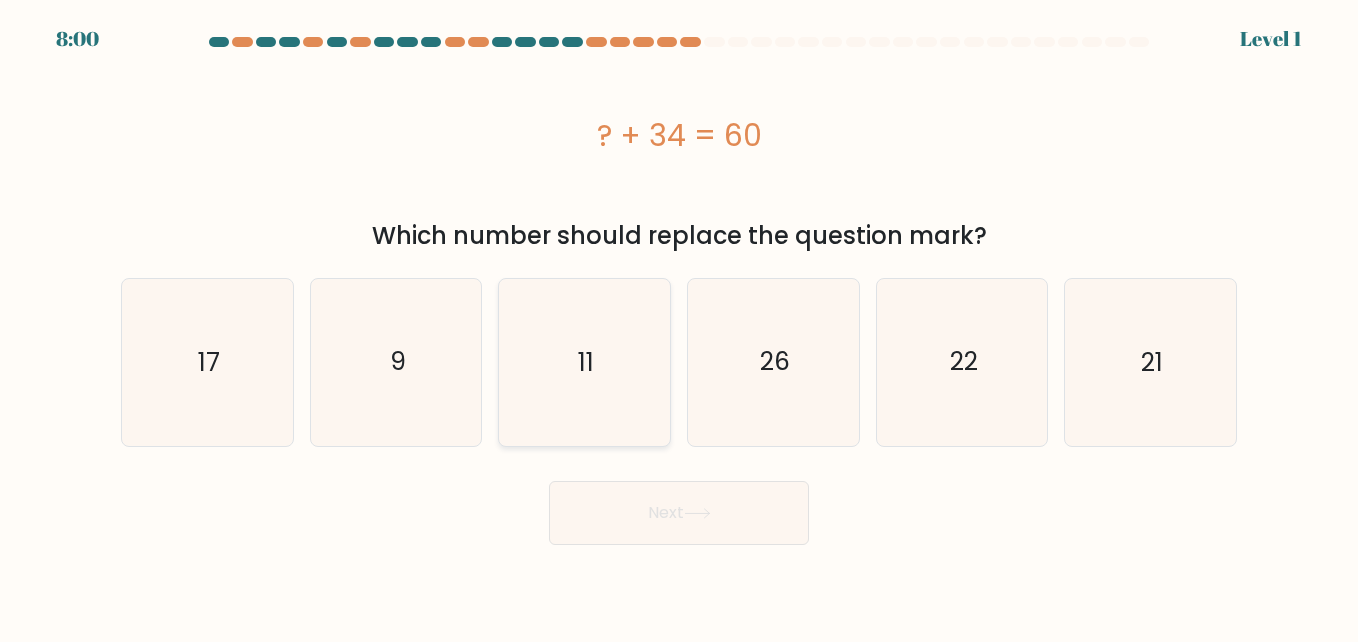 click on "11" 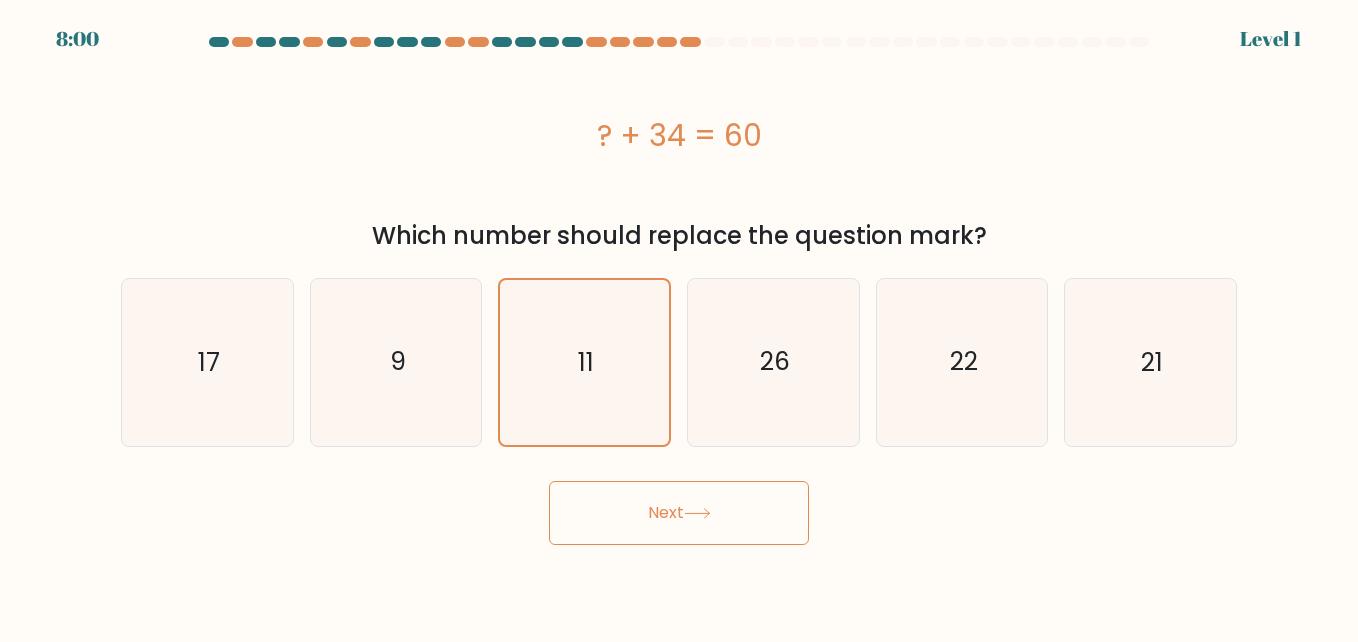 click on "Next" at bounding box center (679, 513) 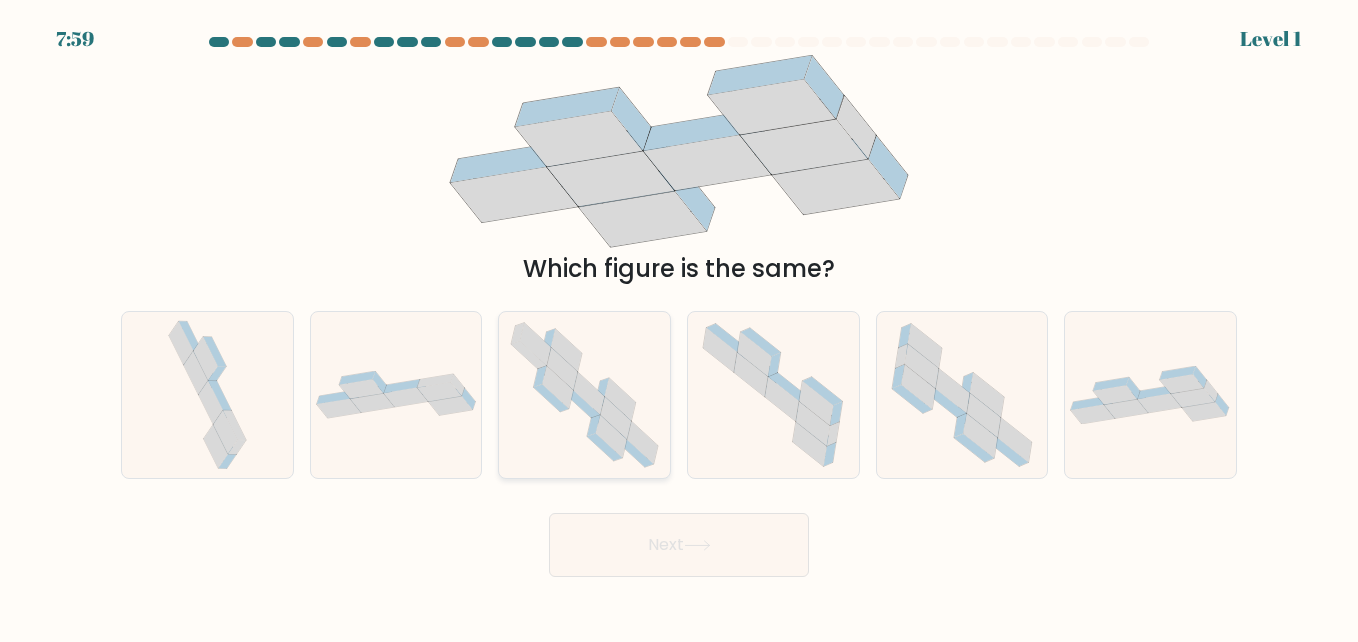 click 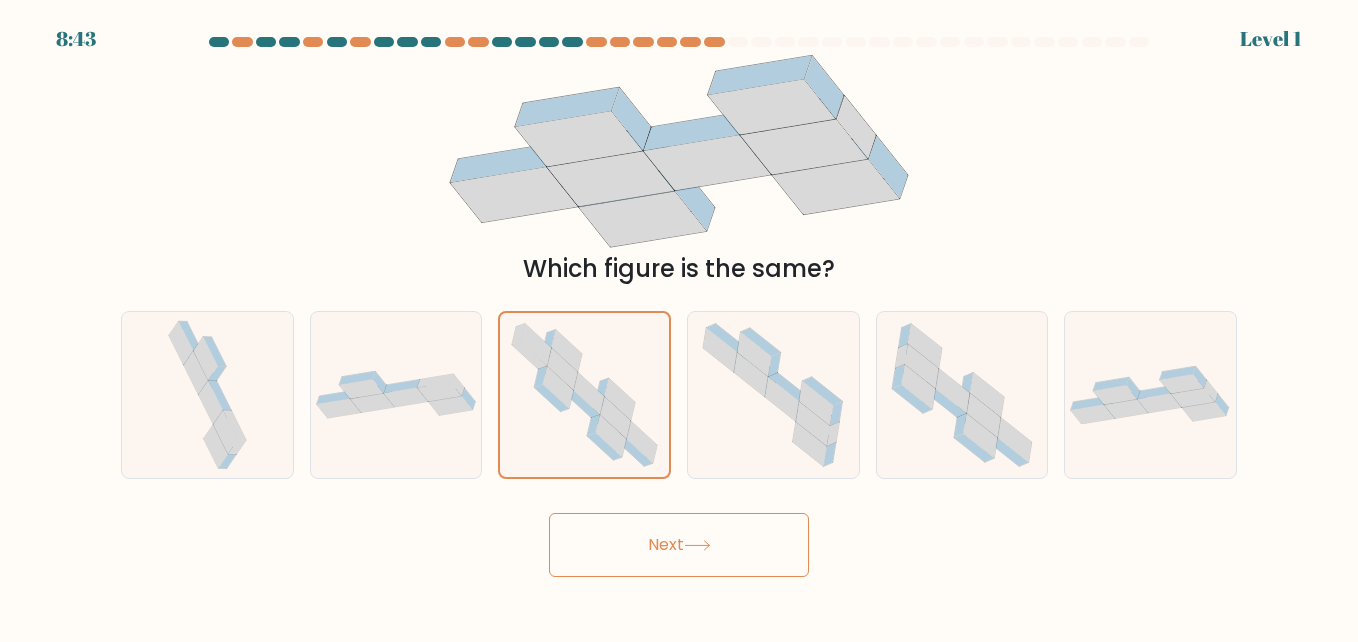 click on "Next" at bounding box center [679, 545] 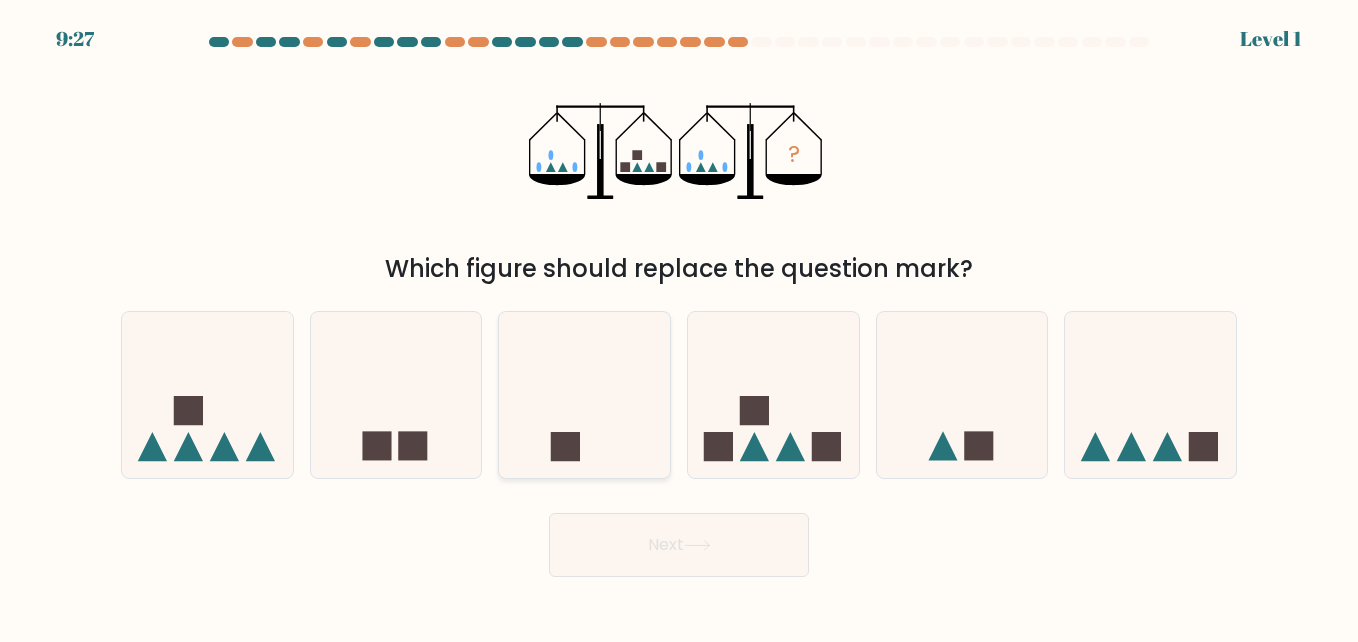click 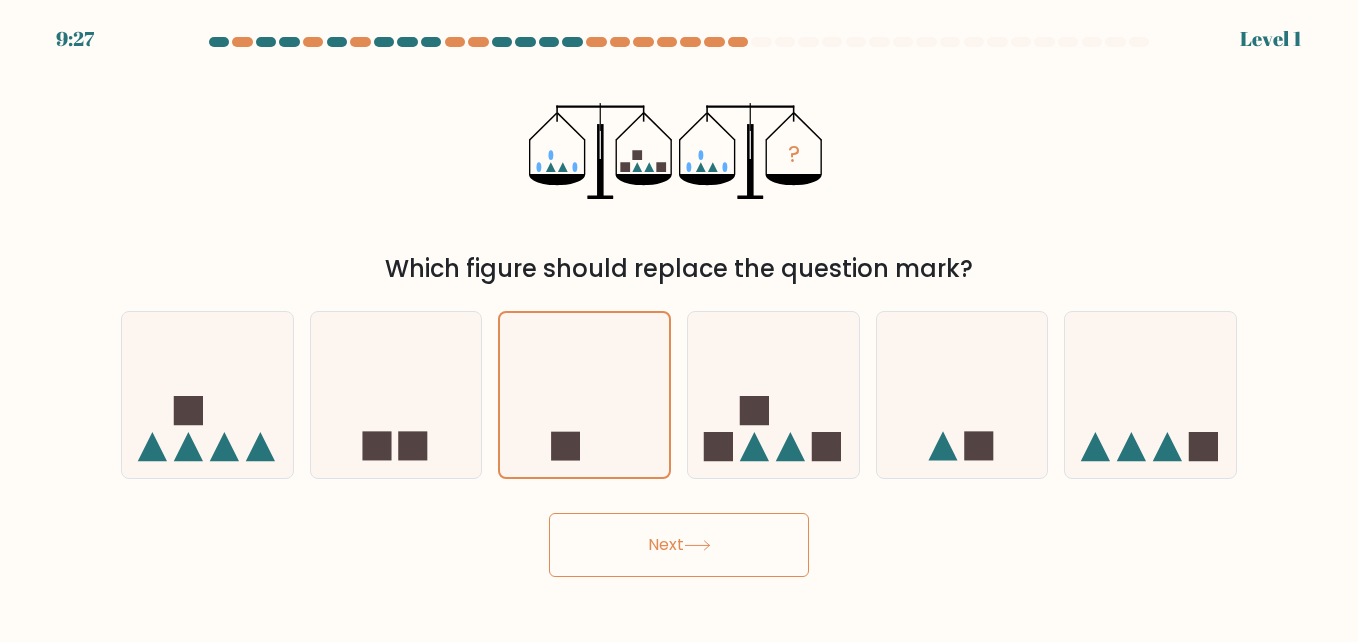 click on "Next" at bounding box center (679, 545) 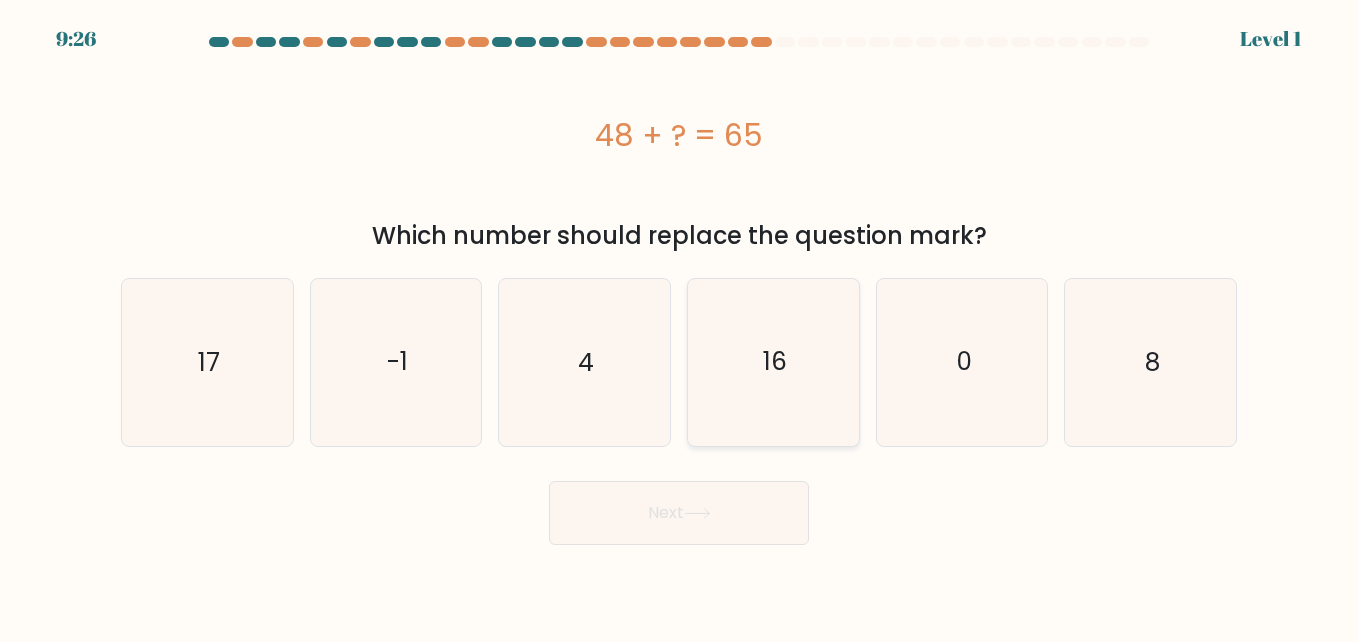 click on "16" 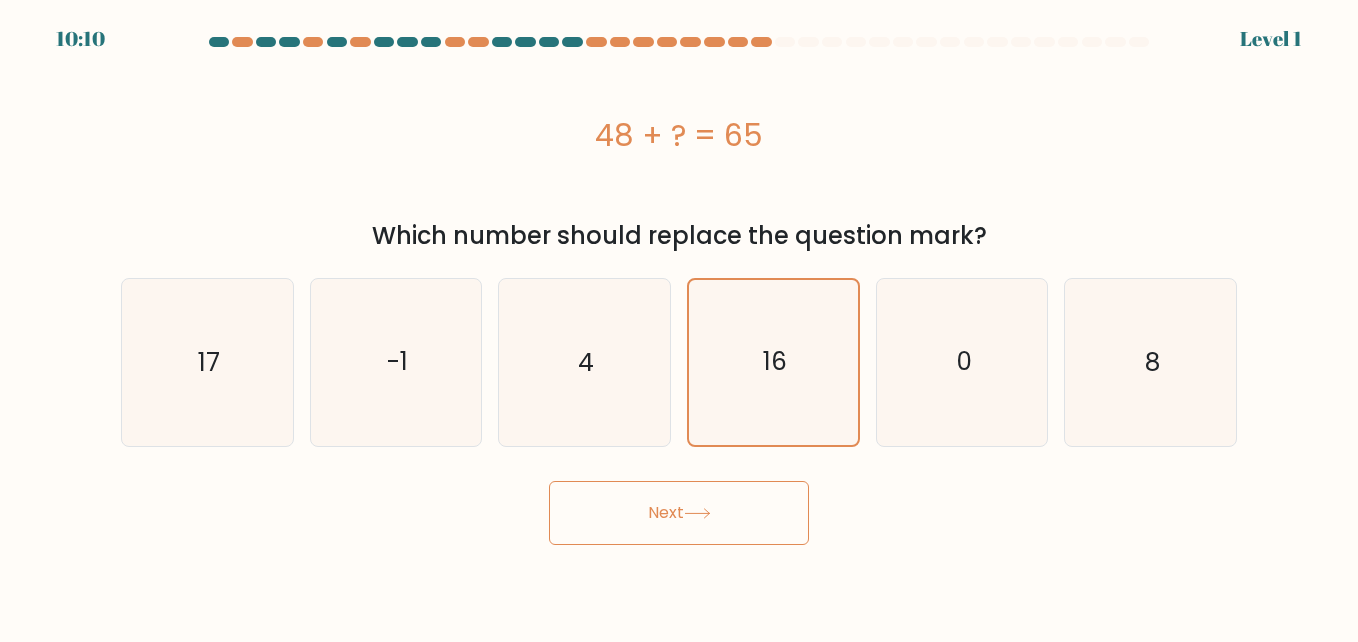 click on "Next" at bounding box center (679, 513) 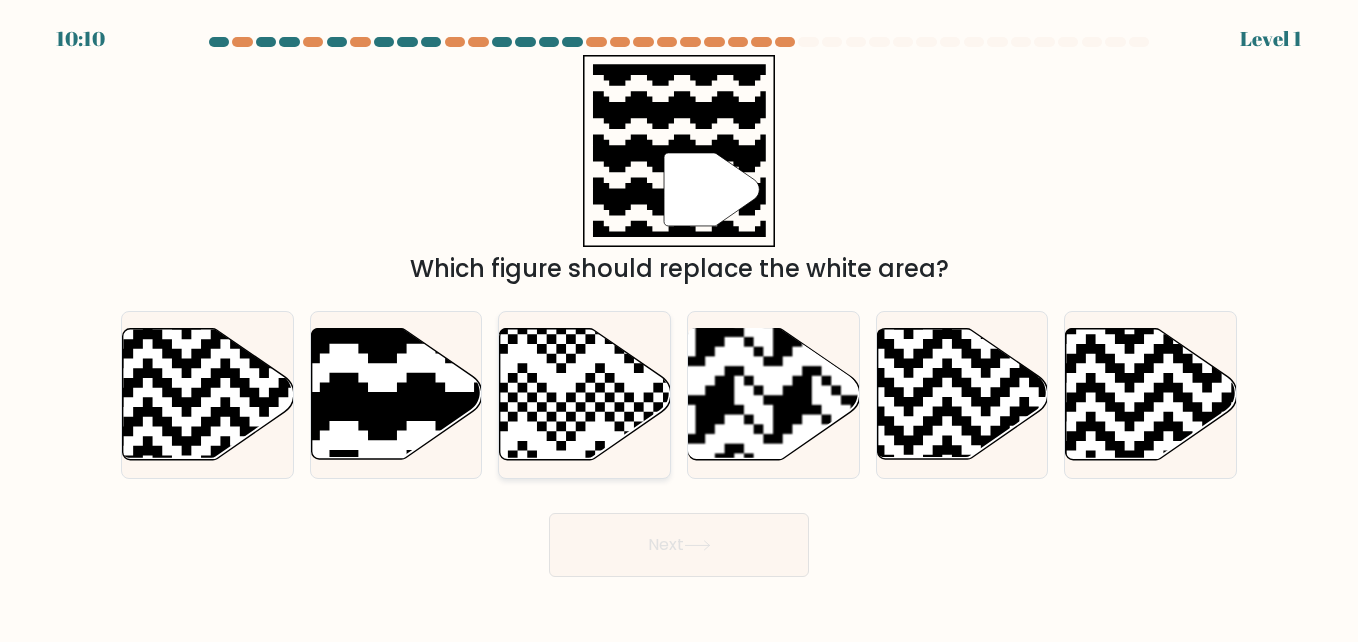 click 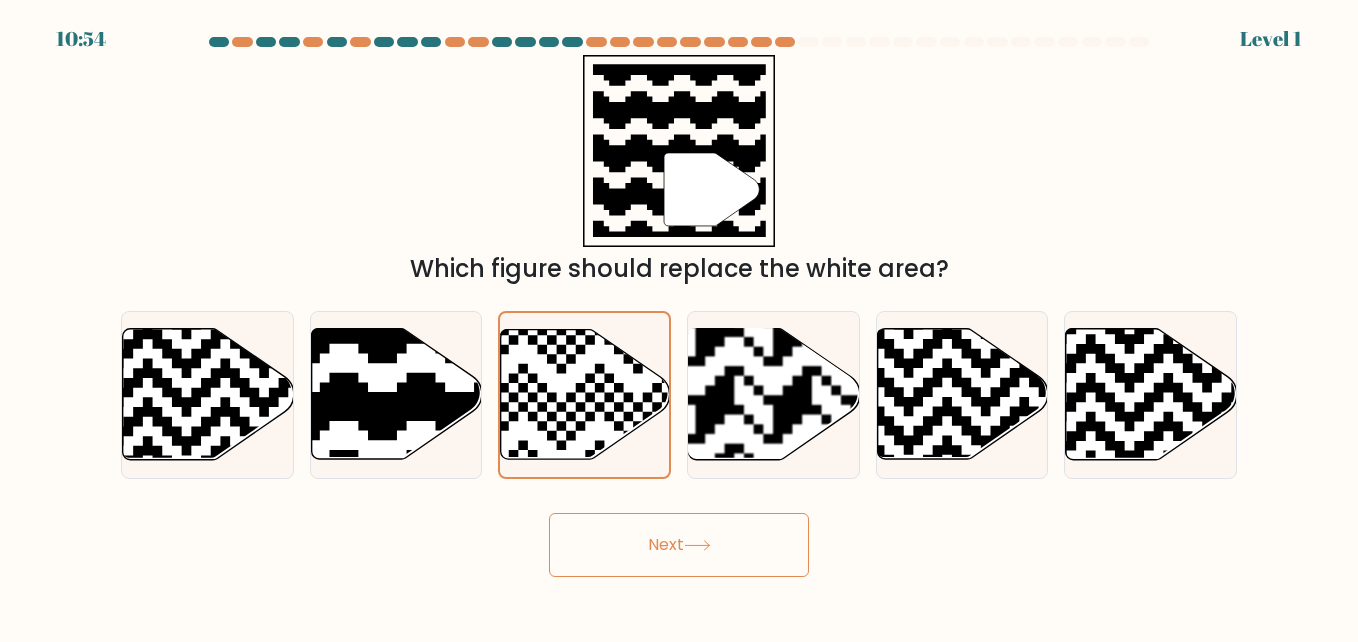 click on "Next" at bounding box center (679, 545) 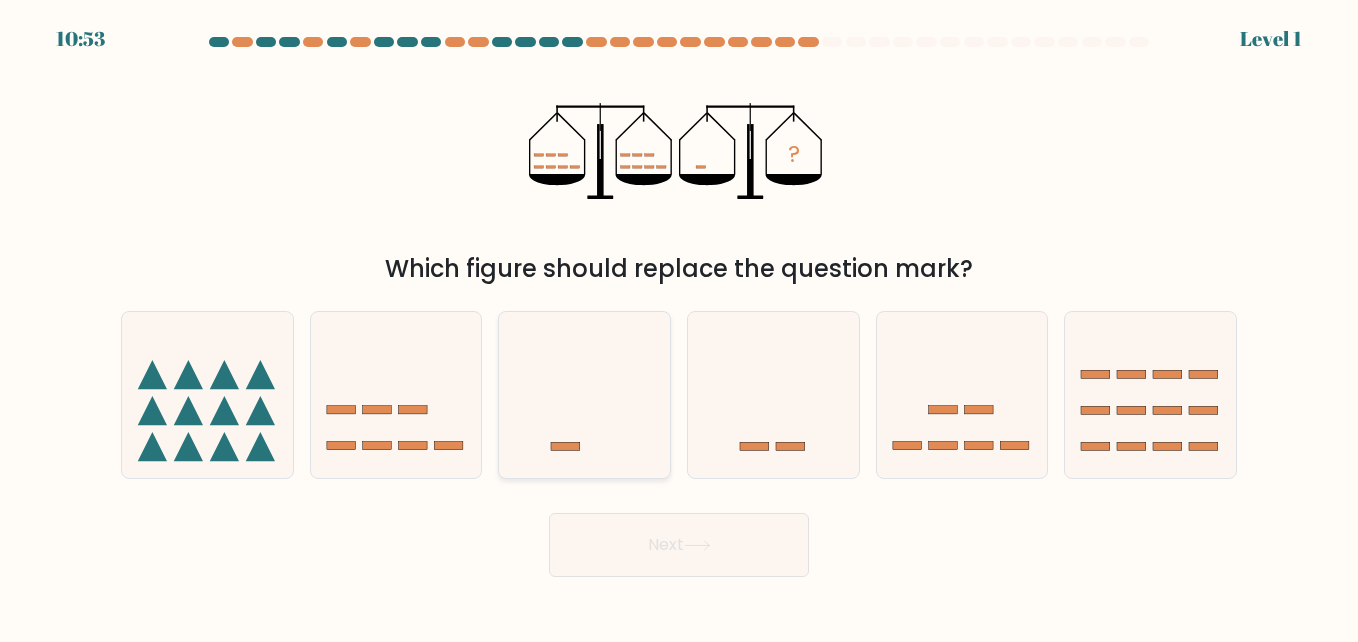 click 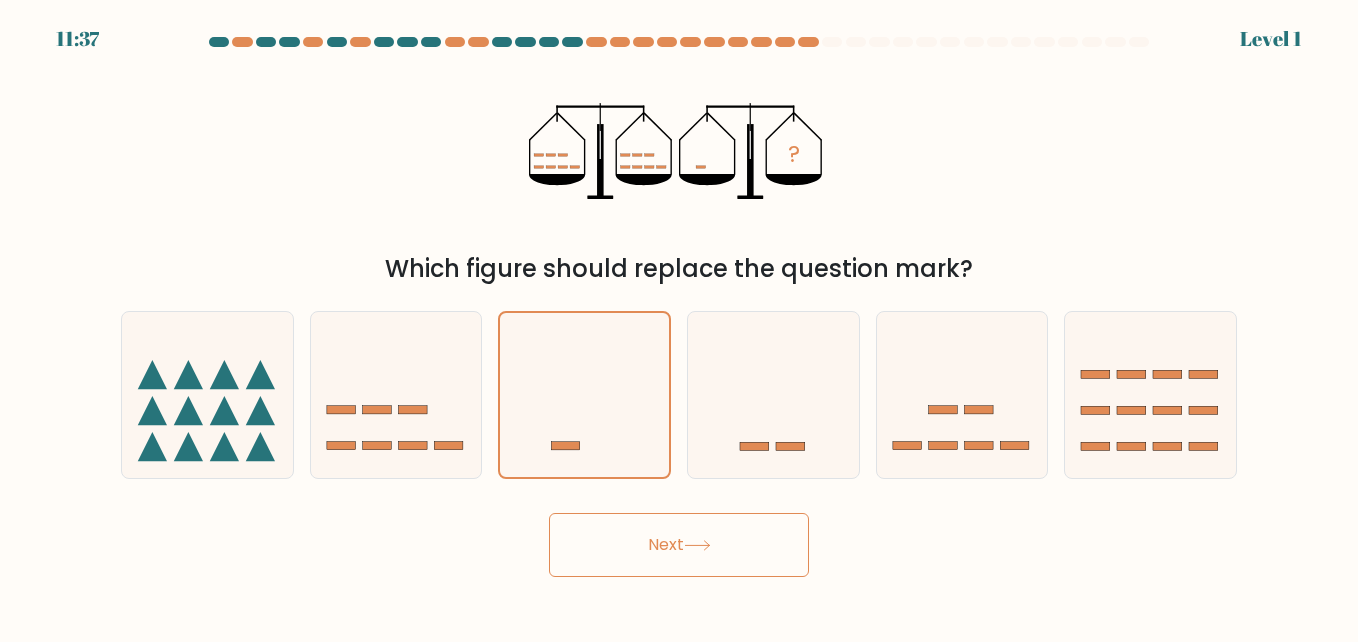 click on "Next" at bounding box center (679, 545) 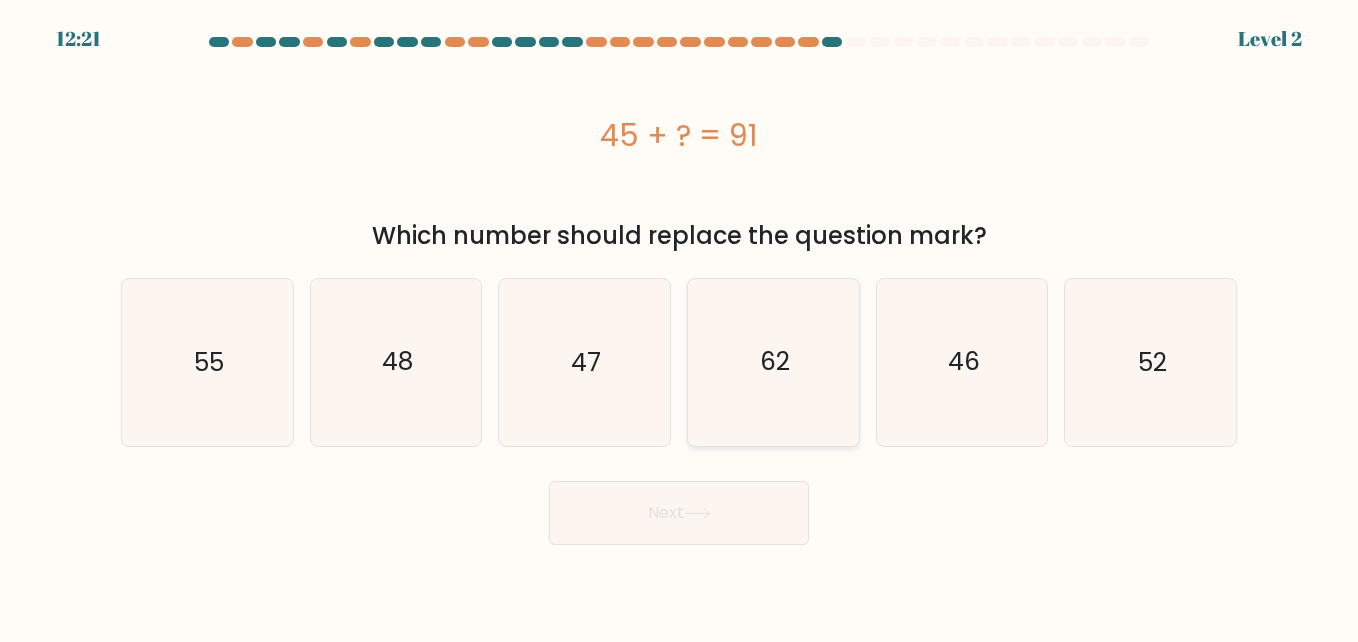 click on "62" 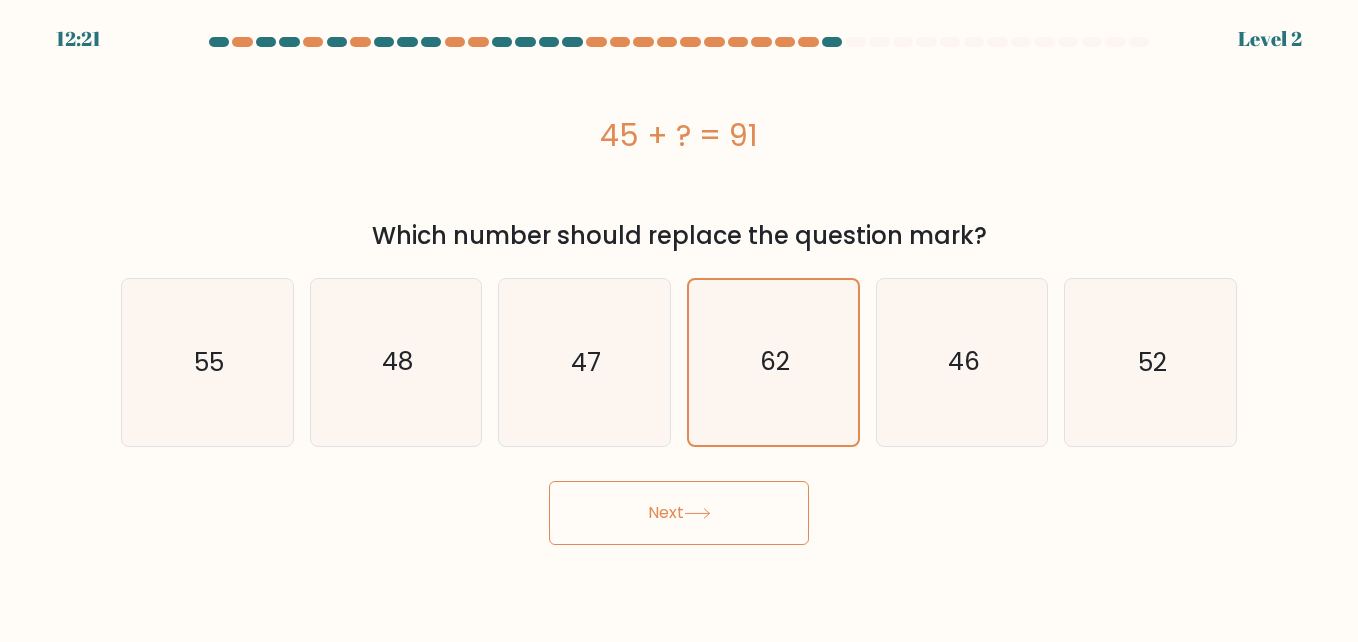 click on "Next" at bounding box center [679, 513] 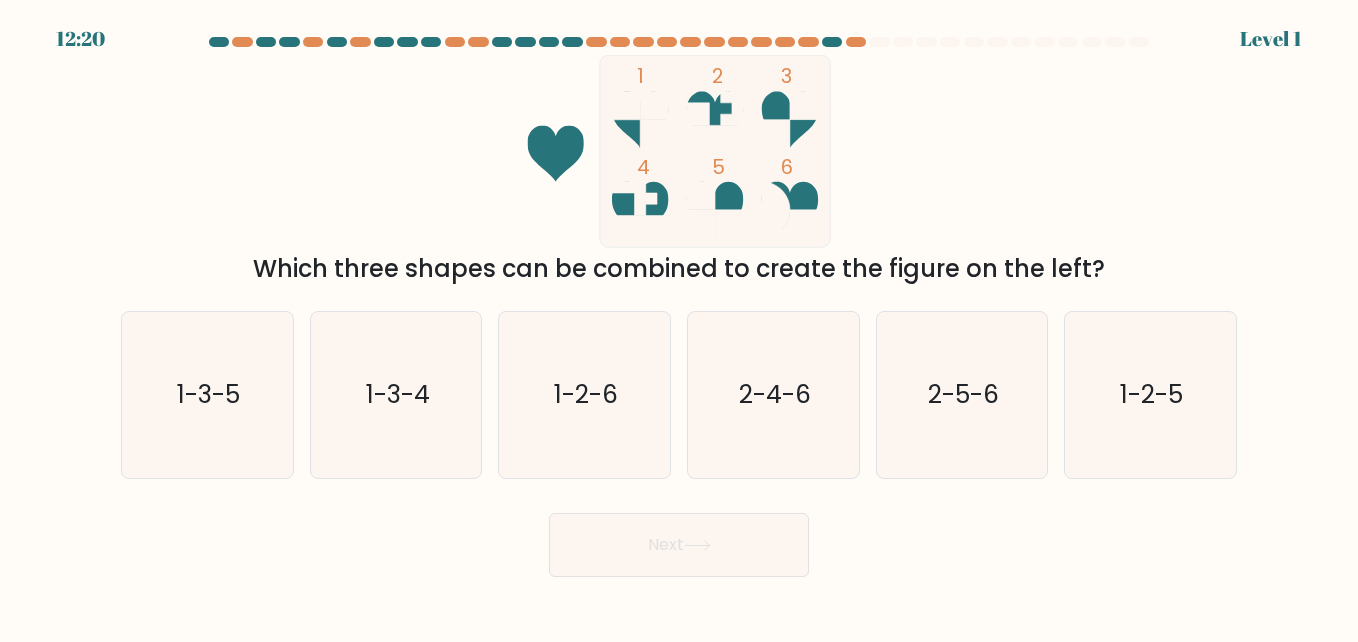 click at bounding box center [679, 307] 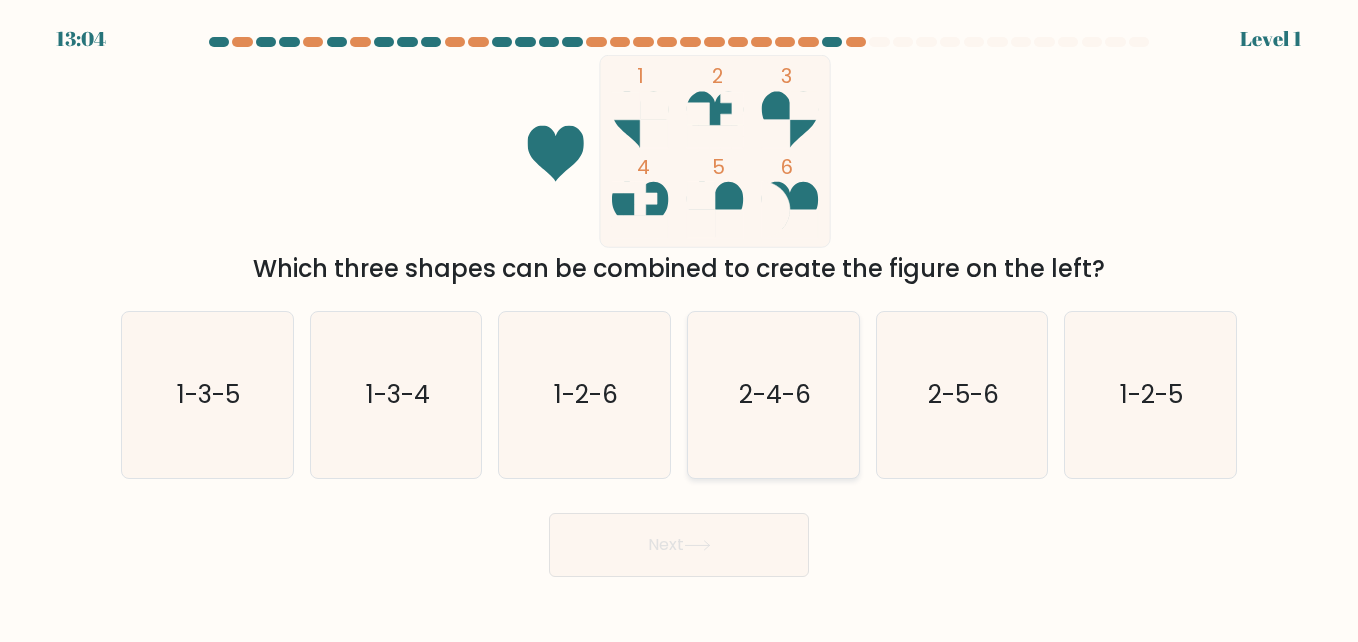click on "2-4-6" 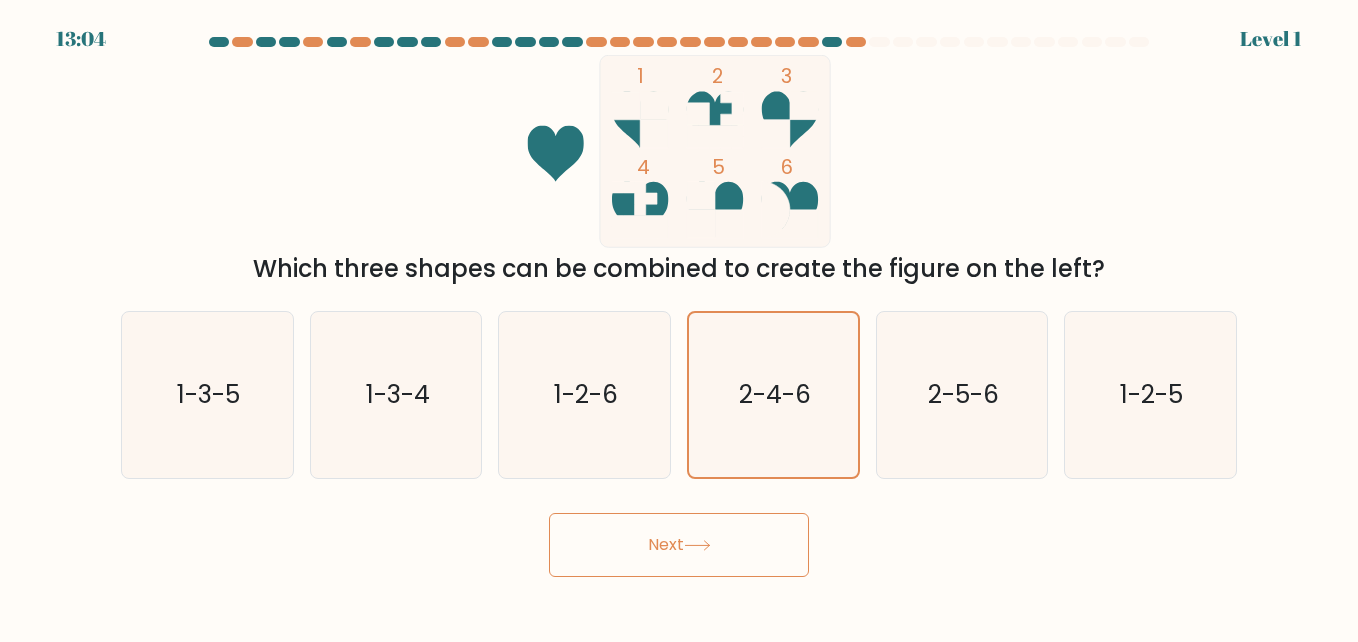 click on "Next" at bounding box center [679, 545] 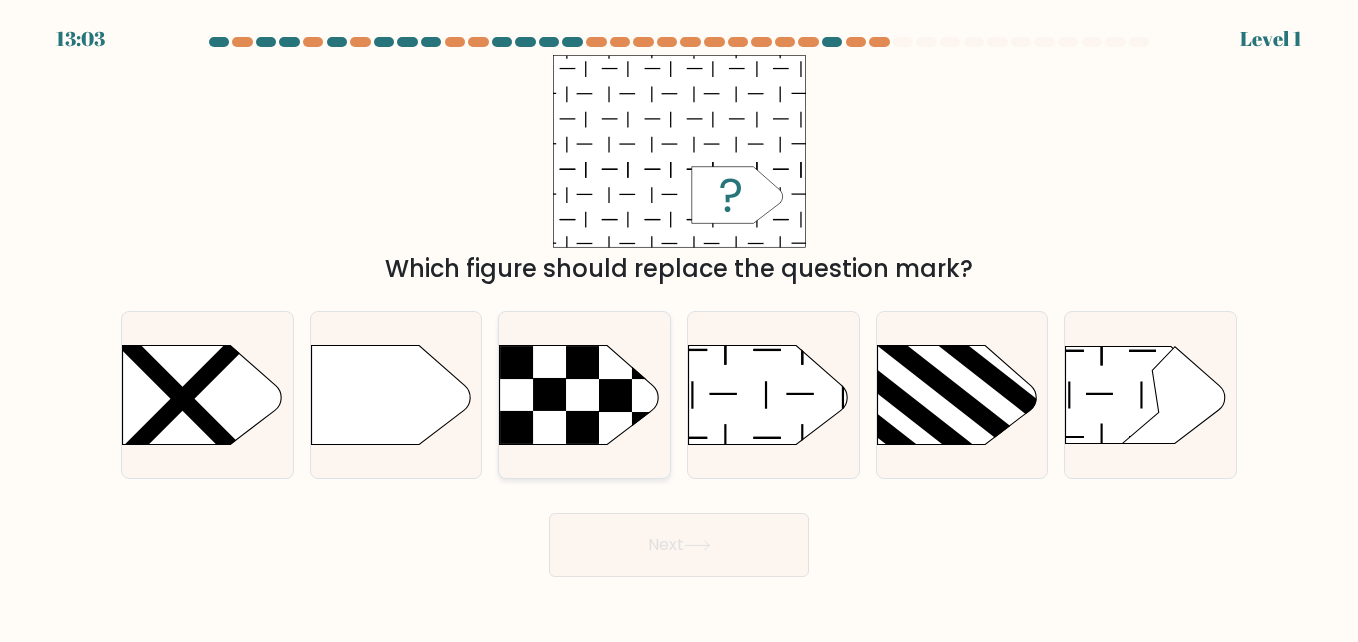 click 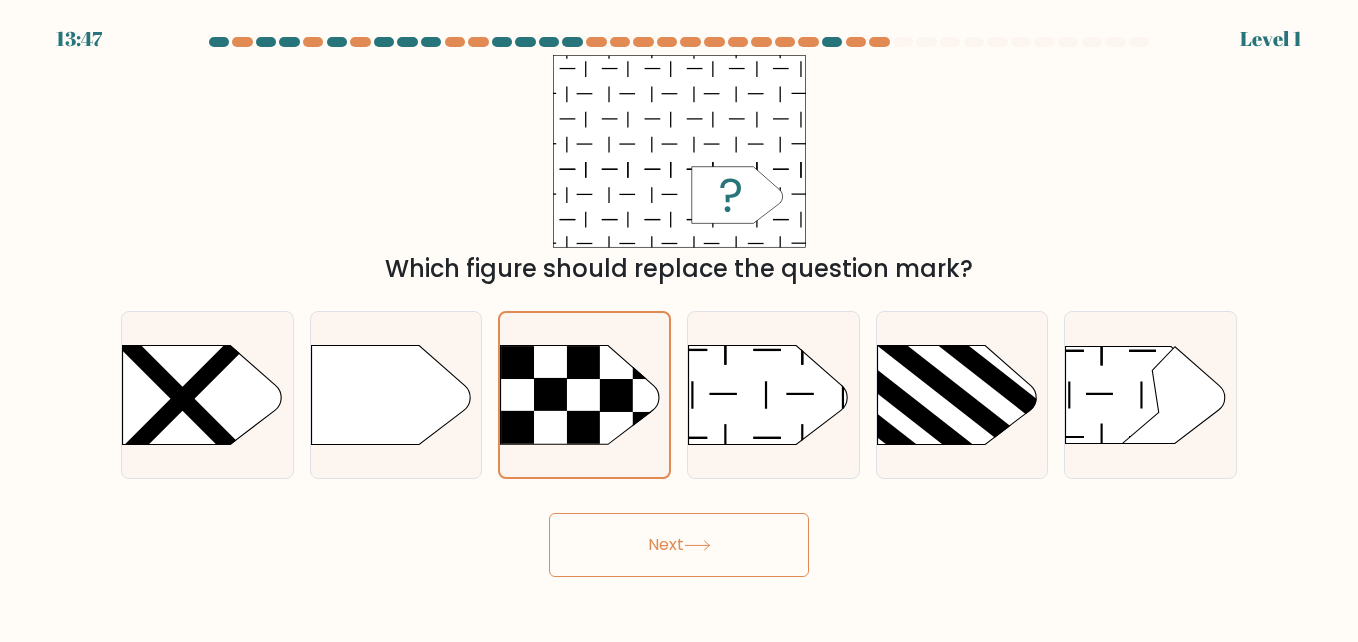 click on "Next" at bounding box center (679, 545) 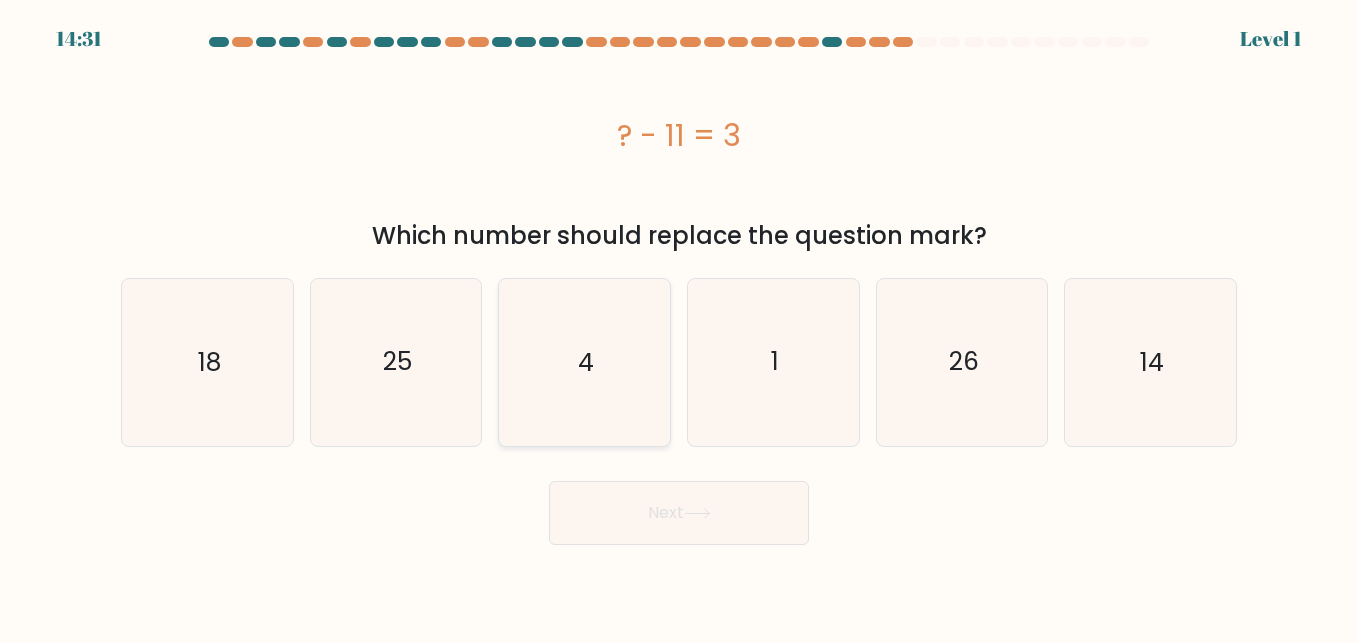click on "4" 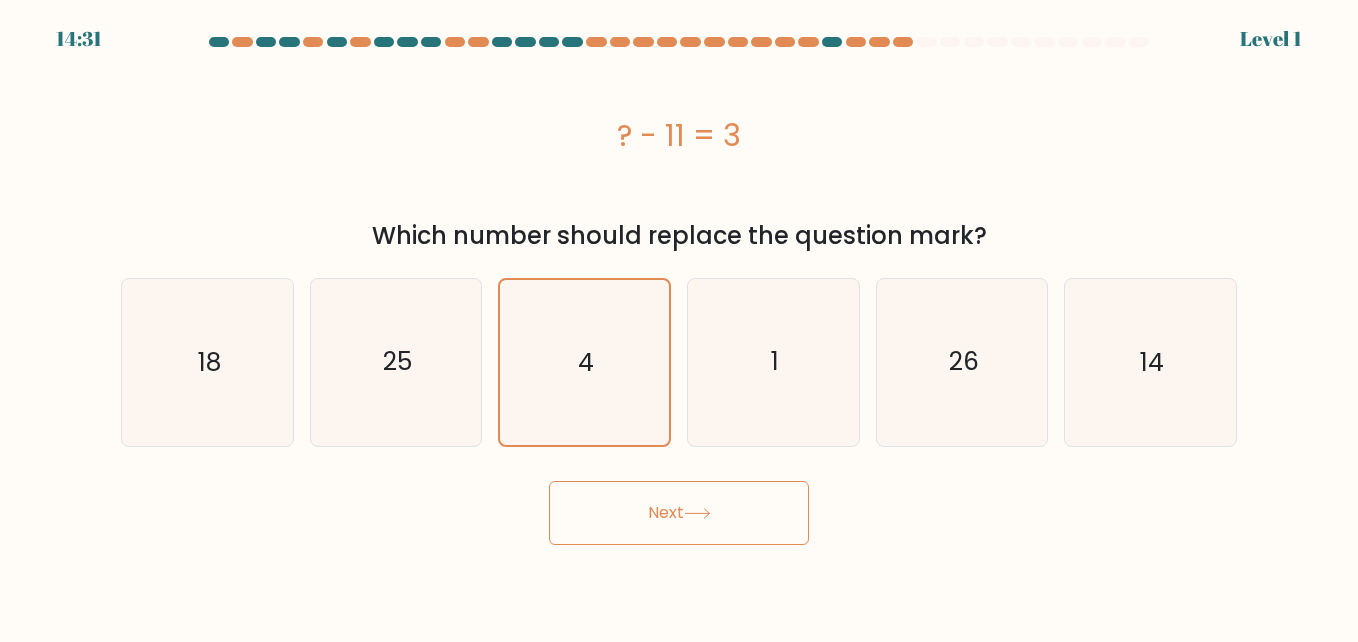 click on "Next" at bounding box center [679, 513] 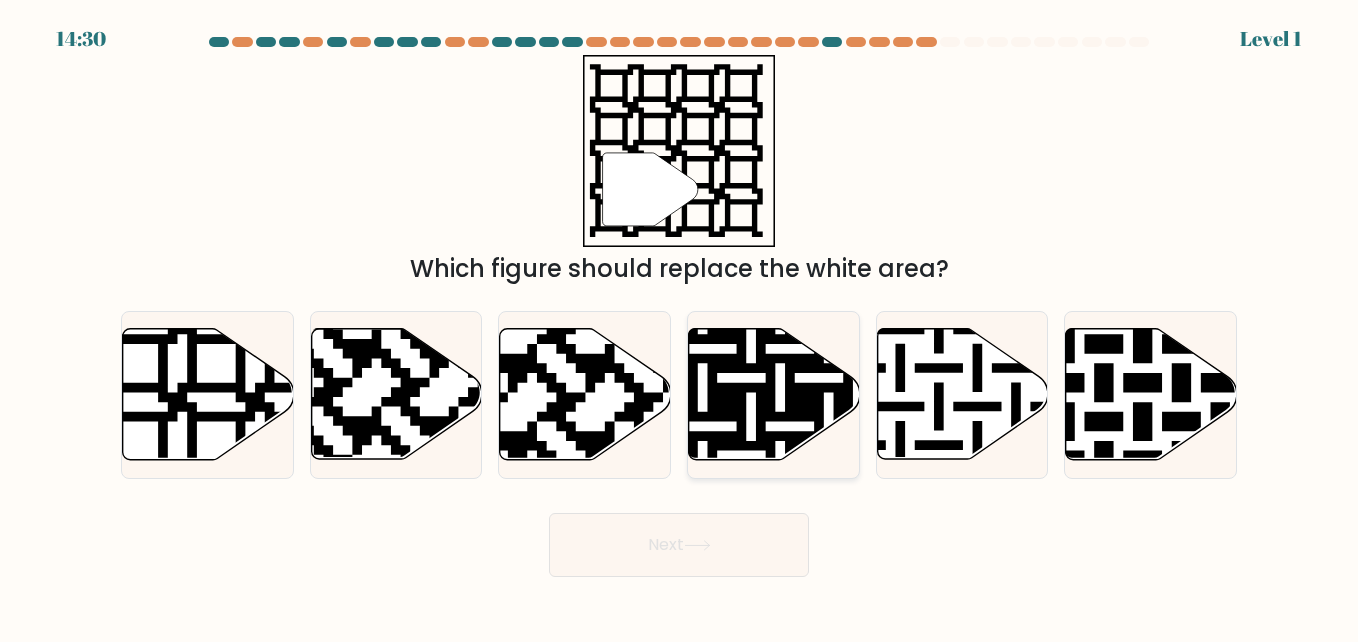 click 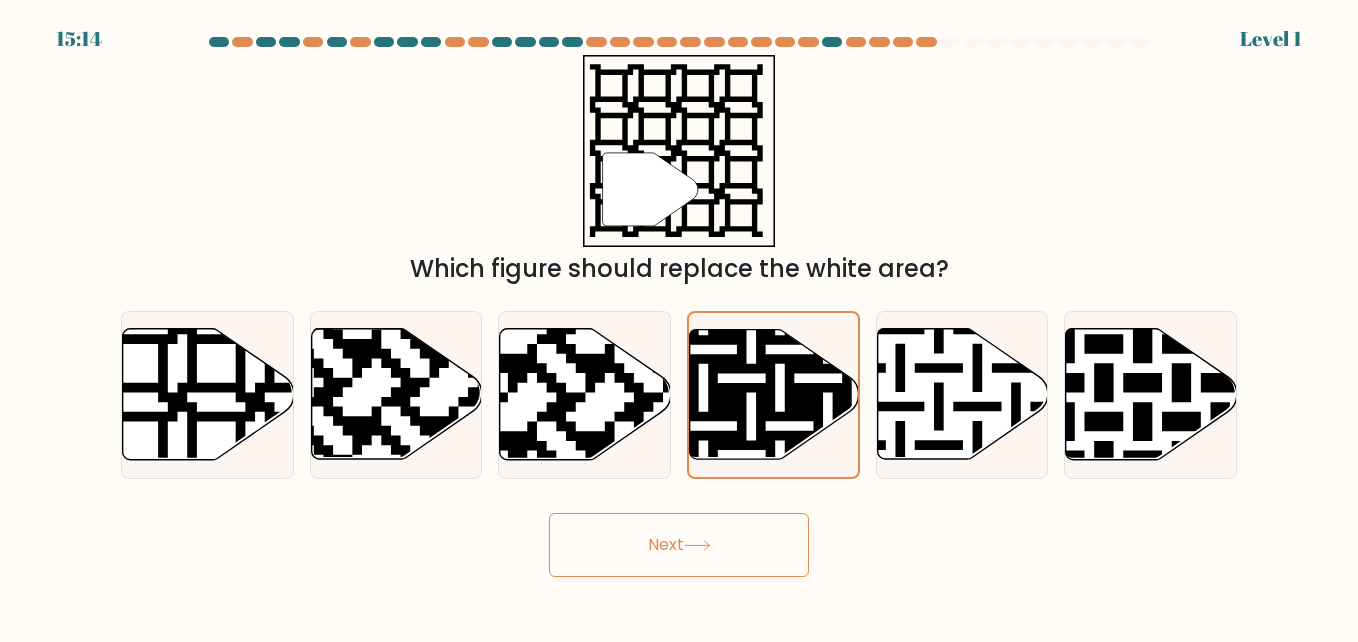 click on "Next" at bounding box center [679, 545] 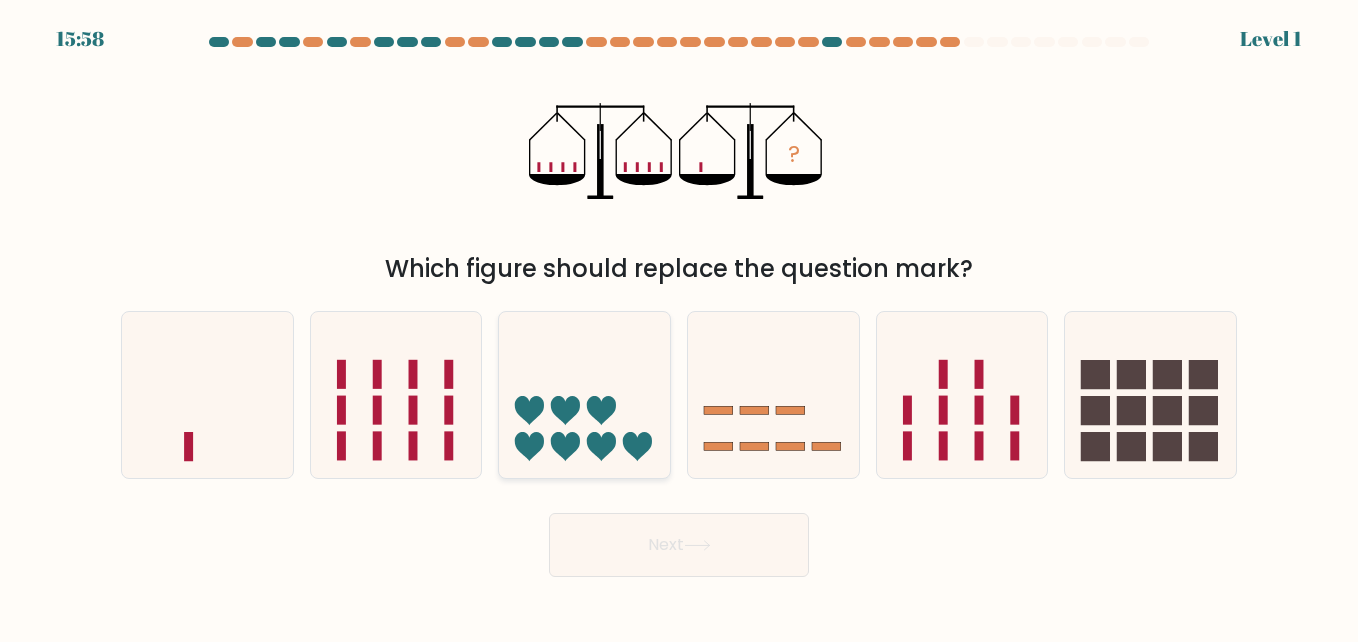 click 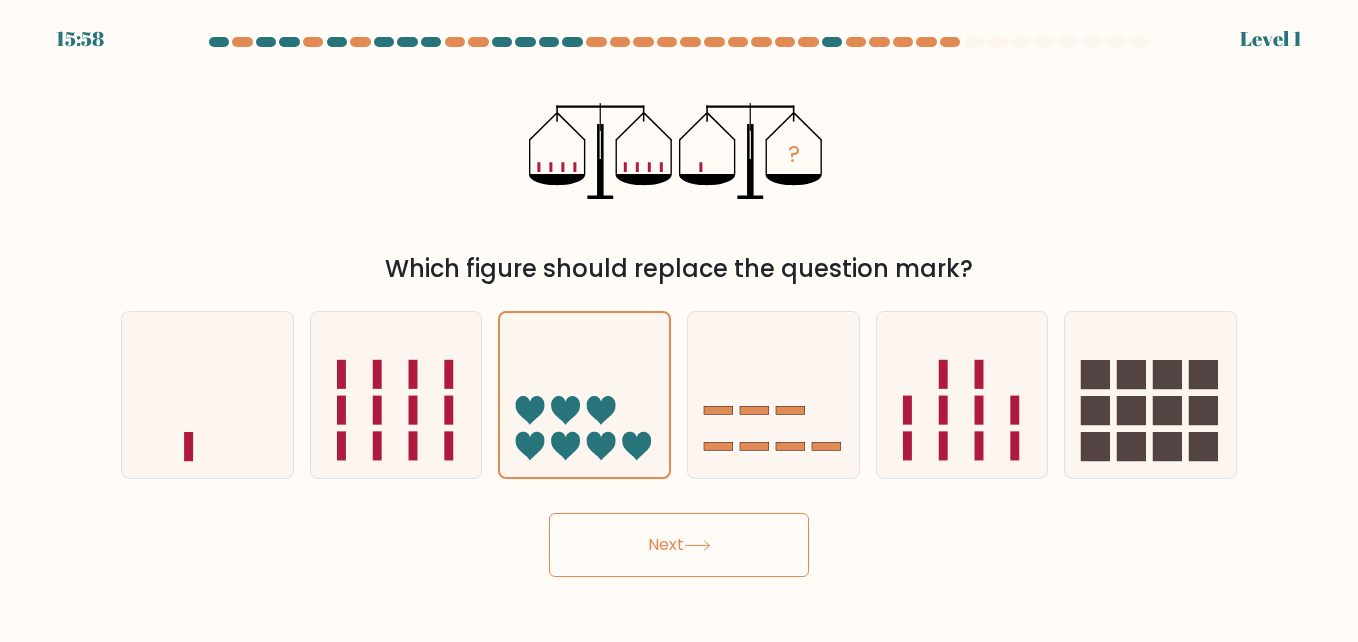 click on "Next" at bounding box center (679, 545) 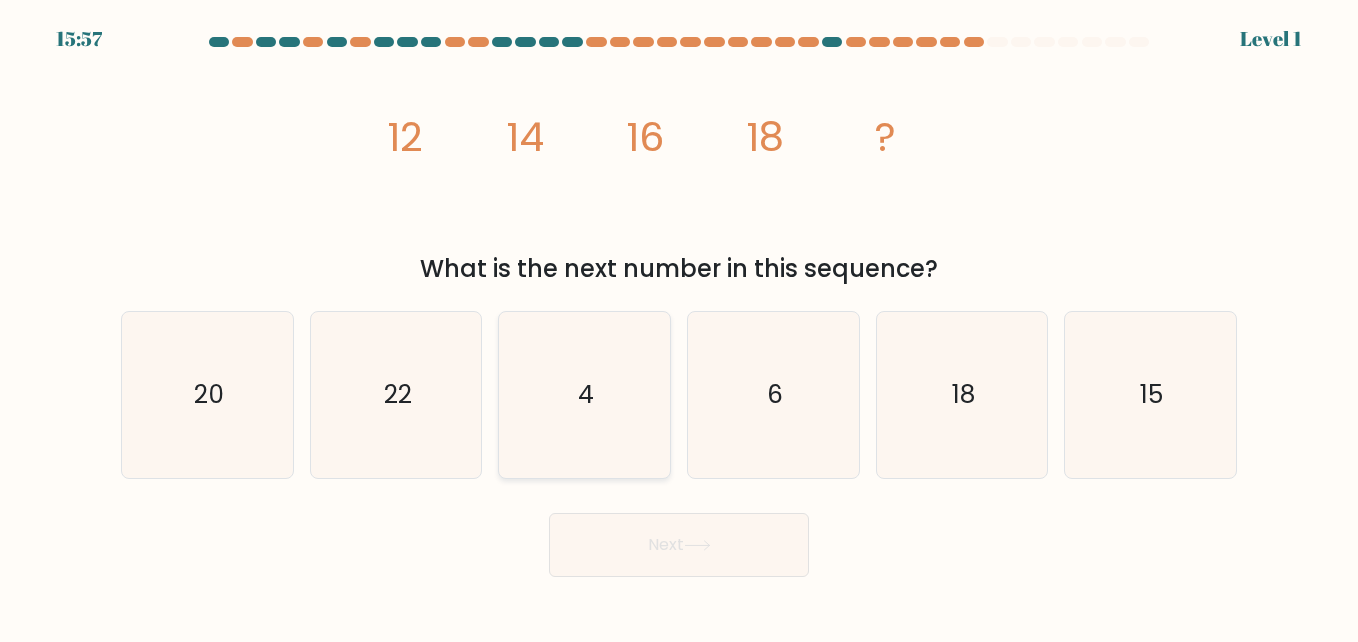 click on "4" 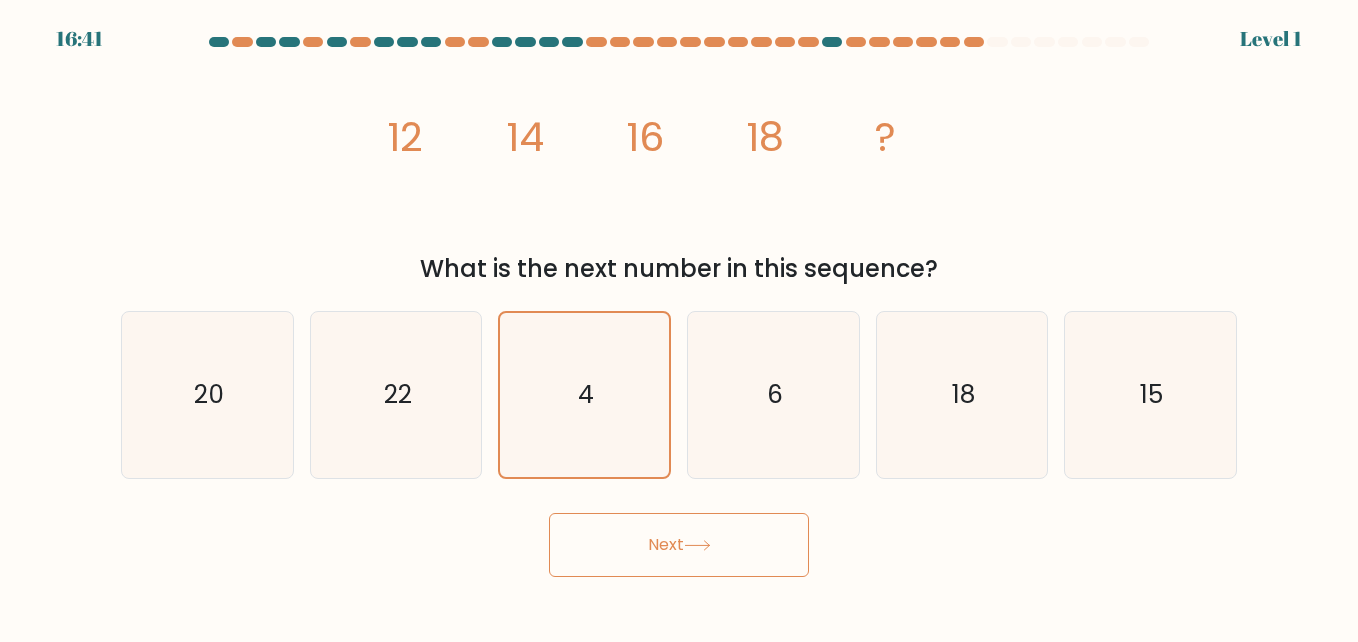 click on "Next" at bounding box center [679, 545] 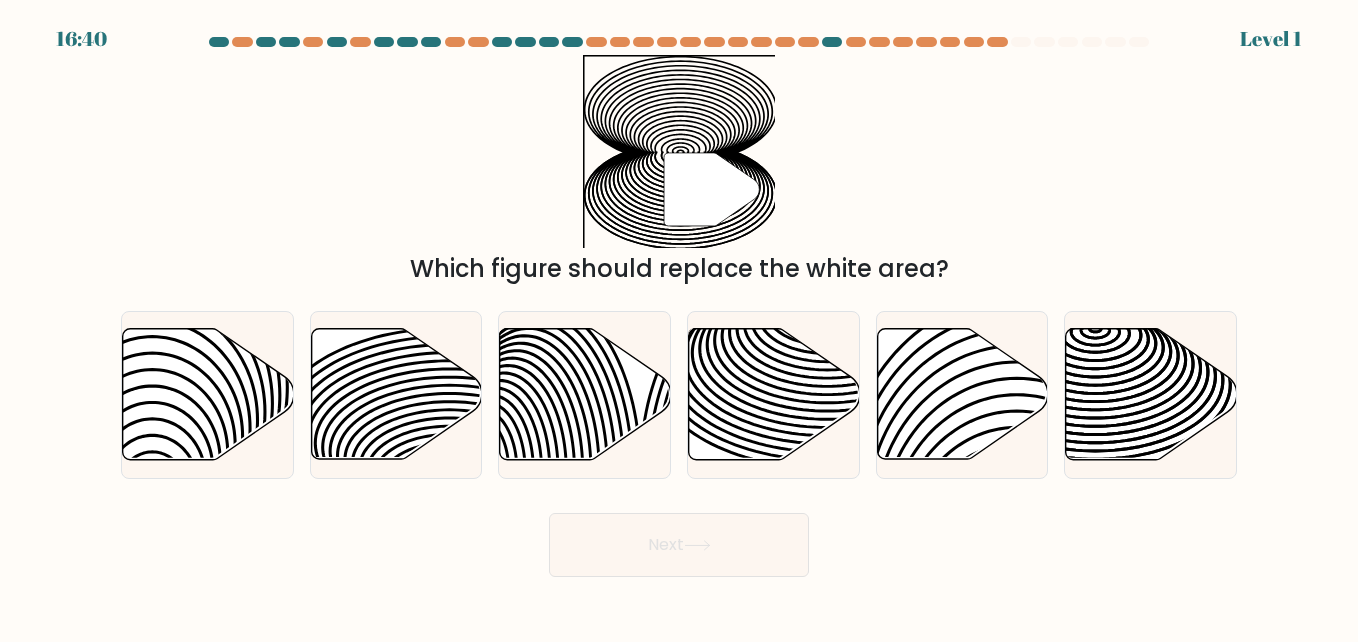 click on "Next" at bounding box center [679, 545] 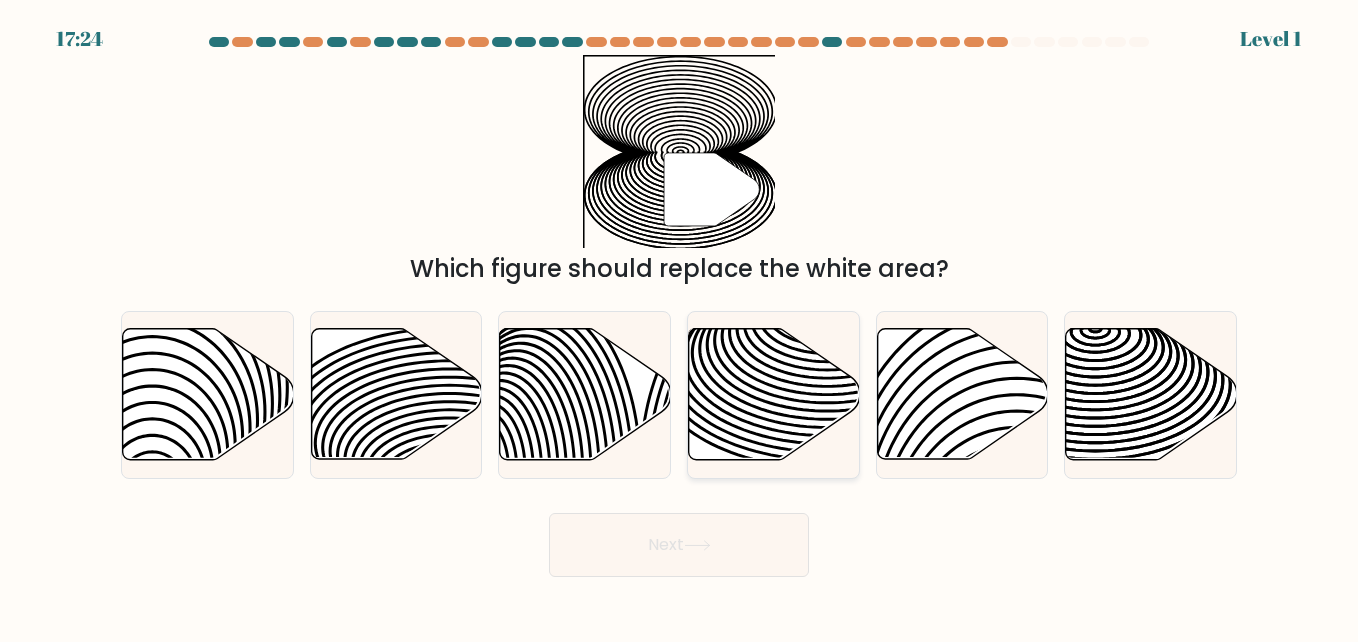 click 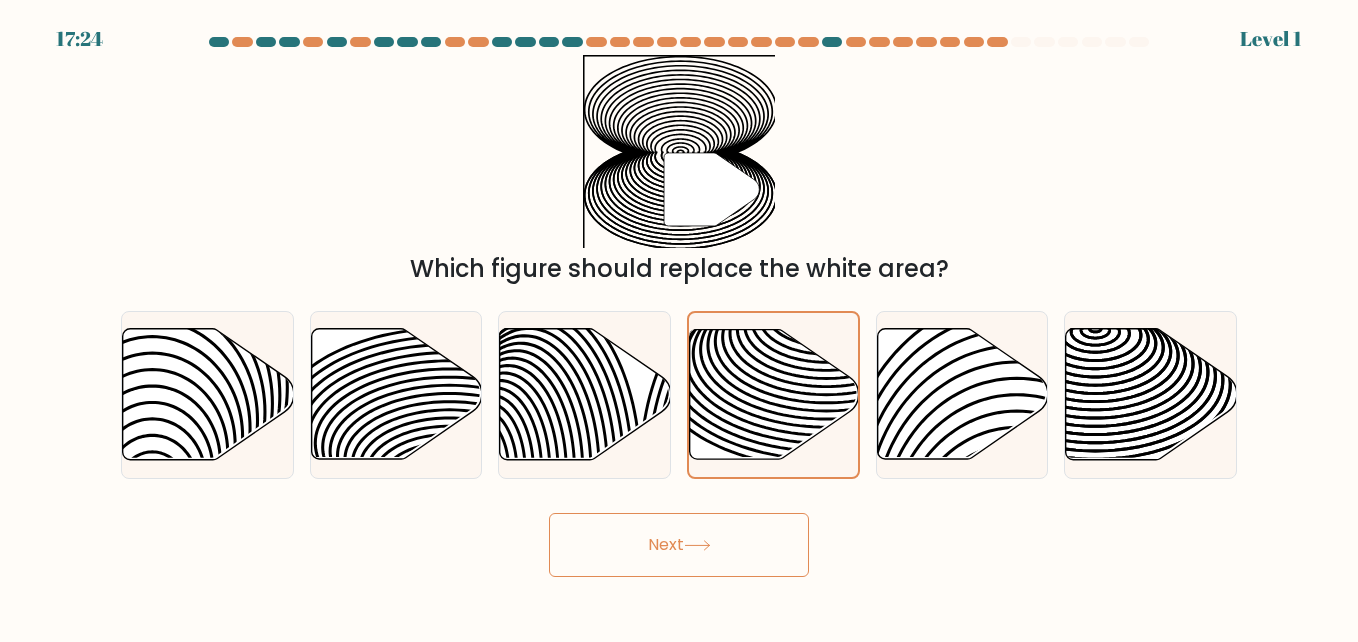 click 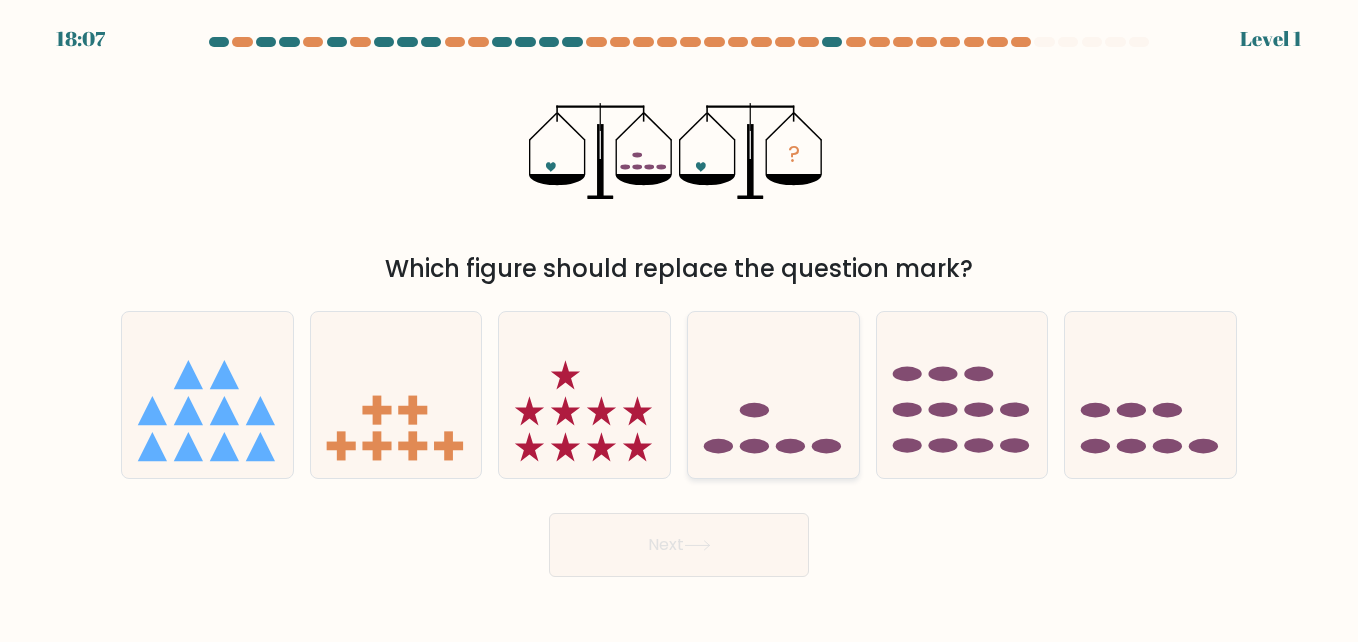 click 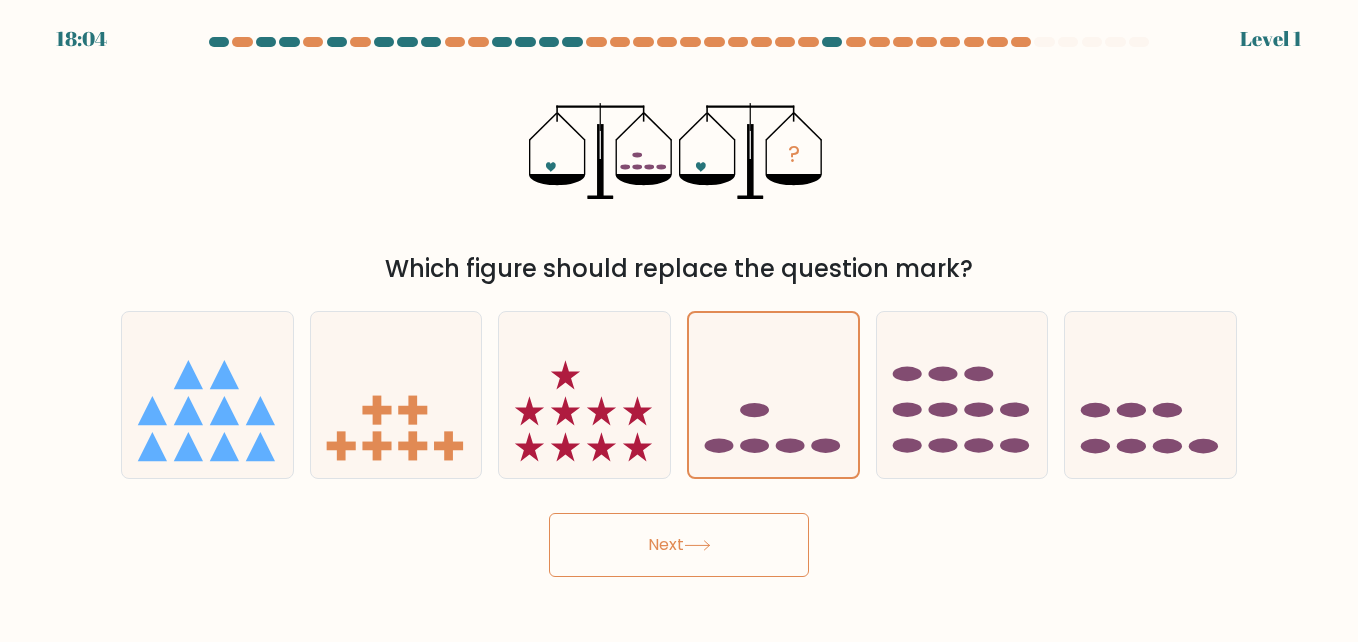 click 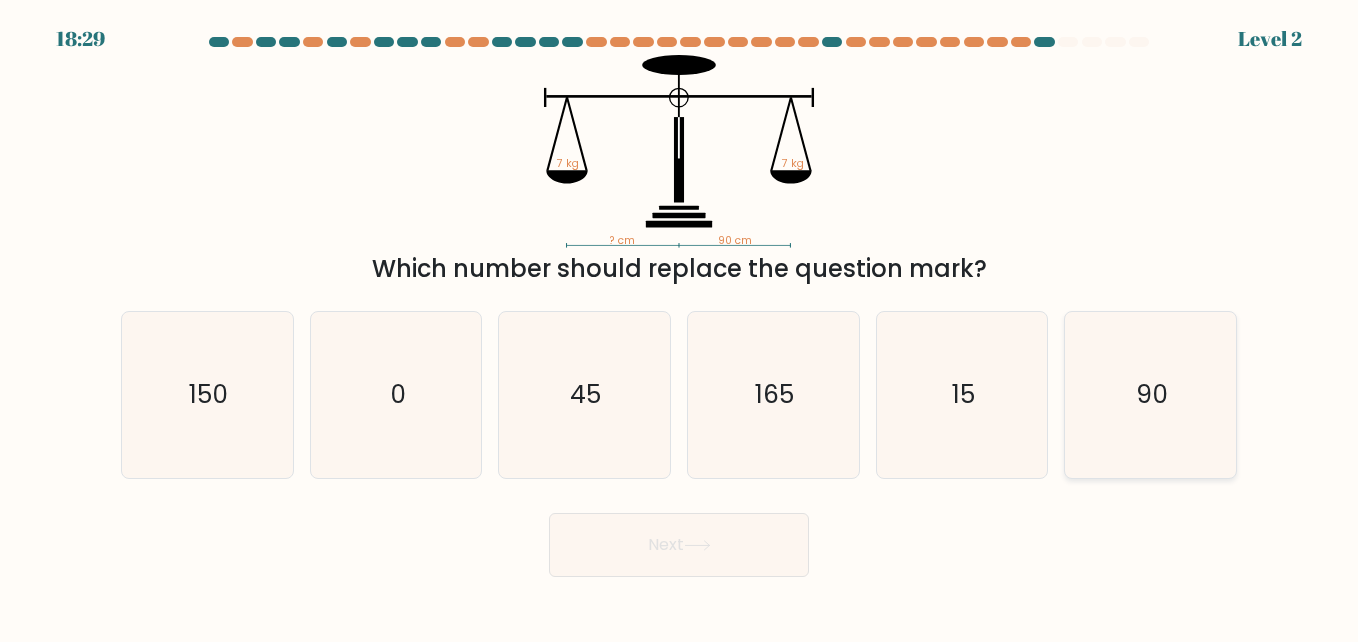 click on "90" 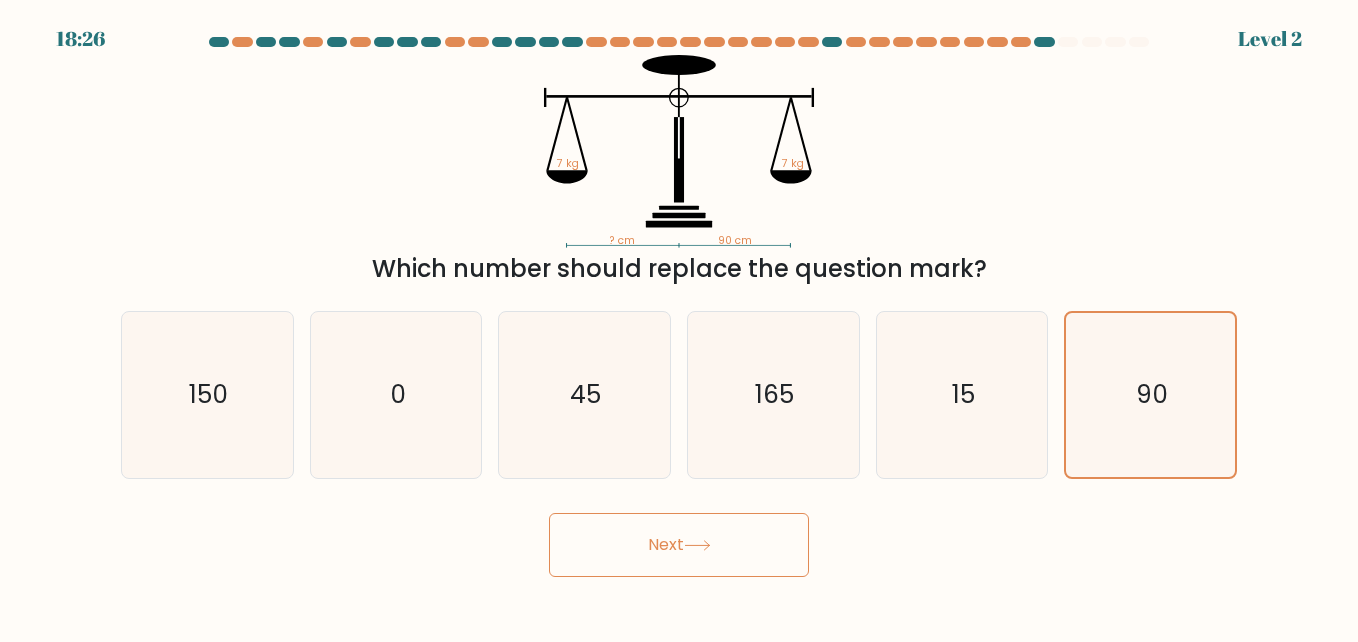 click on "Next" at bounding box center [679, 545] 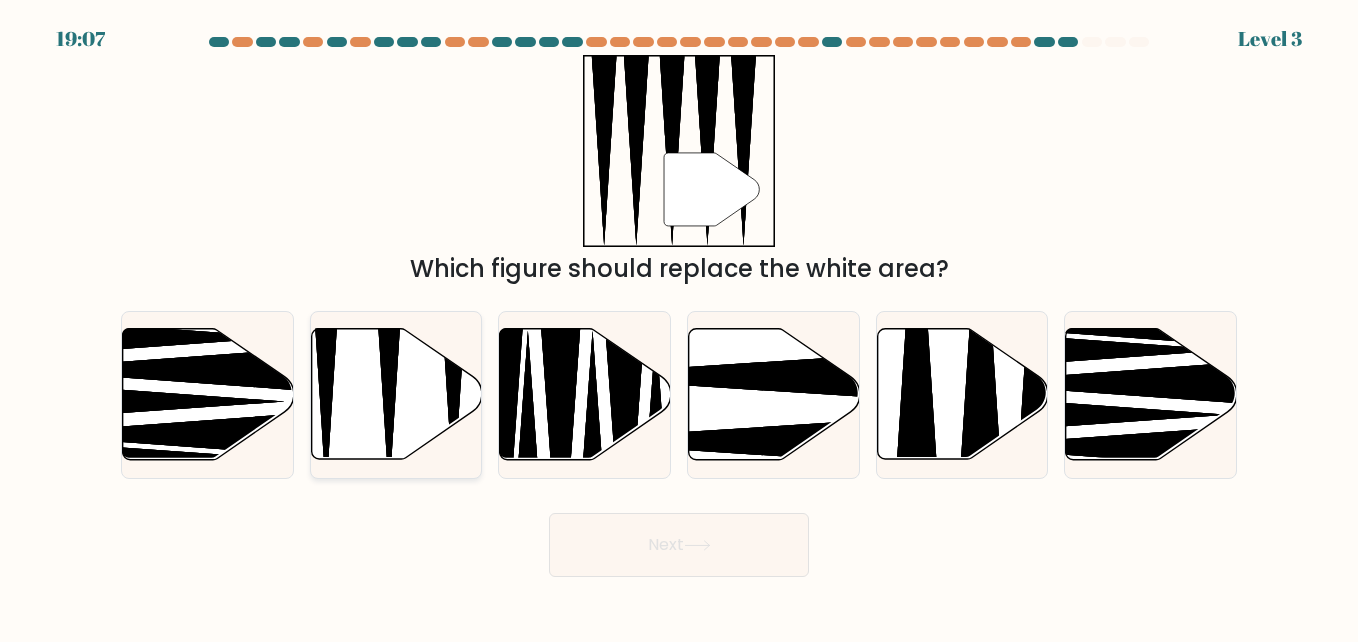 click 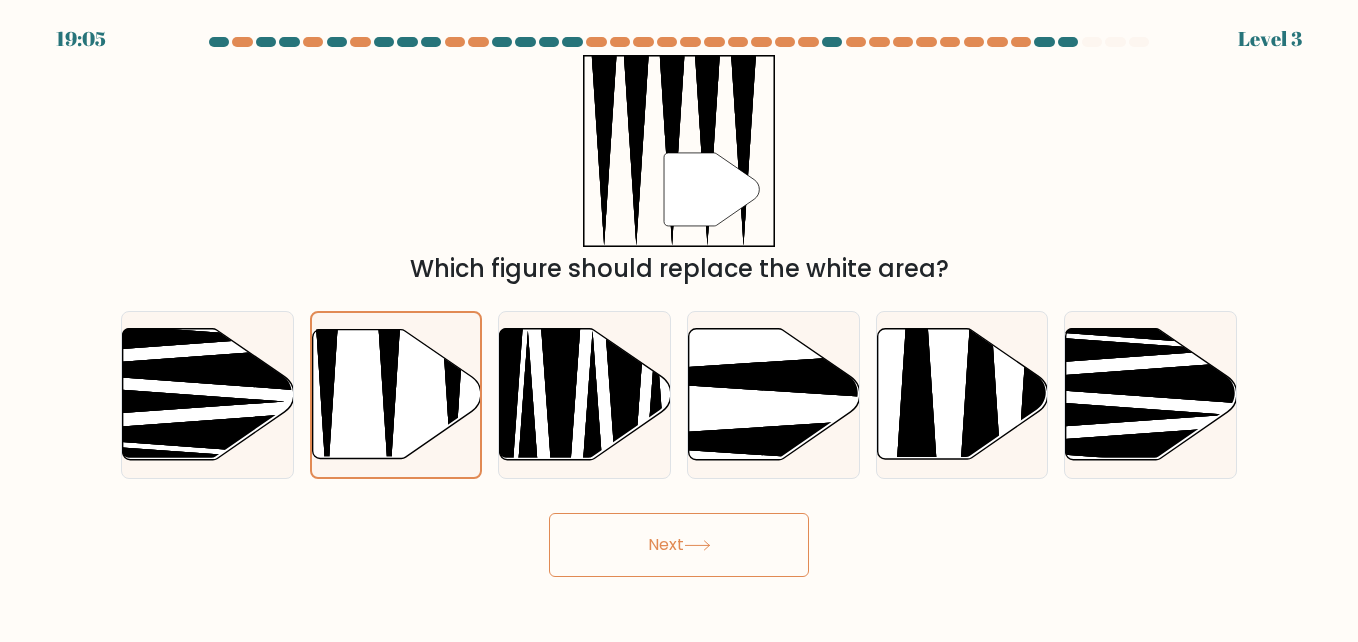 click on "Next" at bounding box center (679, 545) 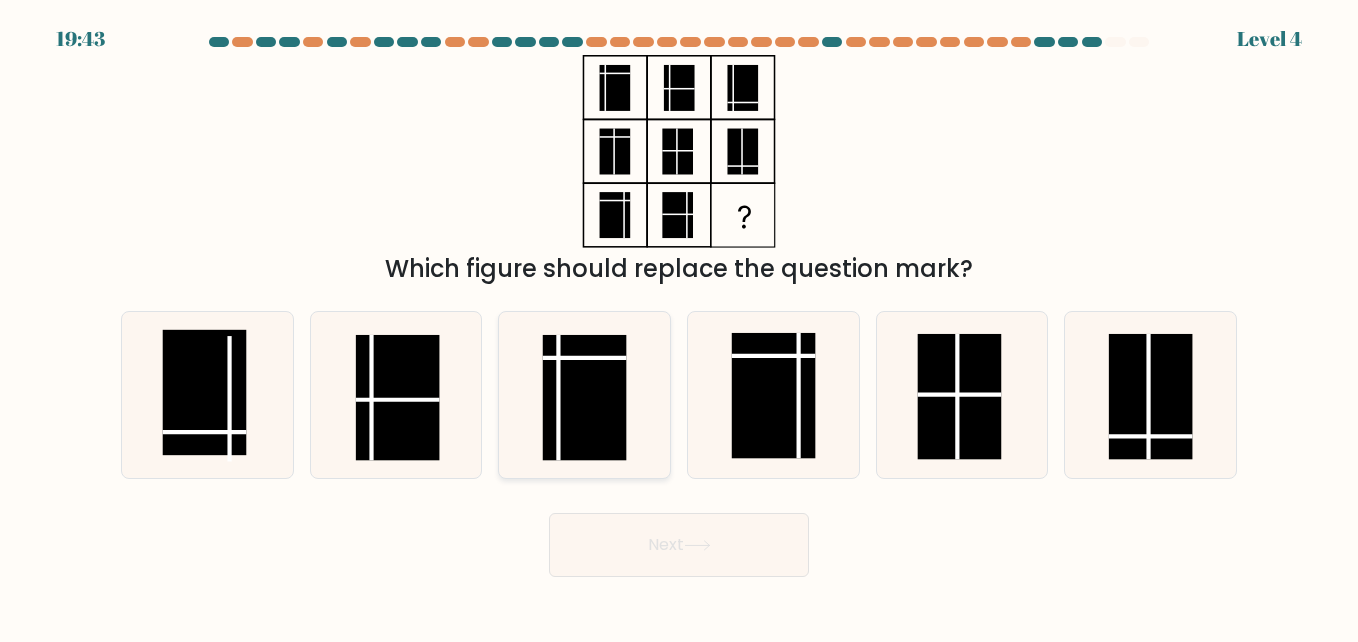 click 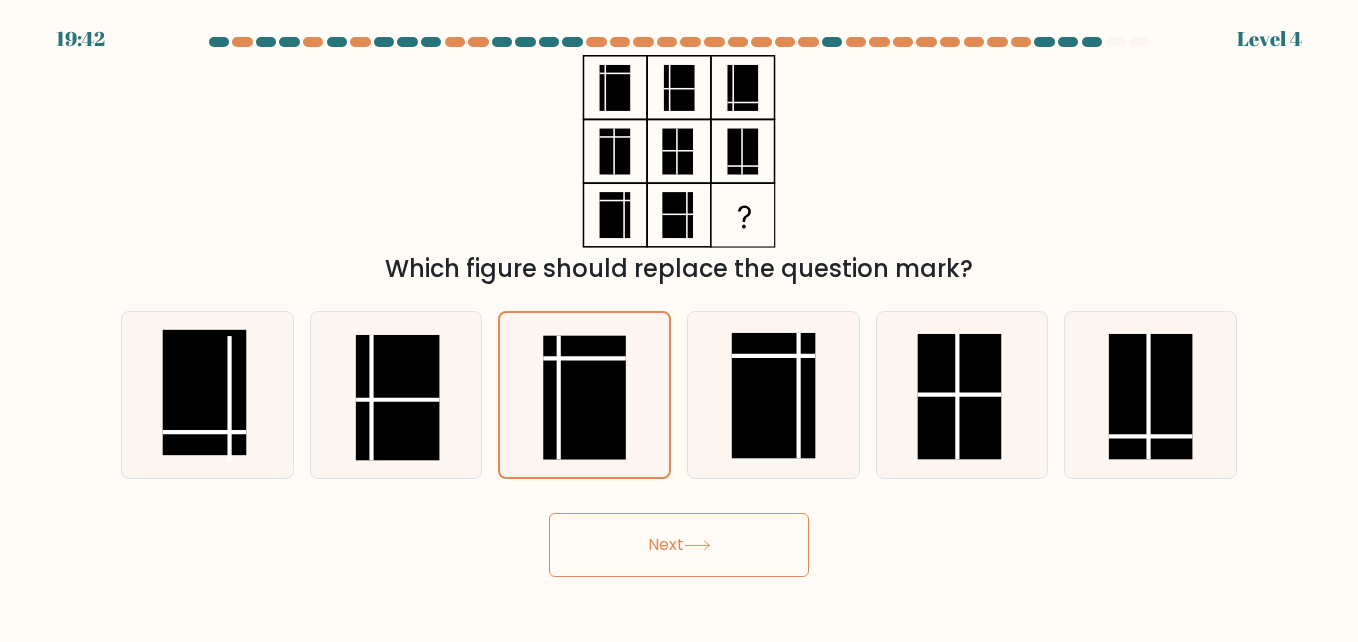 click on "Next" at bounding box center [679, 545] 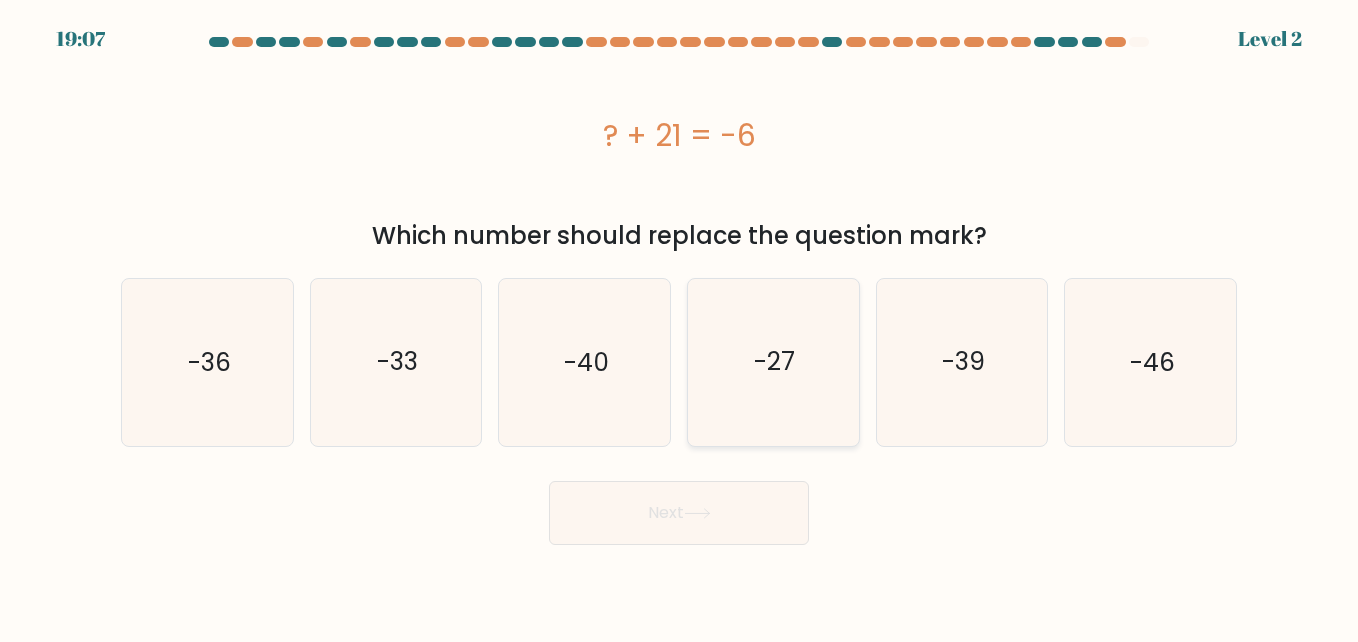 click on "-27" 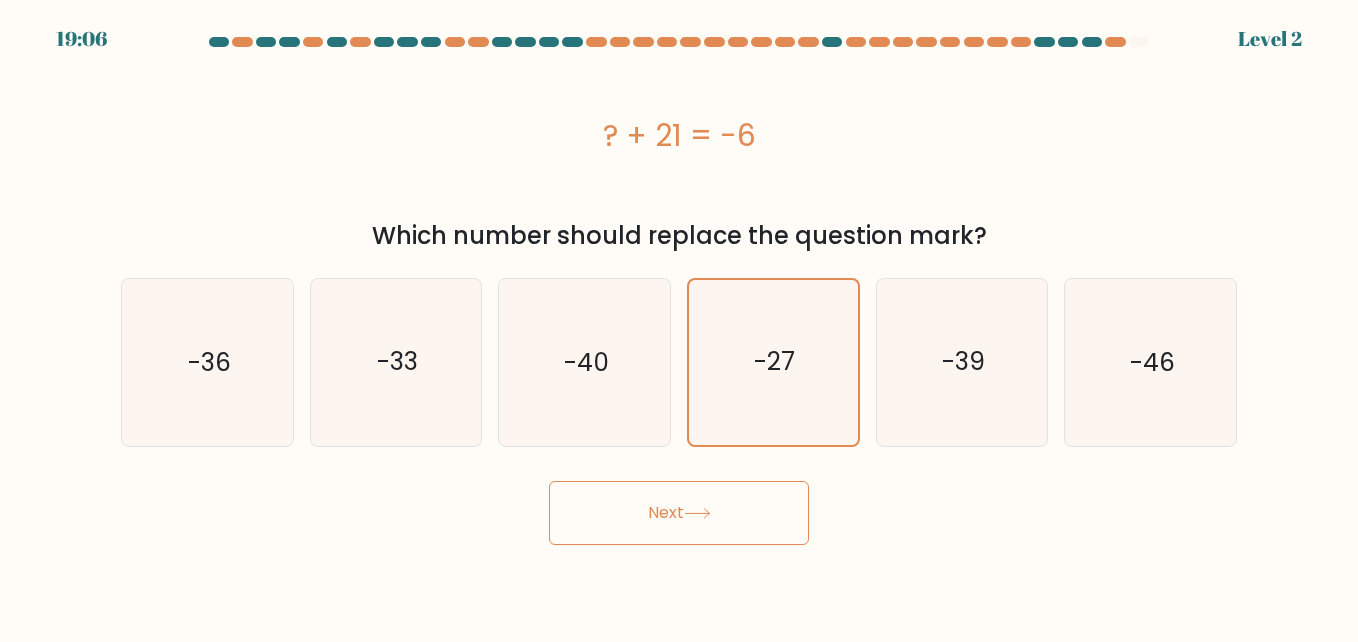 click on "Next" at bounding box center [679, 513] 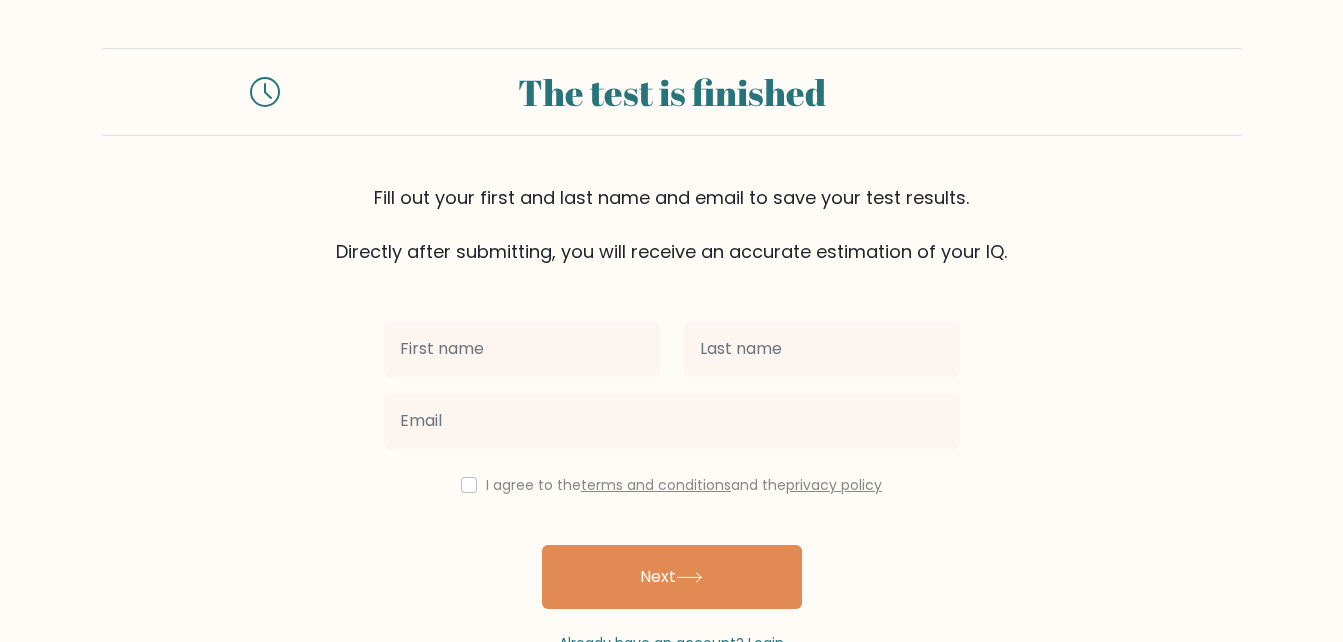 scroll, scrollTop: 0, scrollLeft: 0, axis: both 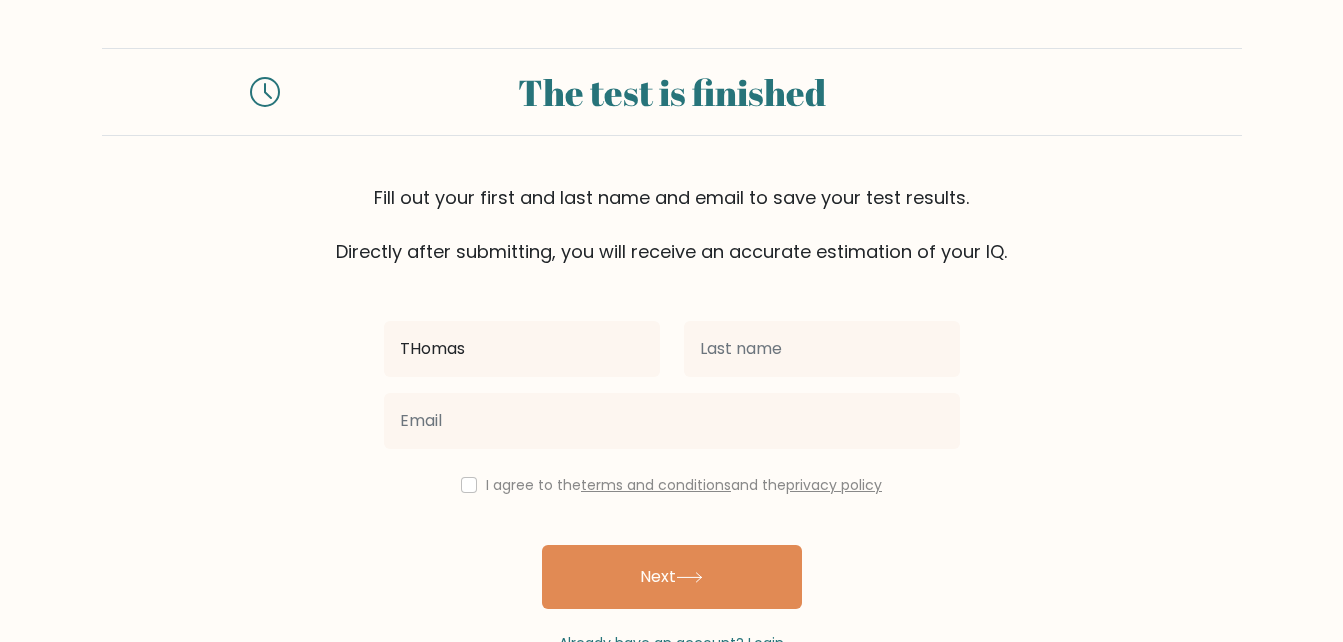 type on "THomas" 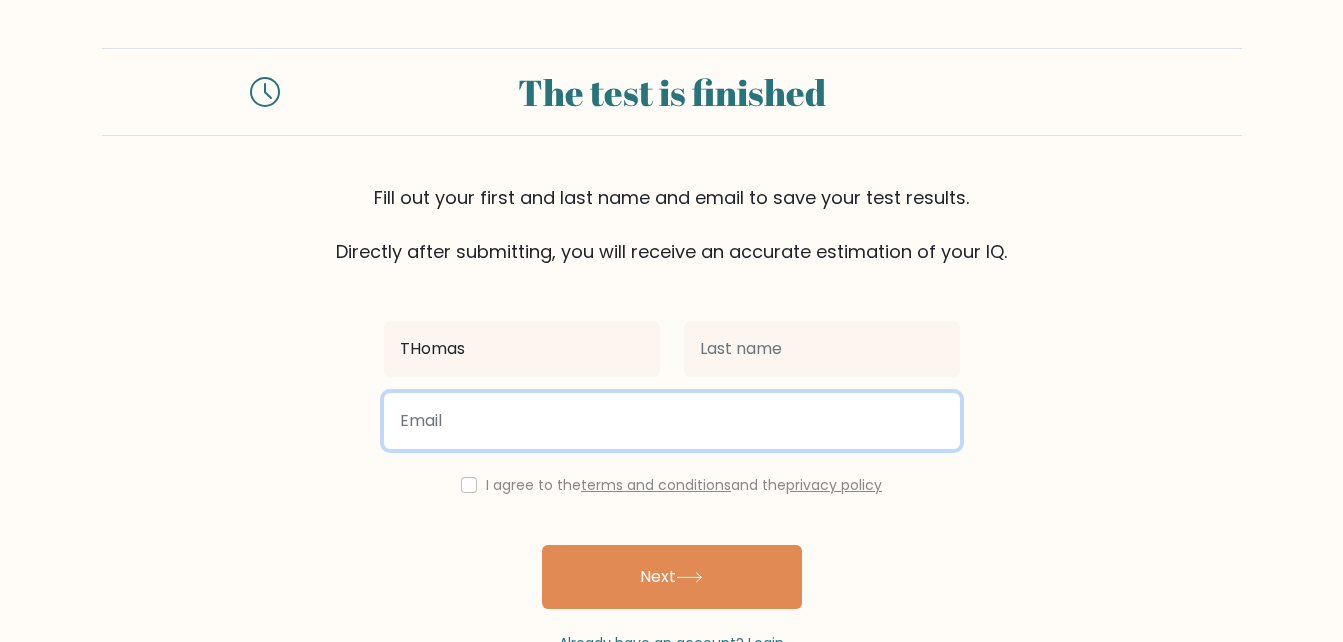 click at bounding box center [672, 421] 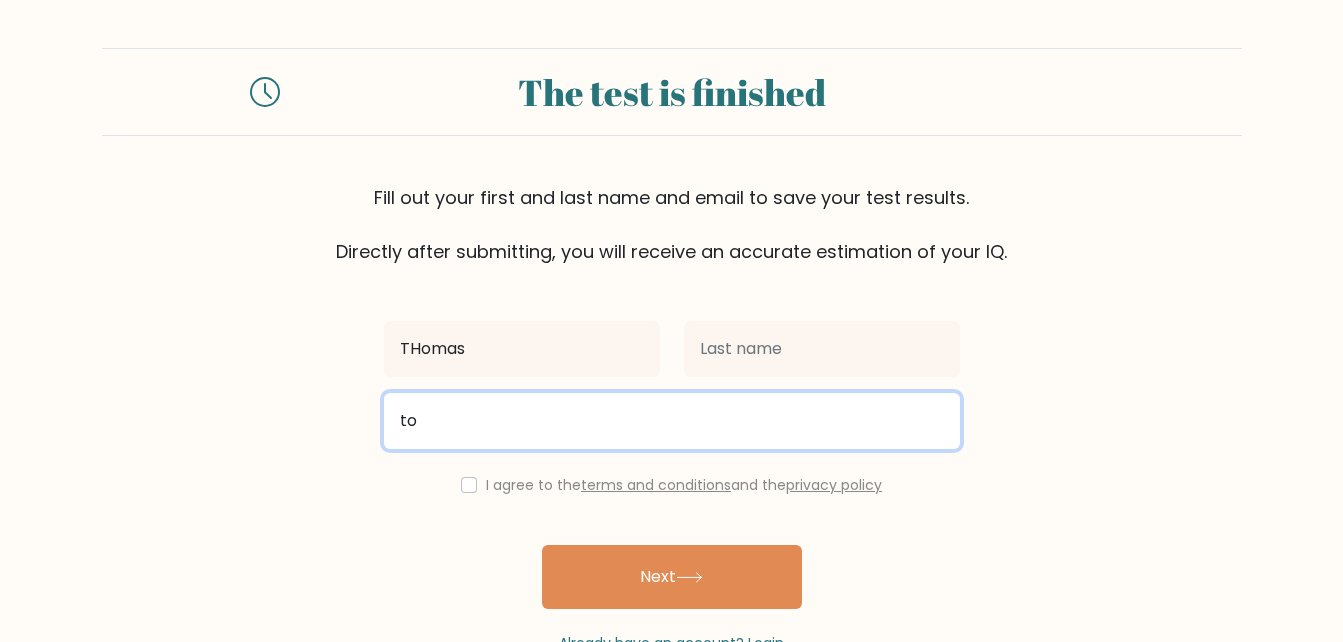 type on "t" 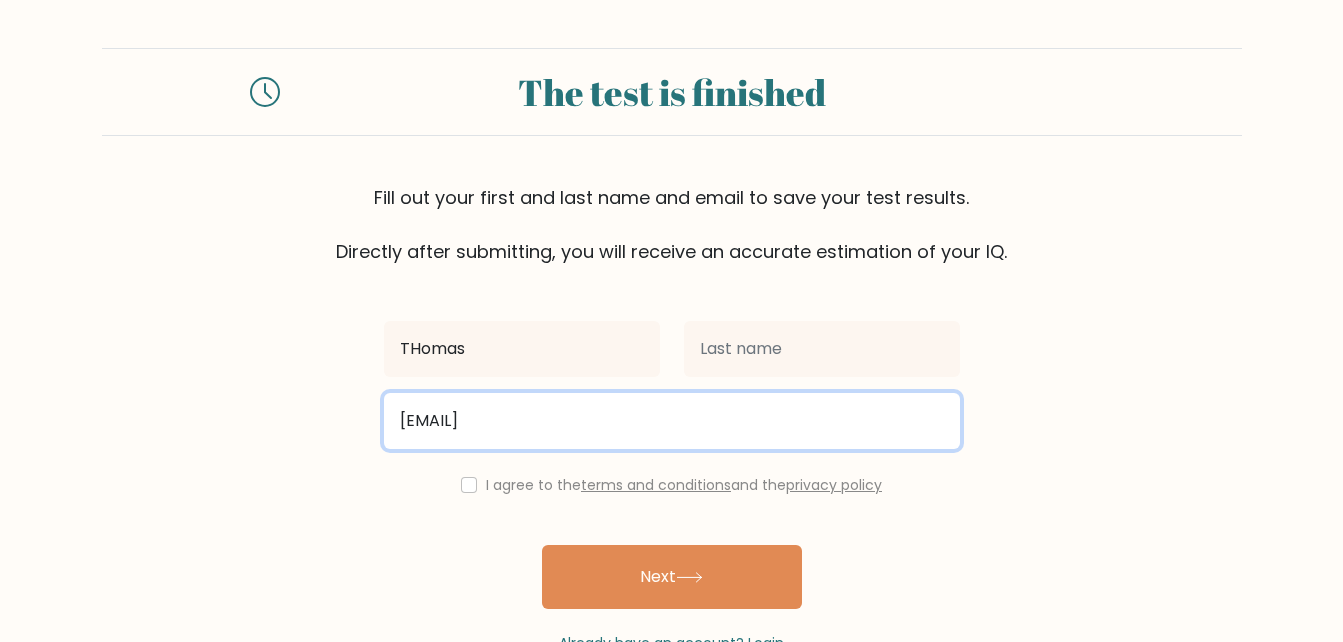 type on "[EMAIL]" 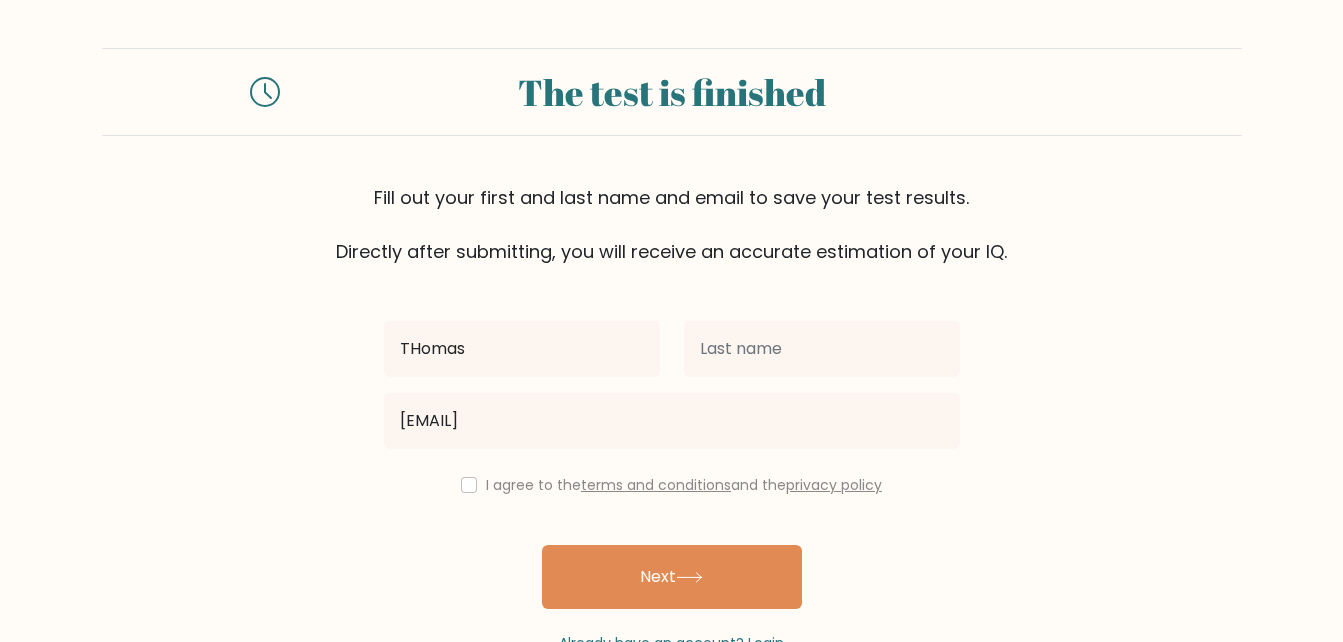 click on "[FIRST]
[EMAIL]
I agree to the  terms and conditions  and the  privacy policy
Next
&nbsp;&nbsp;
Already have an account? Login" at bounding box center (672, 459) 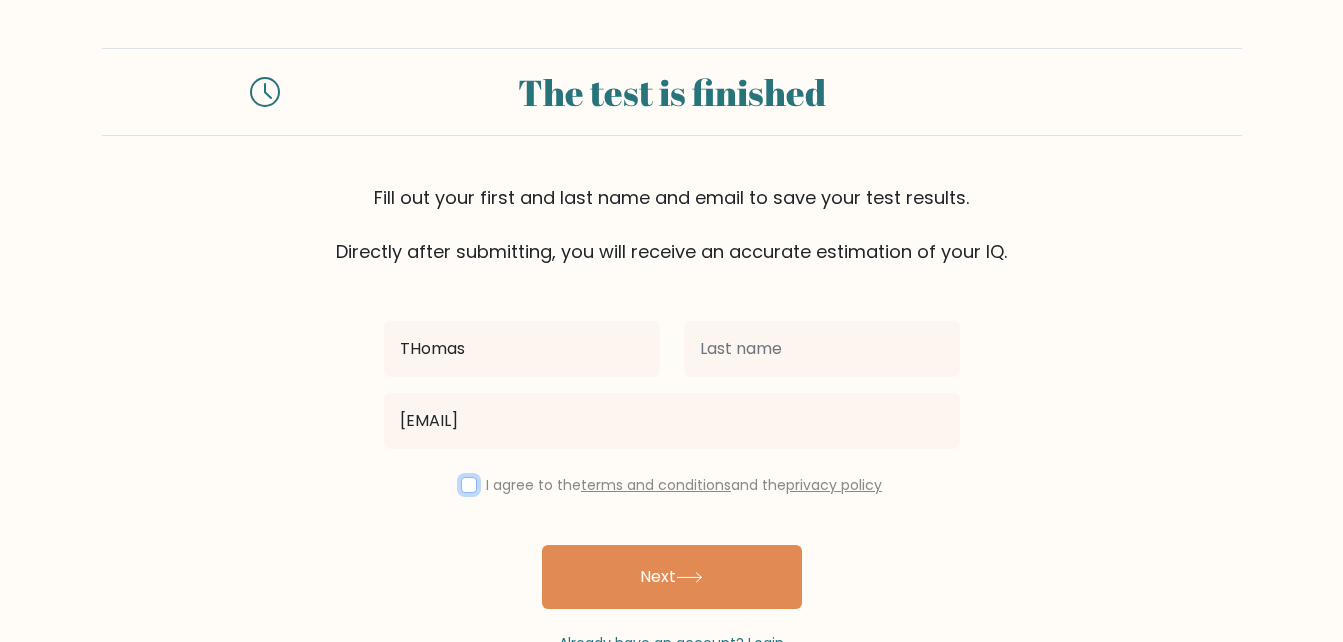 click at bounding box center [469, 485] 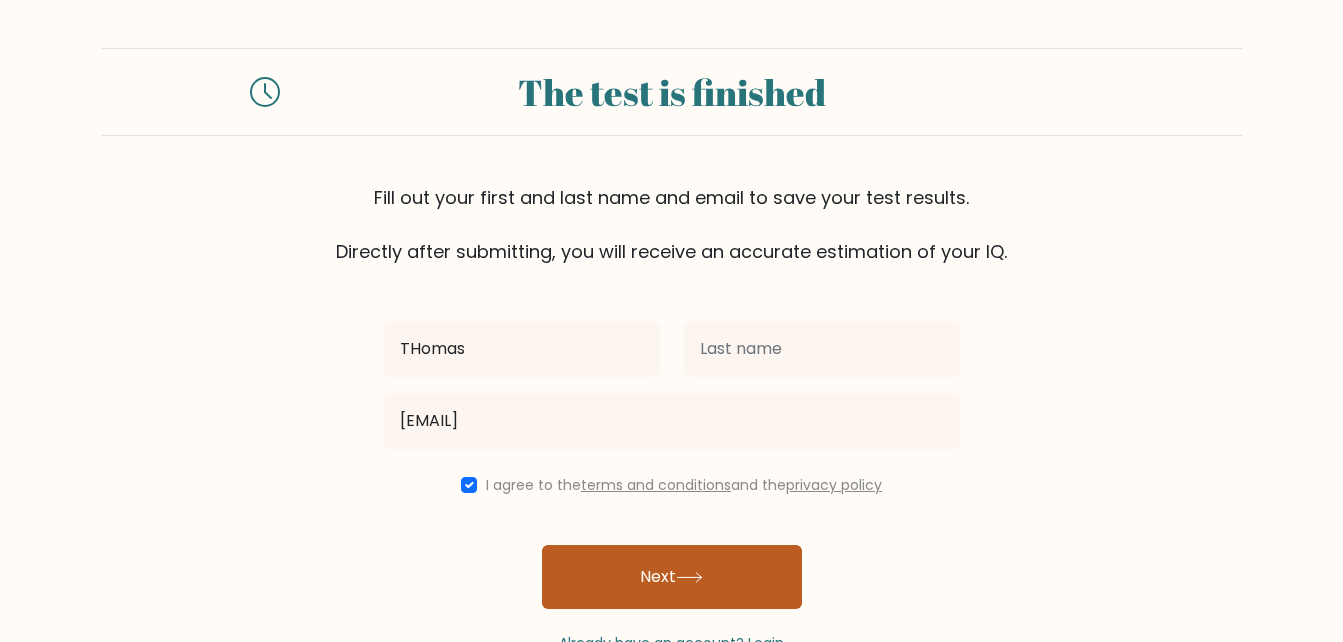 click on "Next" at bounding box center [672, 577] 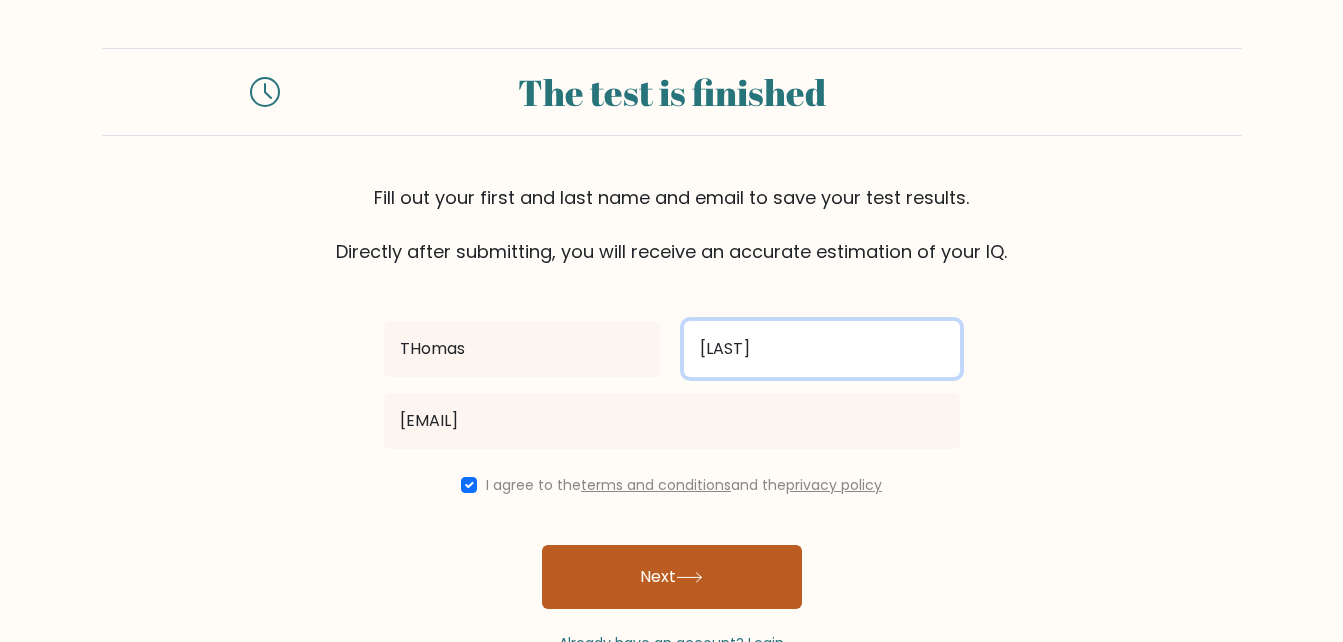 type on "[LAST]" 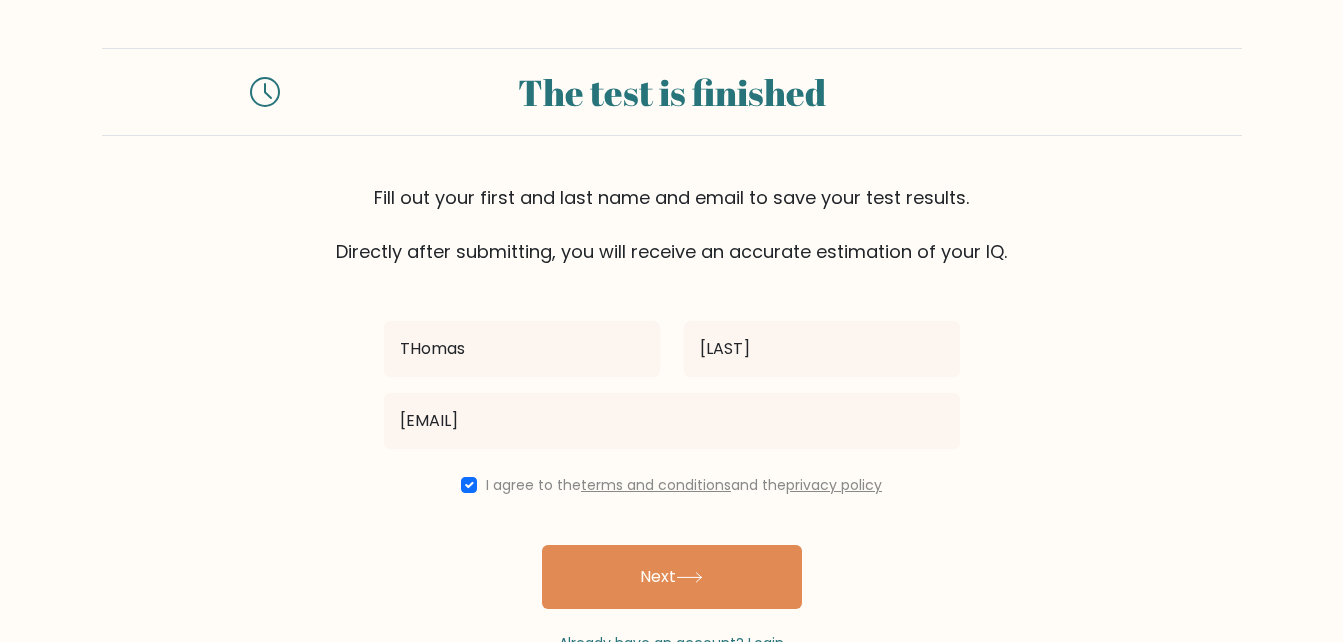 click on "Next" at bounding box center (672, 577) 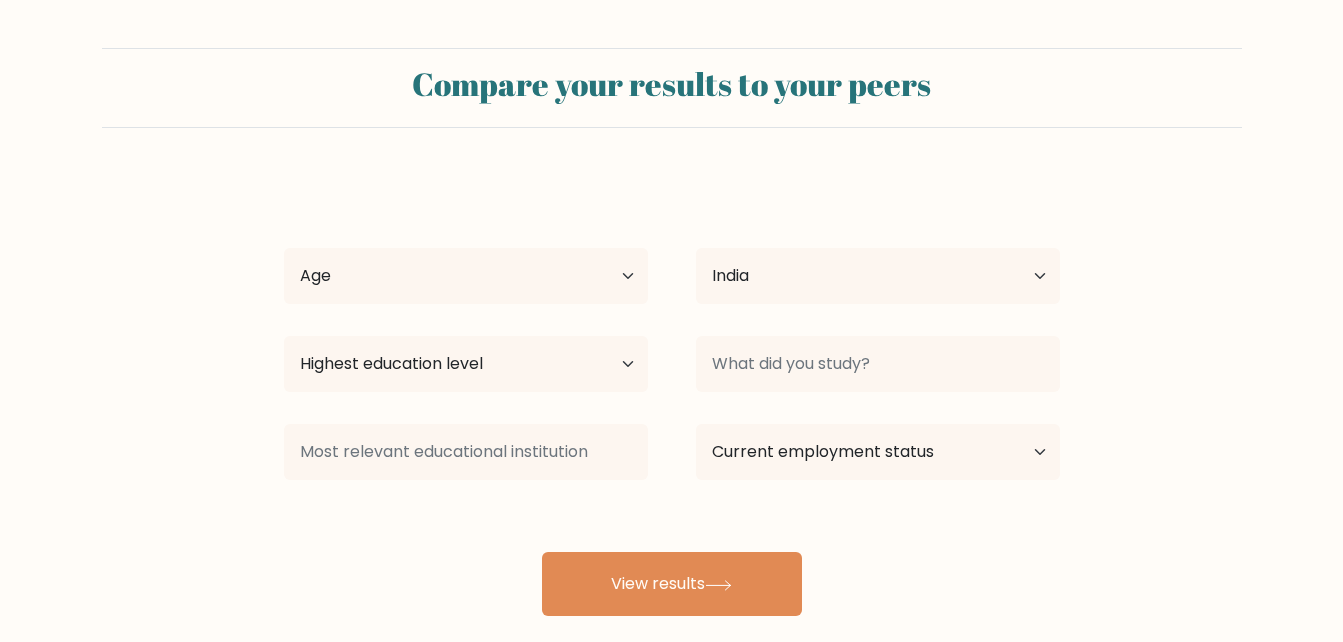 select on "IN" 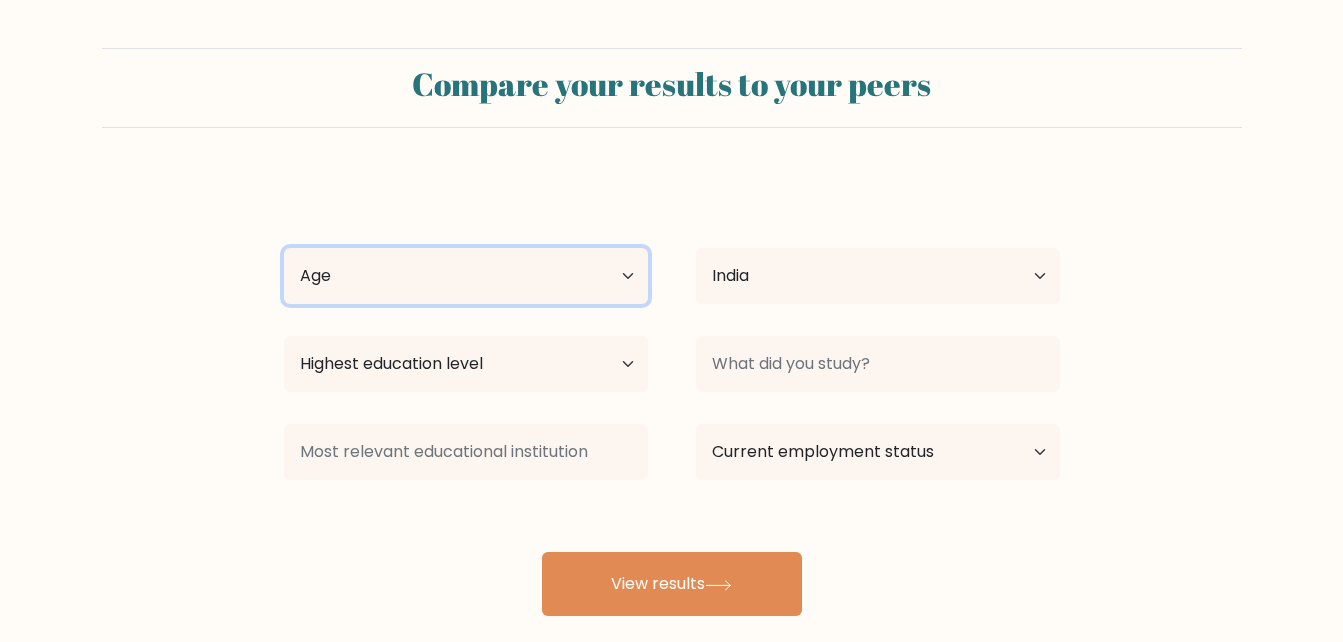 click on "Age
Under 18 years old
18-24 years old
25-34 years old
35-44 years old
45-54 years old
55-64 years old
65 years old and above" at bounding box center [466, 276] 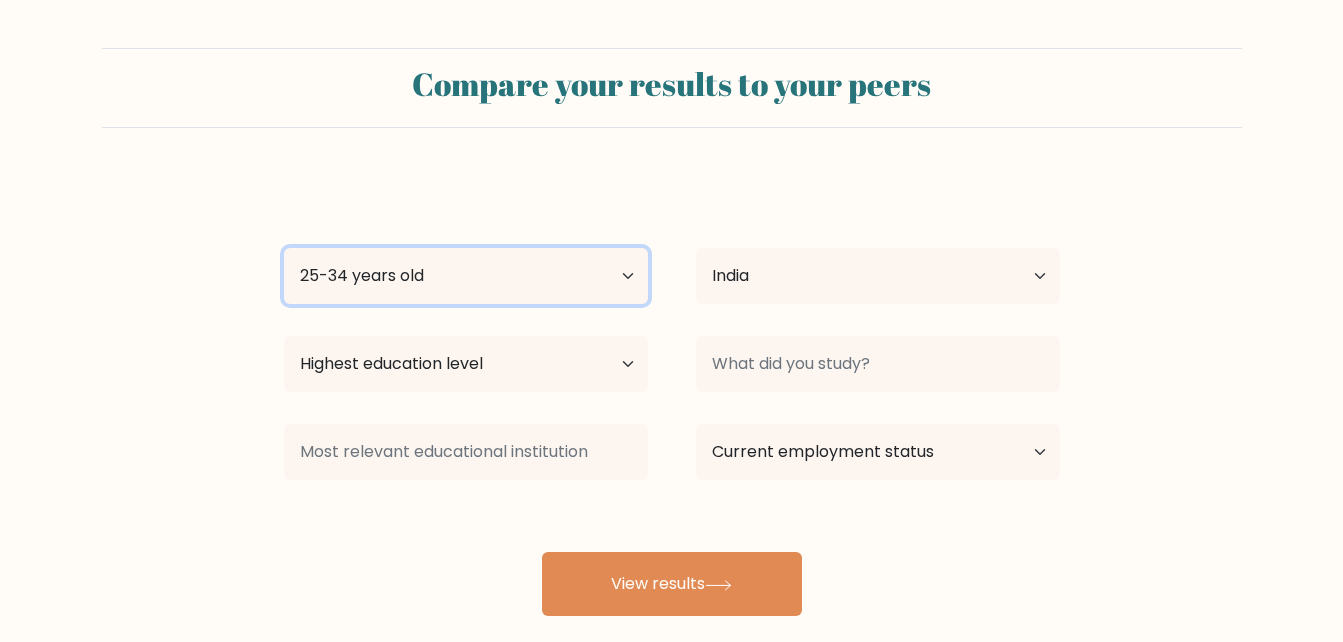 click on "Age
Under 18 years old
18-24 years old
25-34 years old
35-44 years old
45-54 years old
55-64 years old
65 years old and above" at bounding box center (466, 276) 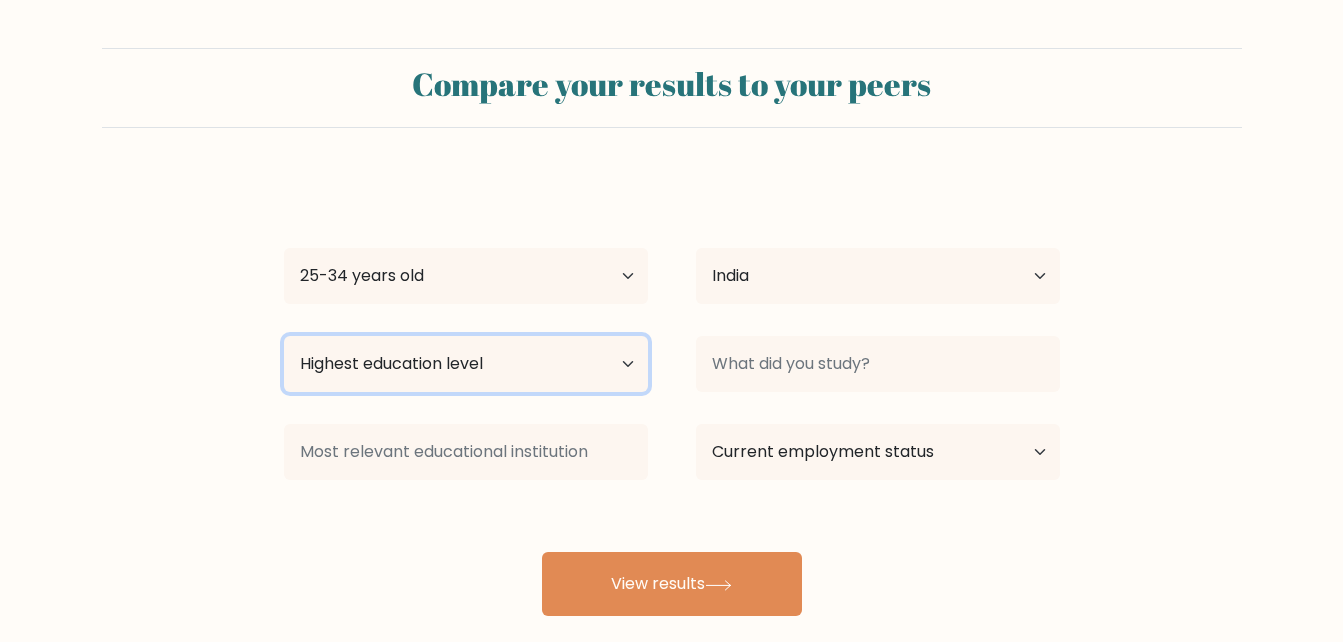 click on "Highest education level
No schooling
Primary
Lower Secondary
Upper Secondary
Occupation Specific
Bachelor's degree
Master's degree
Doctoral degree" at bounding box center (466, 364) 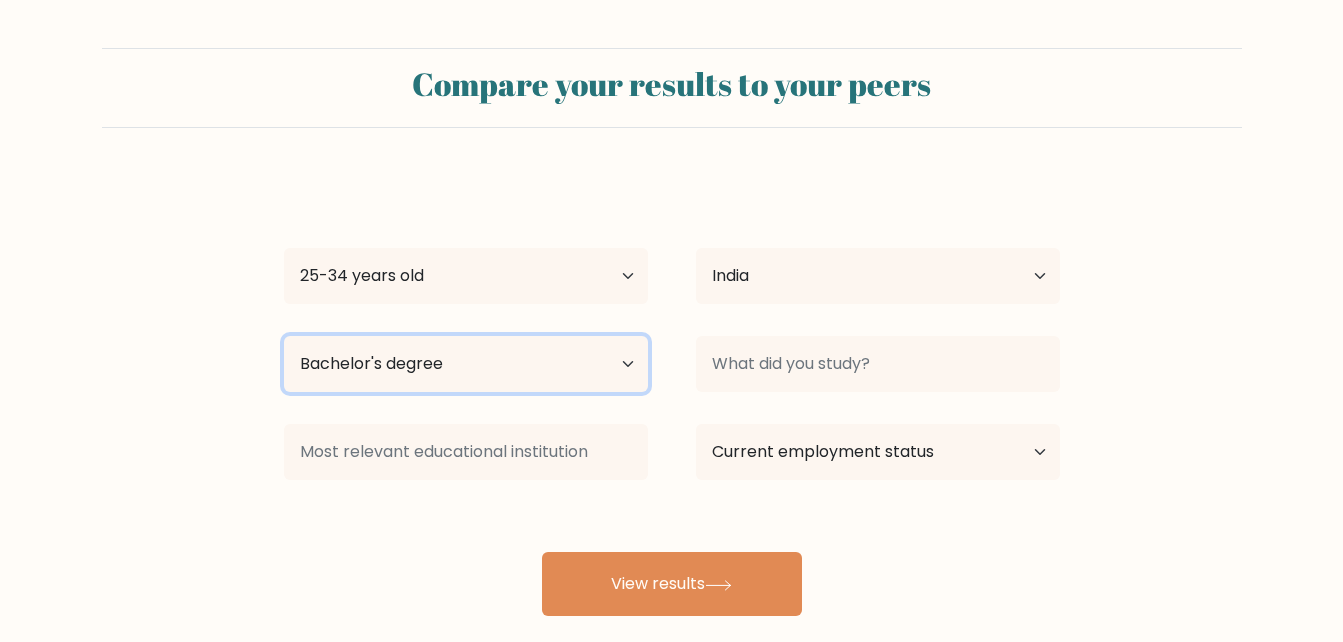 click on "Highest education level
No schooling
Primary
Lower Secondary
Upper Secondary
Occupation Specific
Bachelor's degree
Master's degree
Doctoral degree" at bounding box center (466, 364) 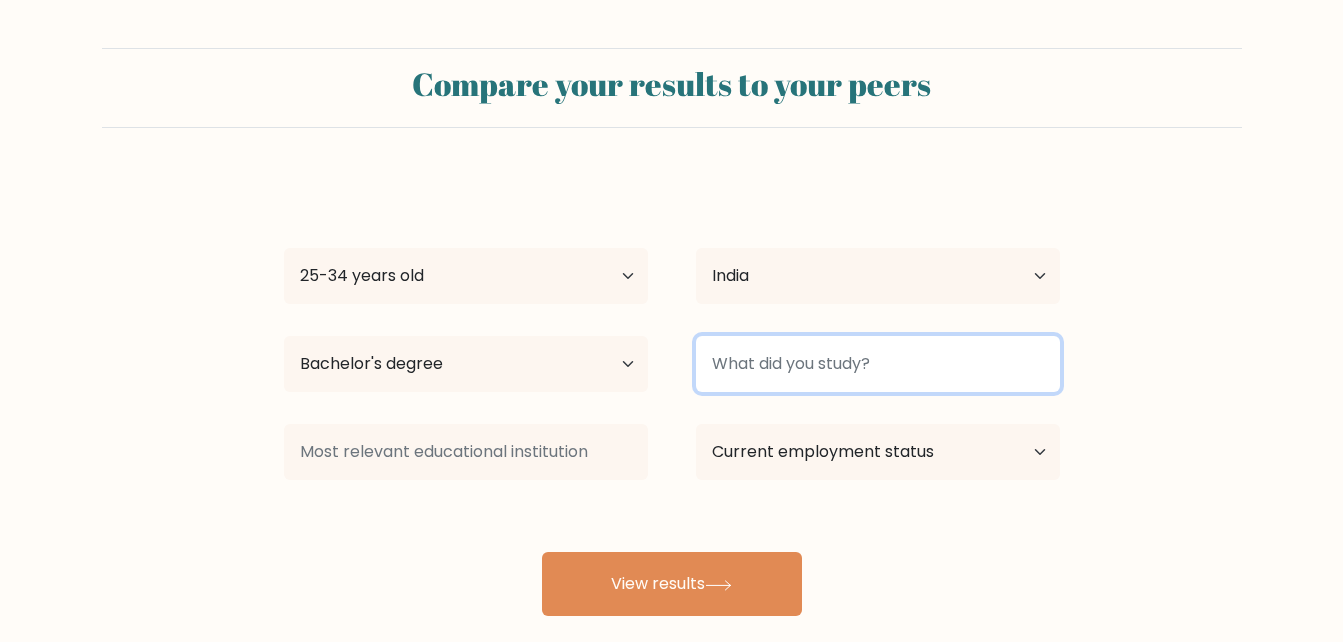click at bounding box center (878, 364) 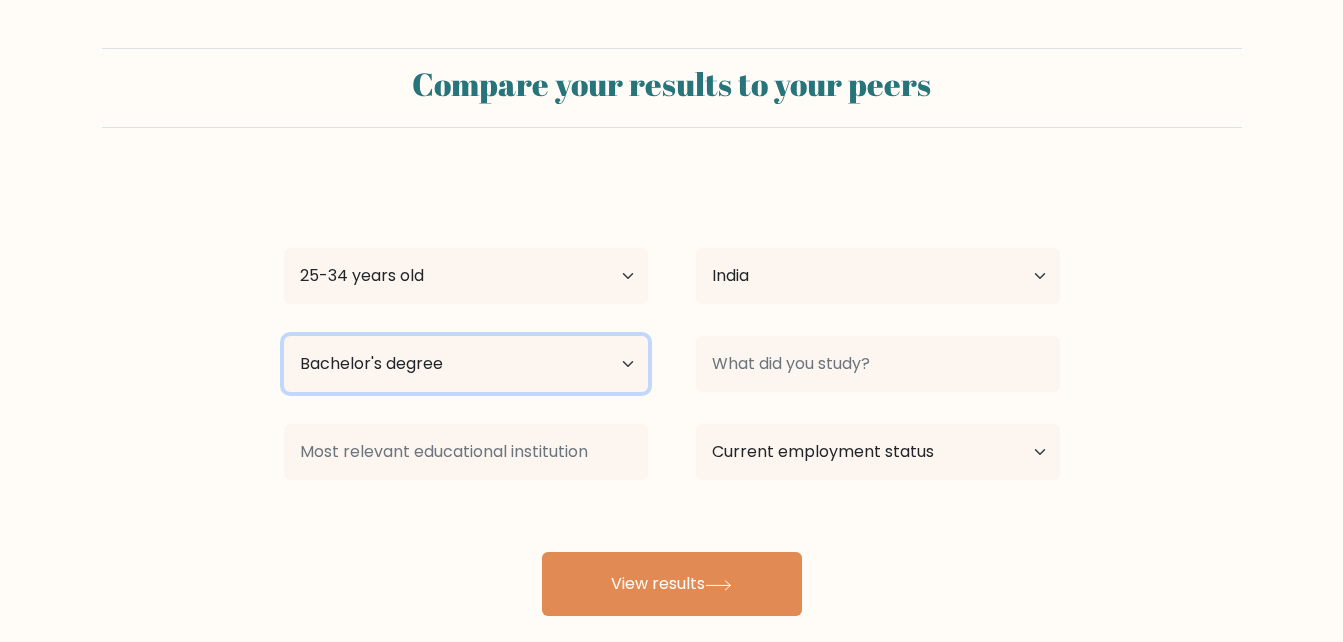 click on "Highest education level
No schooling
Primary
Lower Secondary
Upper Secondary
Occupation Specific
Bachelor's degree
Master's degree
Doctoral degree" at bounding box center (466, 364) 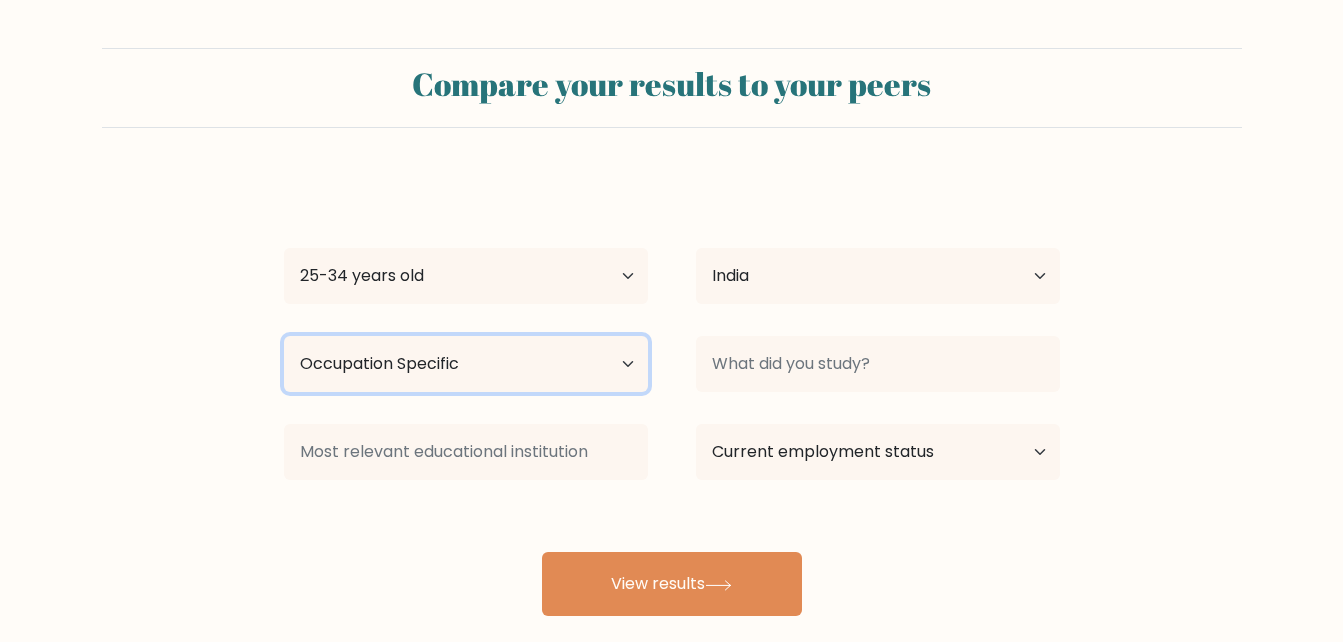 click on "Highest education level
No schooling
Primary
Lower Secondary
Upper Secondary
Occupation Specific
Bachelor's degree
Master's degree
Doctoral degree" at bounding box center [466, 364] 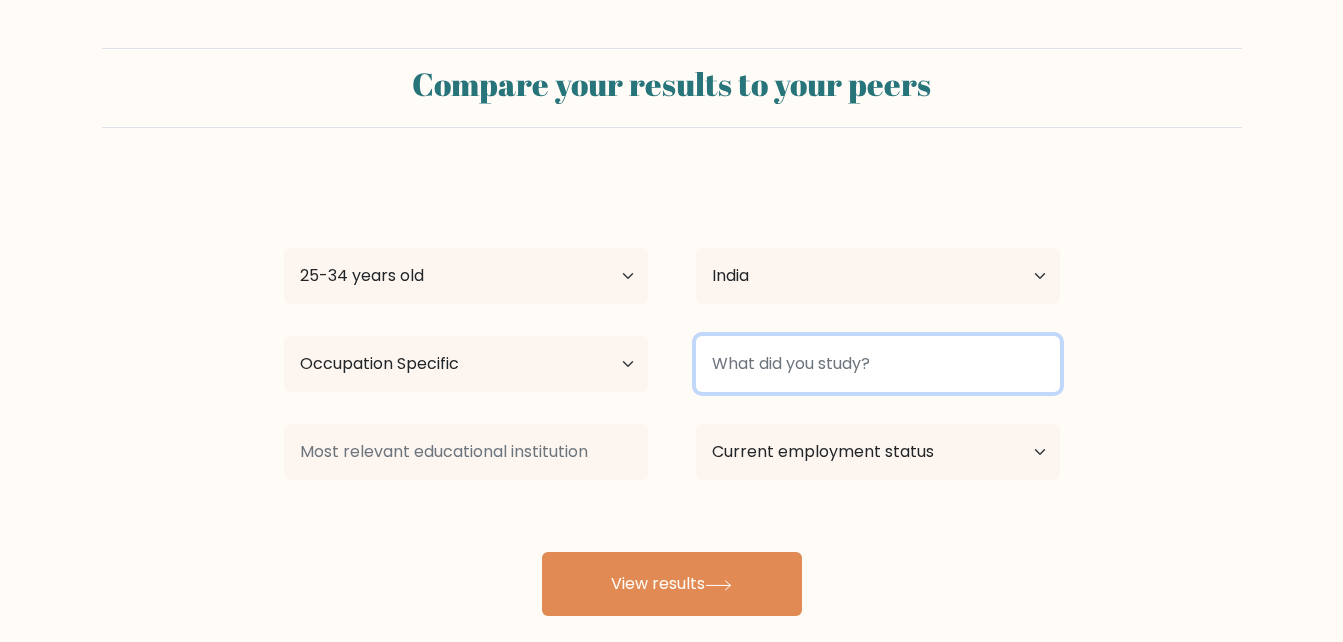 click at bounding box center (878, 364) 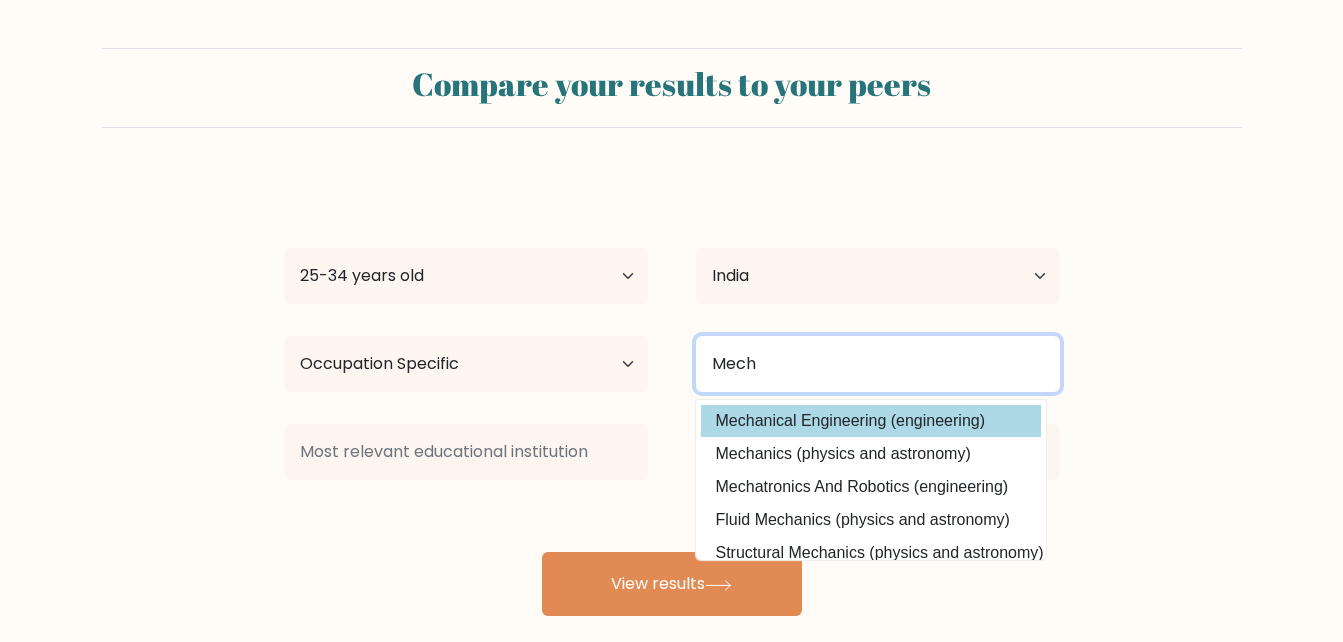type on "Mech" 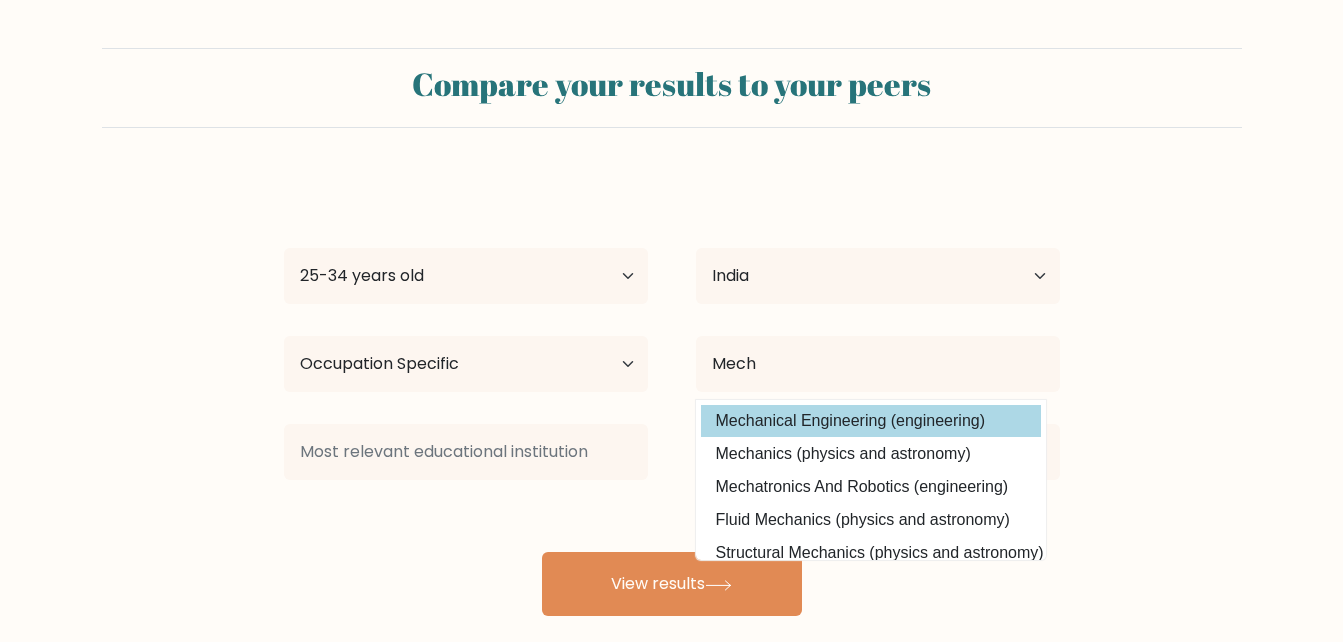 click on "THomas
Kurian
Age
Under 18 years old
18-24 years old
25-34 years old
35-44 years old
45-54 years old
55-64 years old
65 years old and above
Country
Afghanistan
Albania
Algeria
American Samoa
Andorra
Angola
Anguilla
Antarctica
Antigua and Barbuda
Argentina
Armenia
Aruba
Australia
Austria
Azerbaijan
Bahamas
Bahrain
Bangladesh
Barbados
Belarus
Belgium
Belize
Benin
Bermuda
Bhutan
Bolivia
Bonaire, Sint Eustatius and Saba
Bosnia and Herzegovina
Botswana
Bouvet Island
Brazil
Brunei" at bounding box center (672, 396) 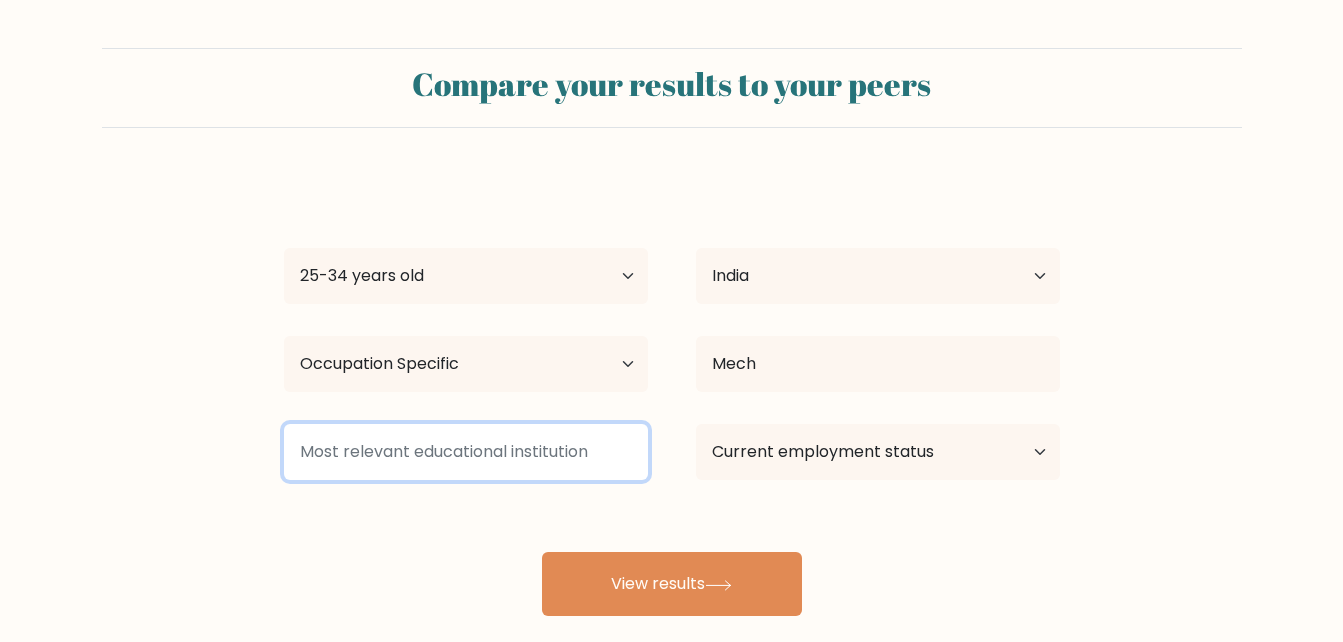 click at bounding box center [466, 452] 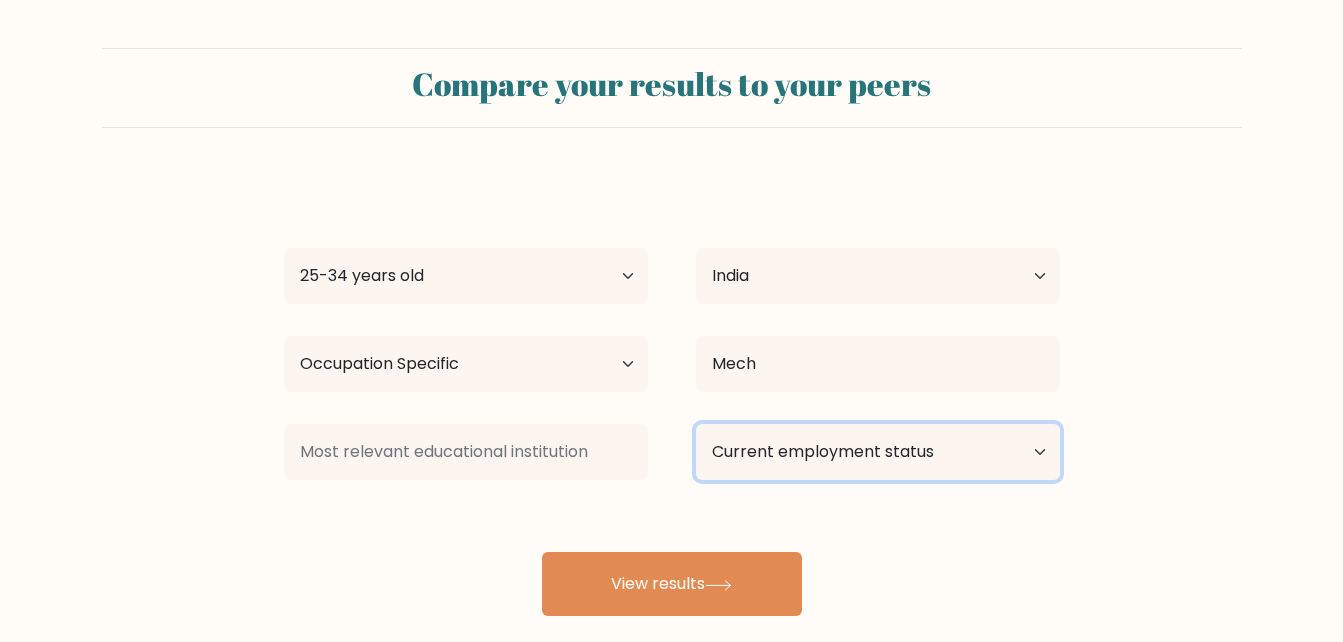 click on "Current employment status
Employed
Student
Retired
Other / prefer not to answer" at bounding box center (878, 452) 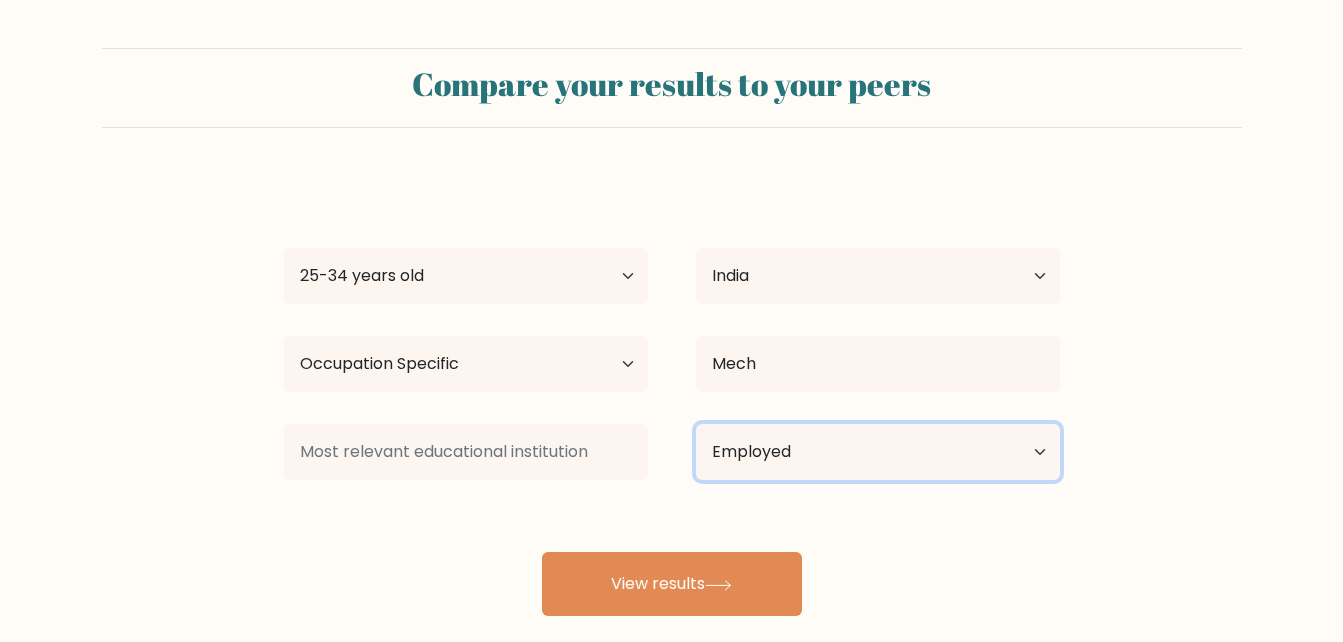 click on "Current employment status
Employed
Student
Retired
Other / prefer not to answer" at bounding box center (878, 452) 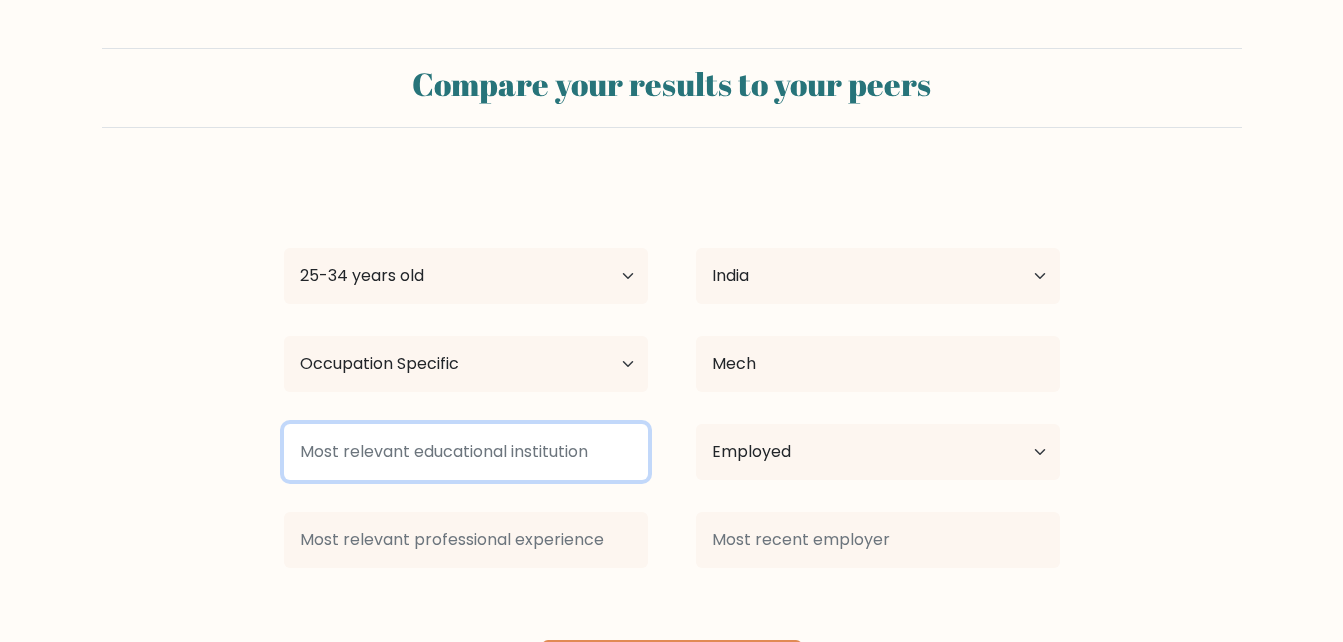 click at bounding box center [466, 452] 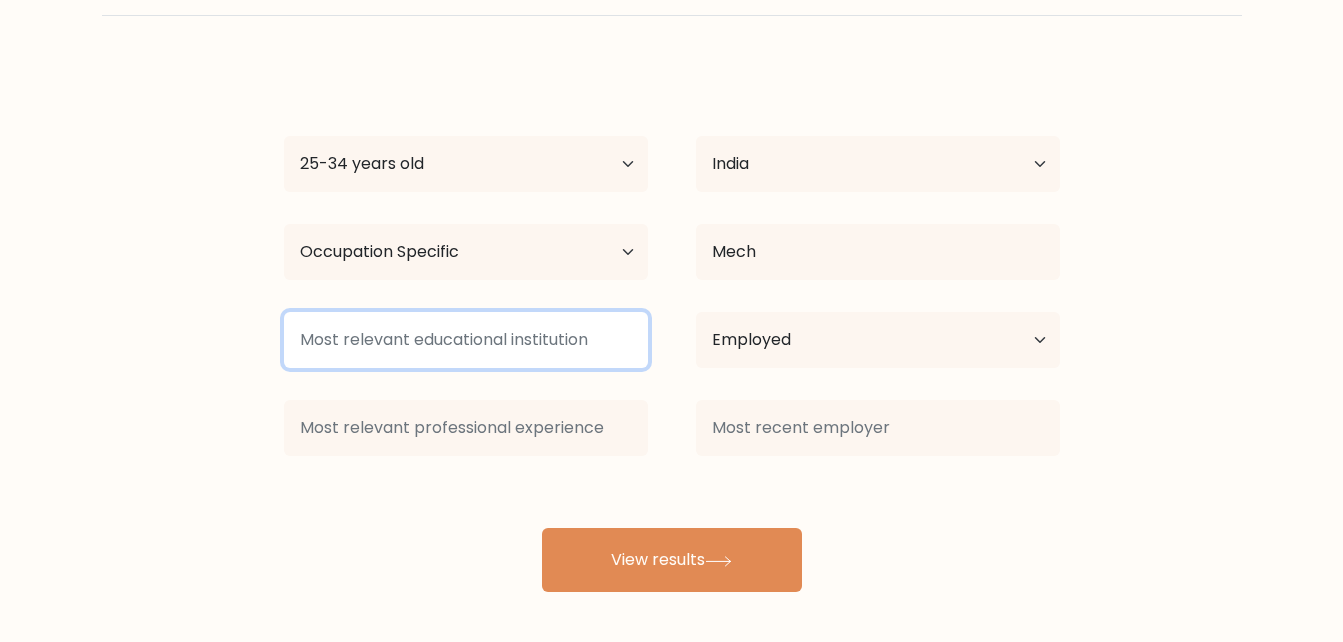scroll, scrollTop: 116, scrollLeft: 0, axis: vertical 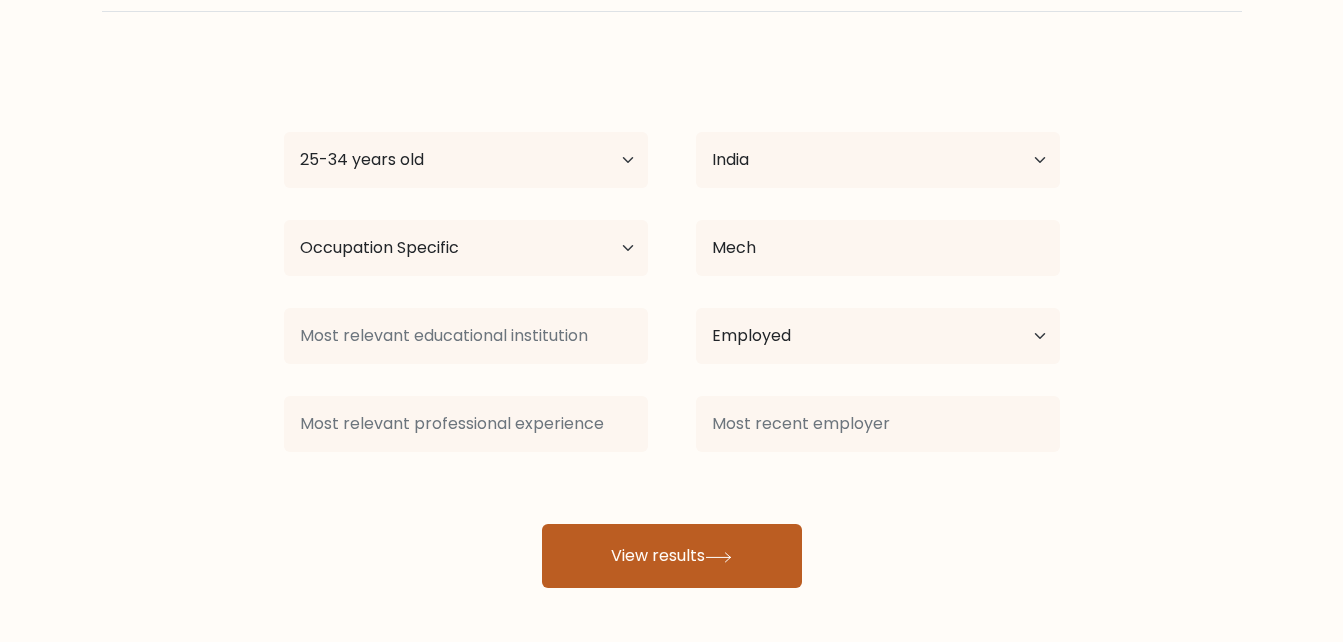 click on "View results" at bounding box center (672, 556) 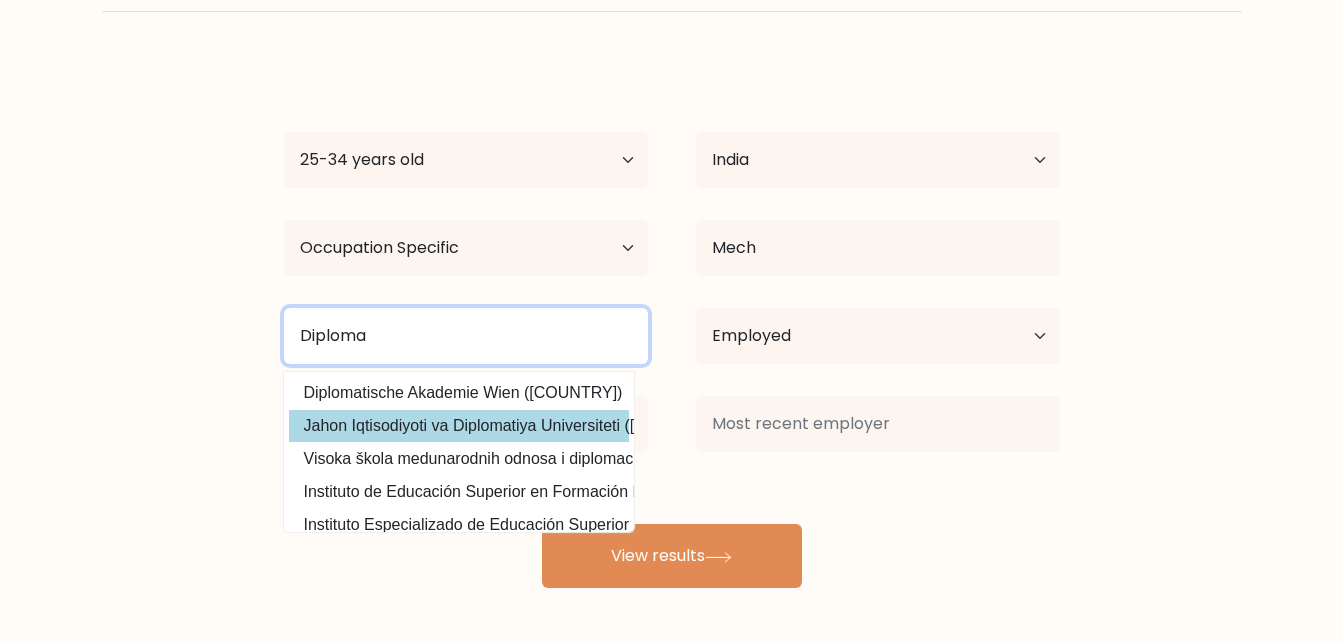type on "Diploma" 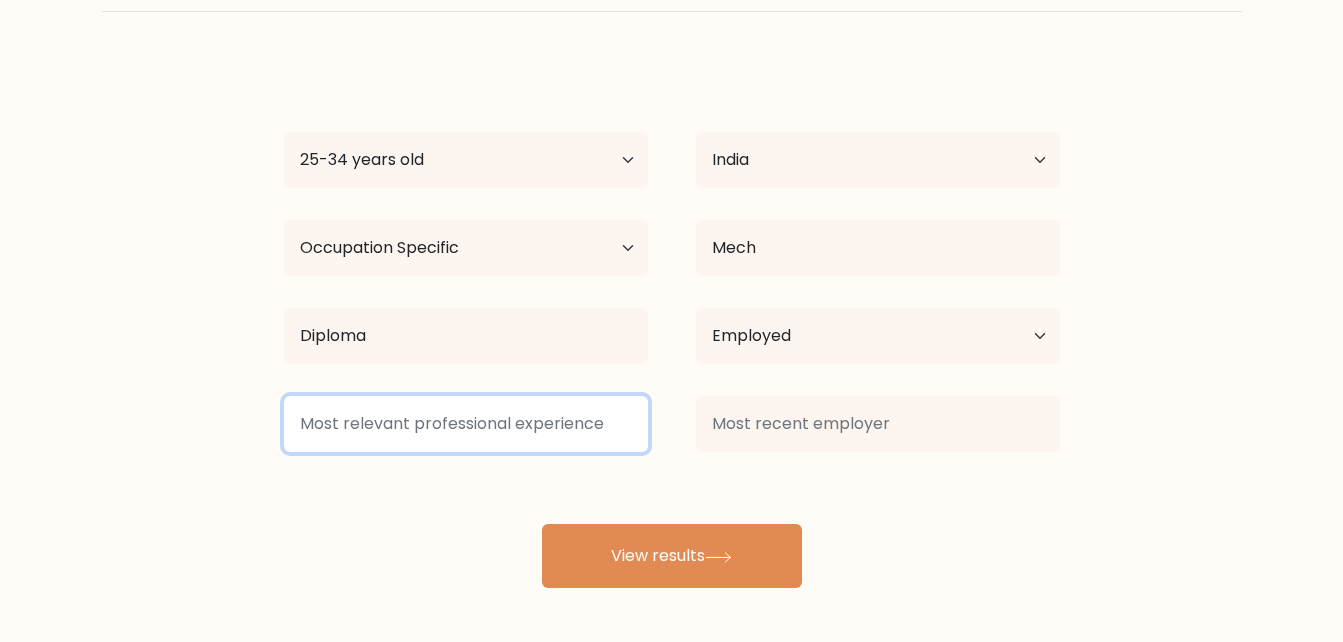click at bounding box center (466, 424) 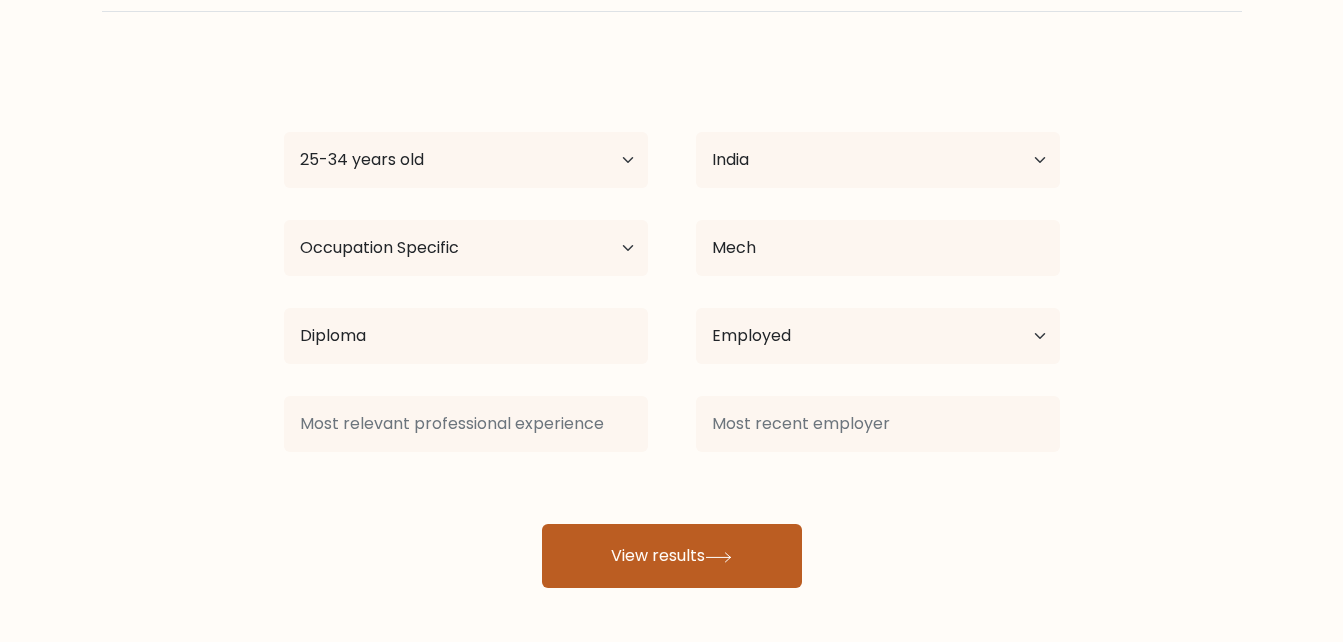 click on "View results" at bounding box center (672, 556) 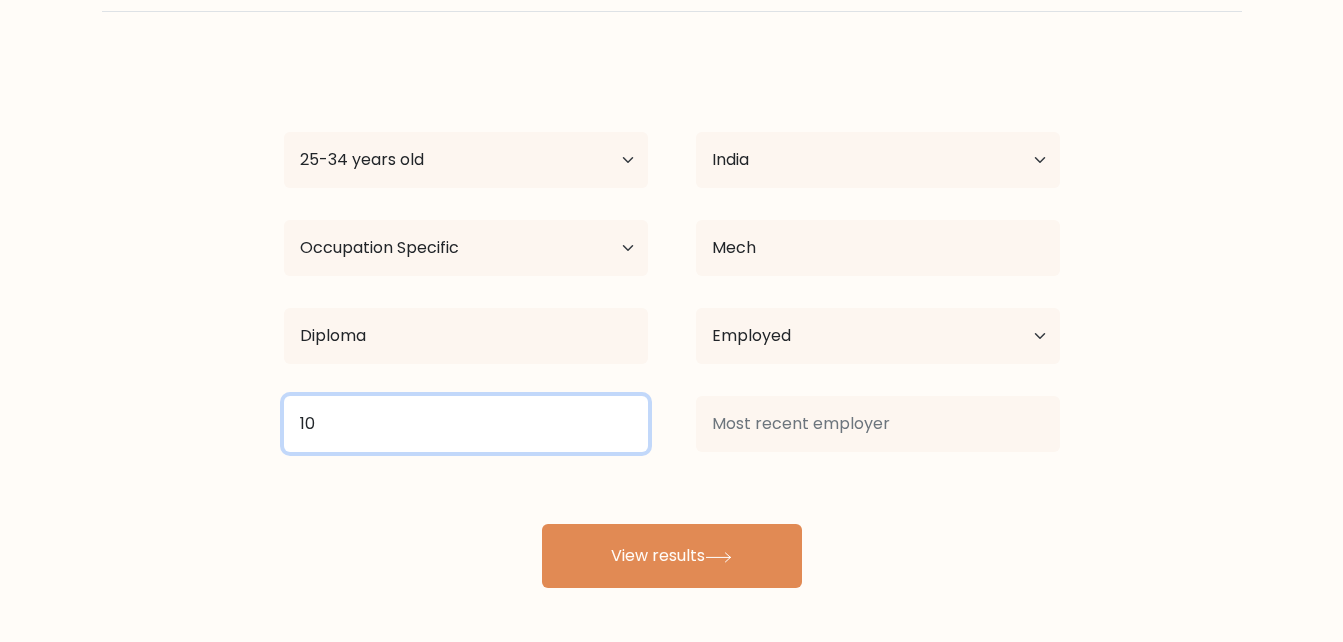 type on "10" 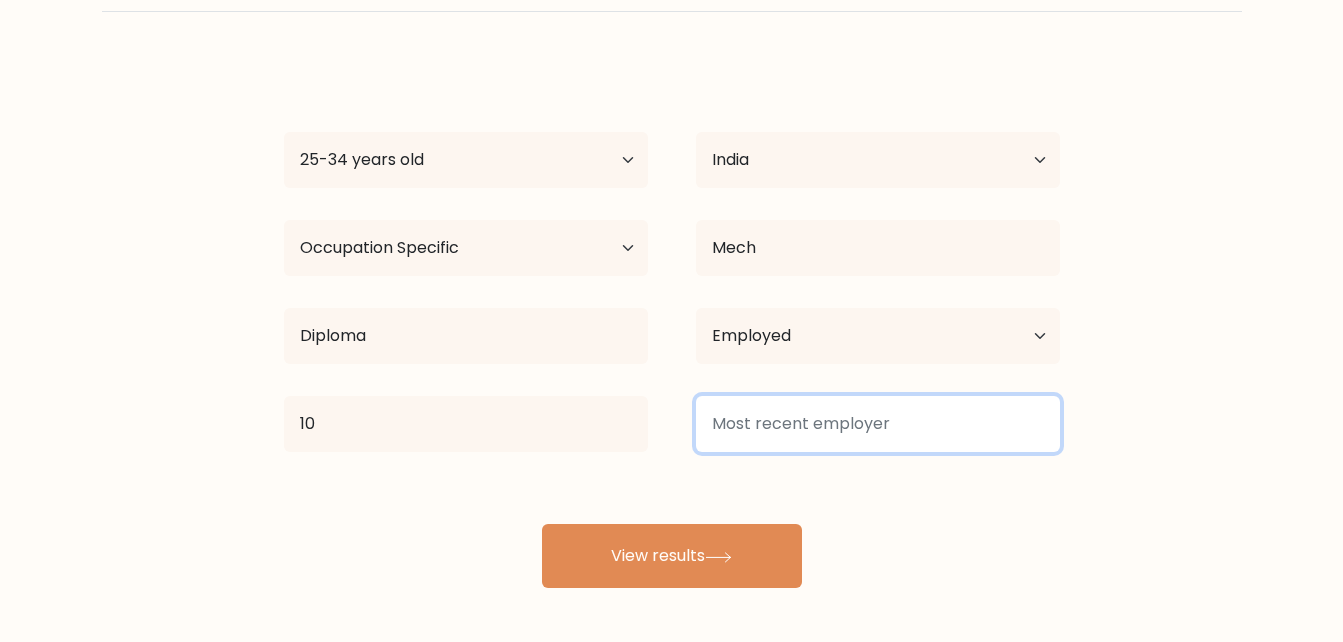 click at bounding box center (878, 424) 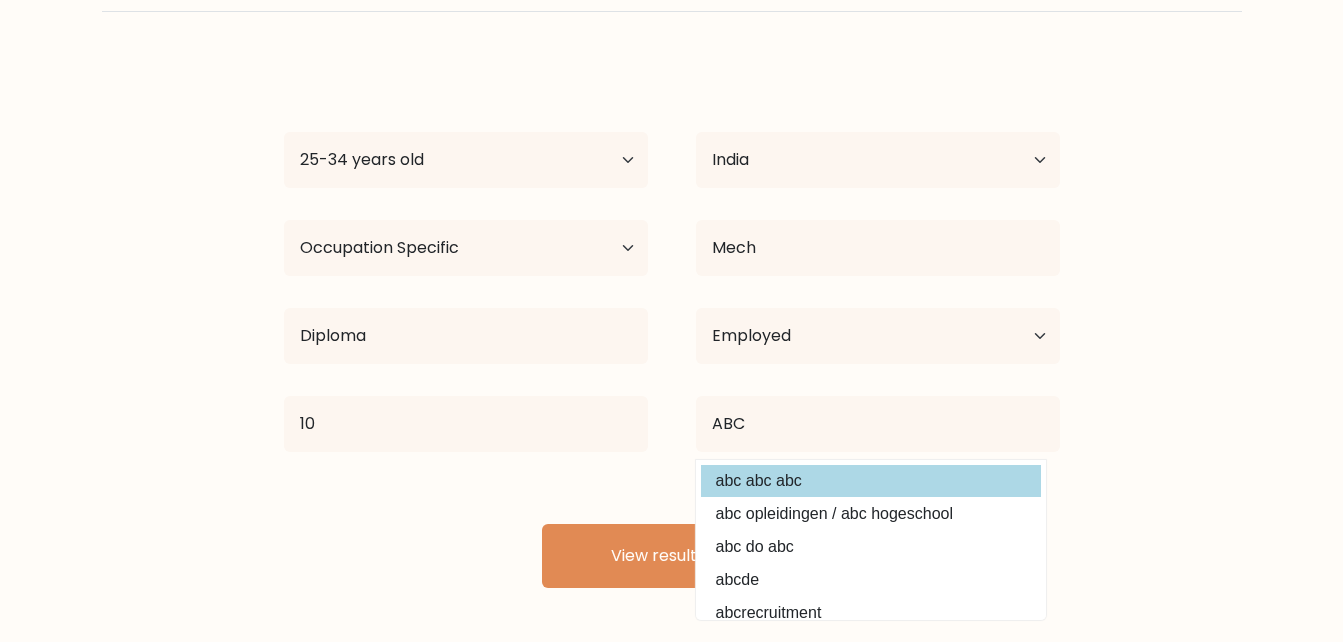 click on "abc abc abc" at bounding box center [871, 481] 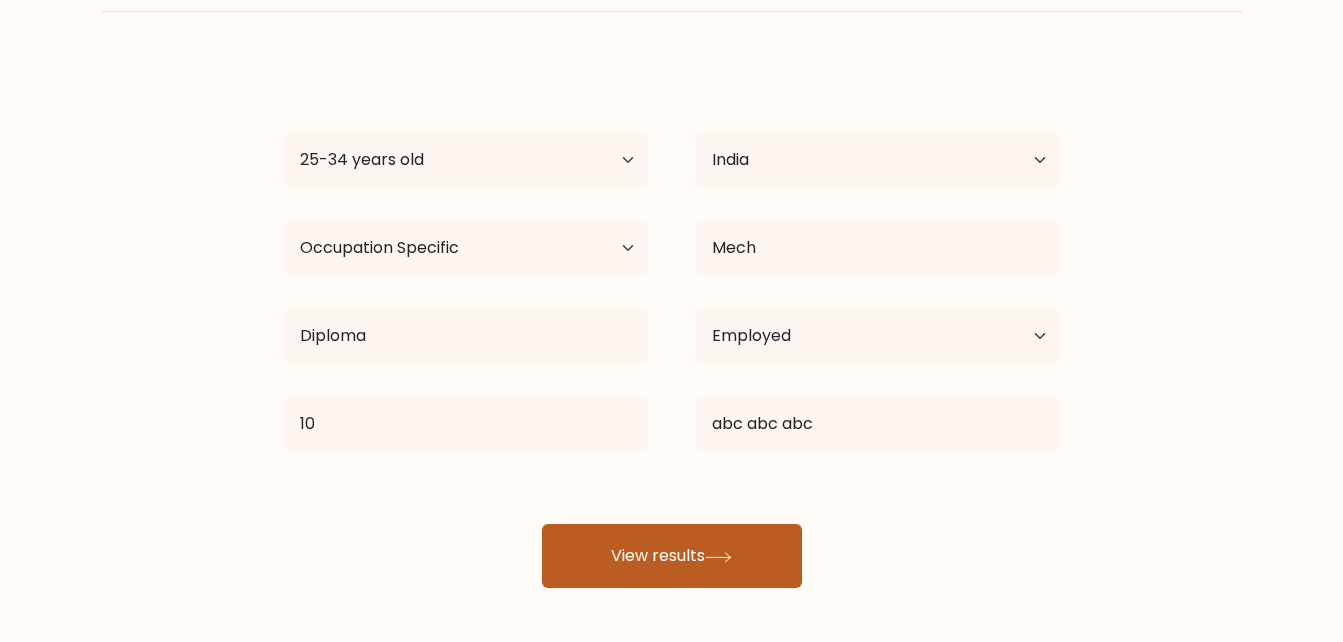 click on "View results" at bounding box center [672, 556] 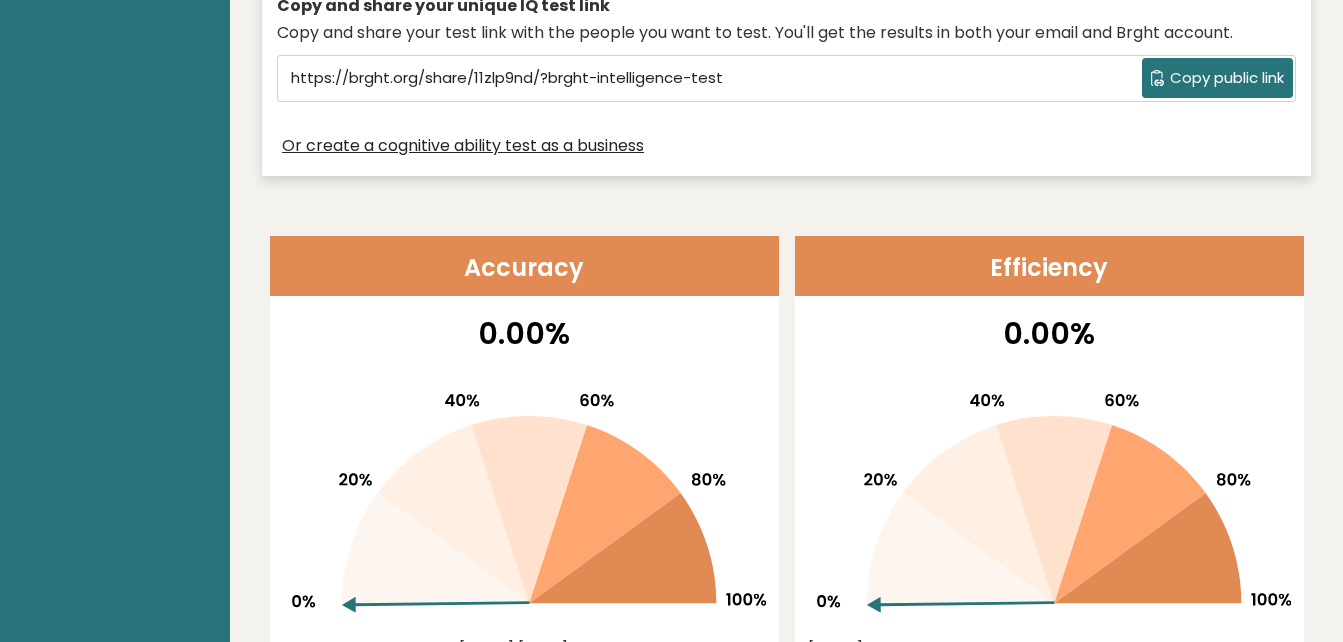 scroll, scrollTop: 0, scrollLeft: 0, axis: both 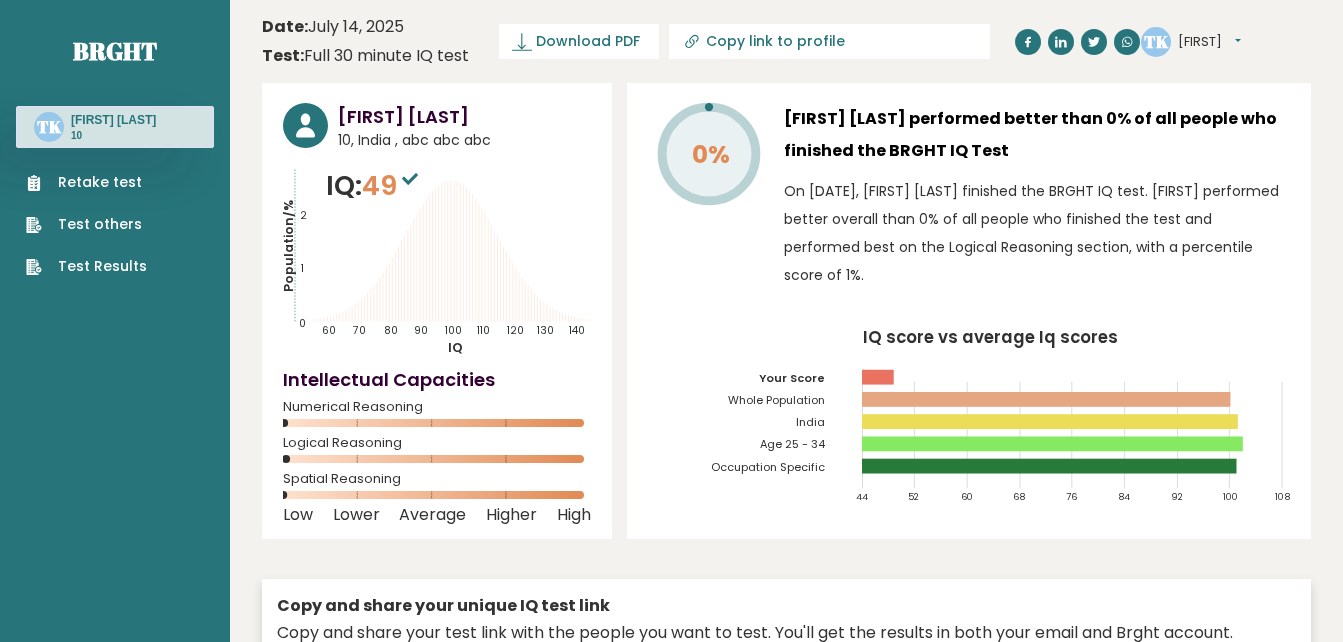 drag, startPoint x: 1076, startPoint y: 122, endPoint x: 1122, endPoint y: 157, distance: 57.801384 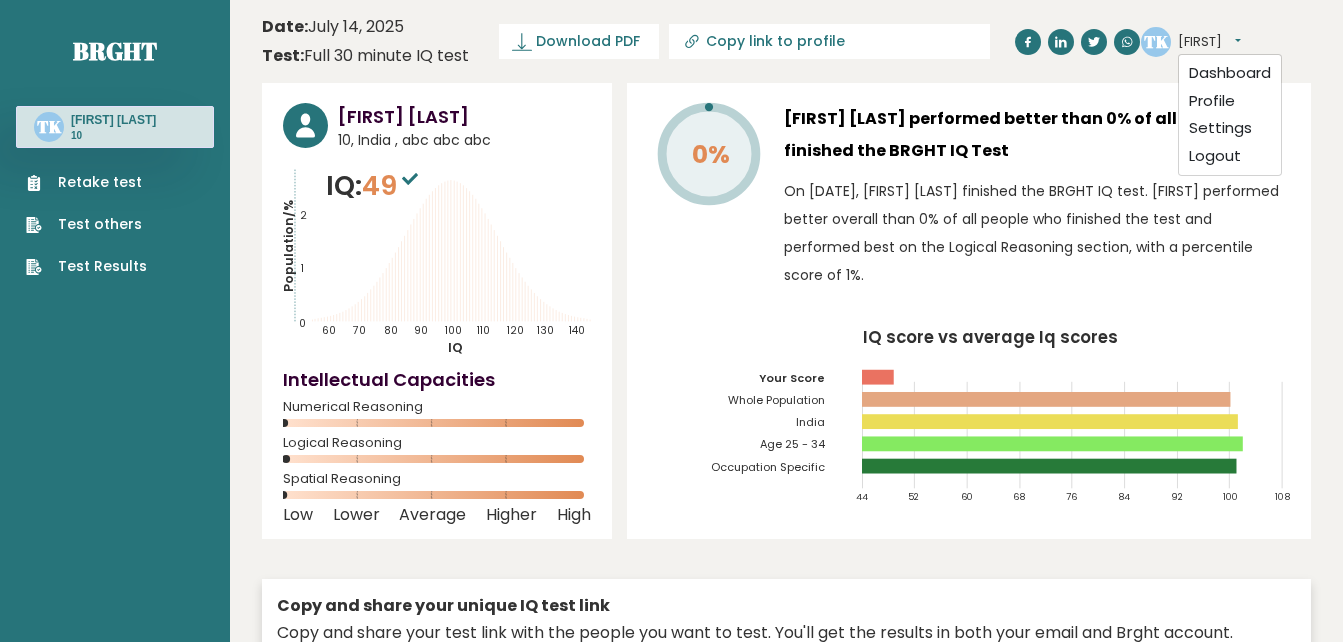 click on "Date:  July 14, 2025
Test:   Full 30 minute IQ test
Download PDF
Downloading...
Downloading
✓ Your PDF is downloaded...
Copy link to profile
TK
Thomas
Dashboard
Profile
Settings
Logout
Thomas Kurian
10,
India
, abc abc abc
IQ:  49
Population/%
IQ
0" at bounding box center [786, 2890] 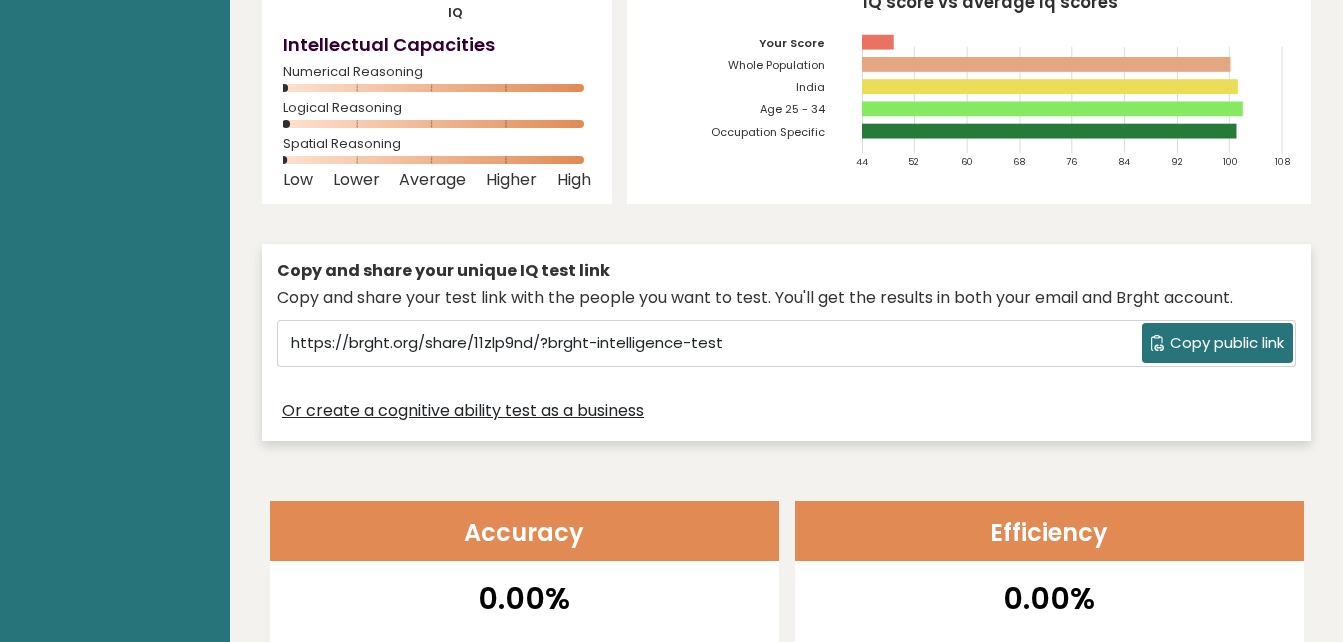 scroll, scrollTop: 0, scrollLeft: 0, axis: both 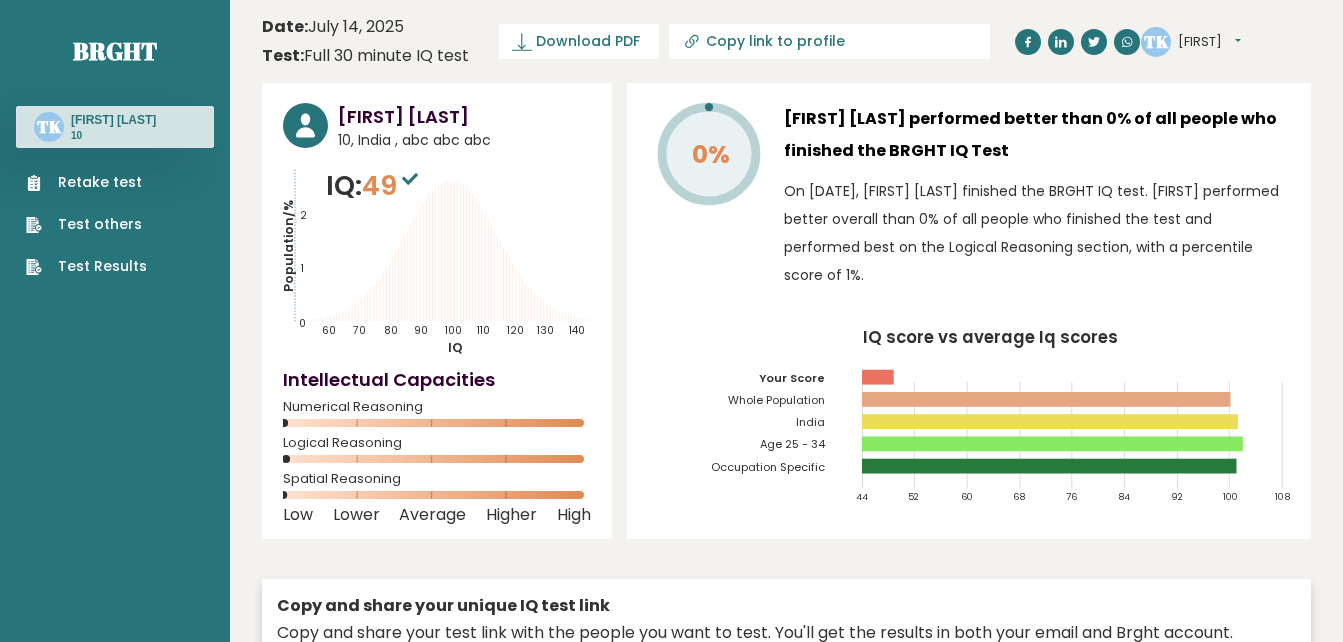 drag, startPoint x: 312, startPoint y: 28, endPoint x: 462, endPoint y: 53, distance: 152.06906 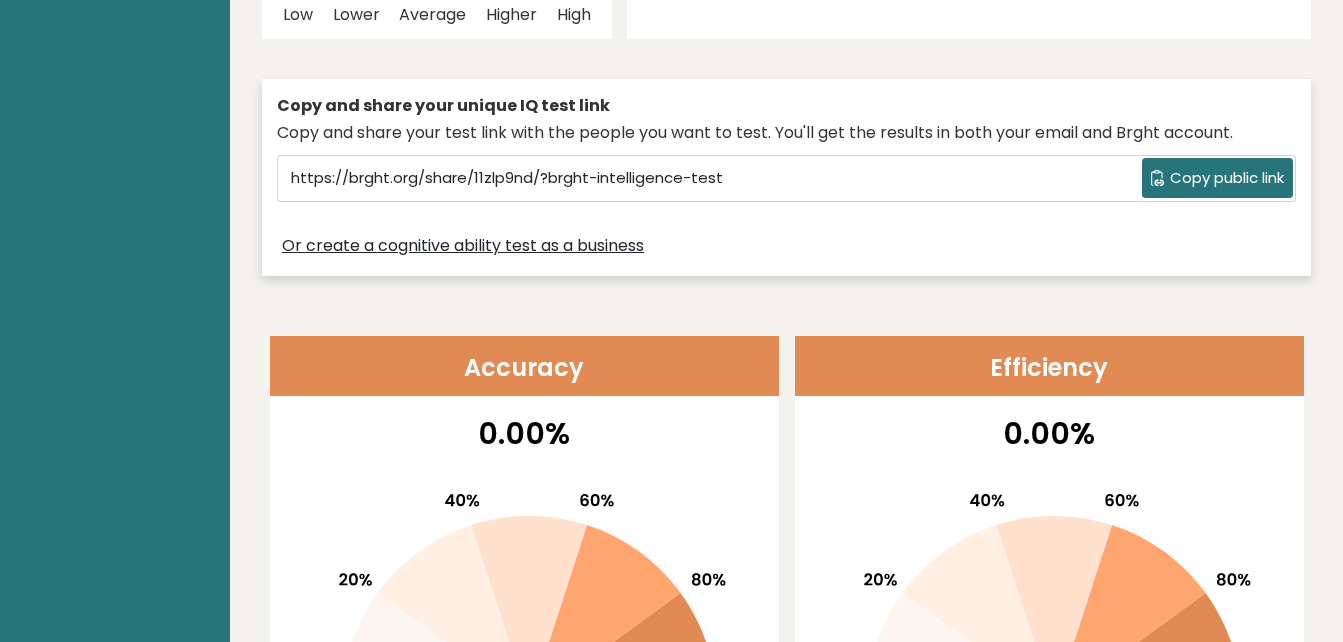 scroll, scrollTop: 0, scrollLeft: 0, axis: both 